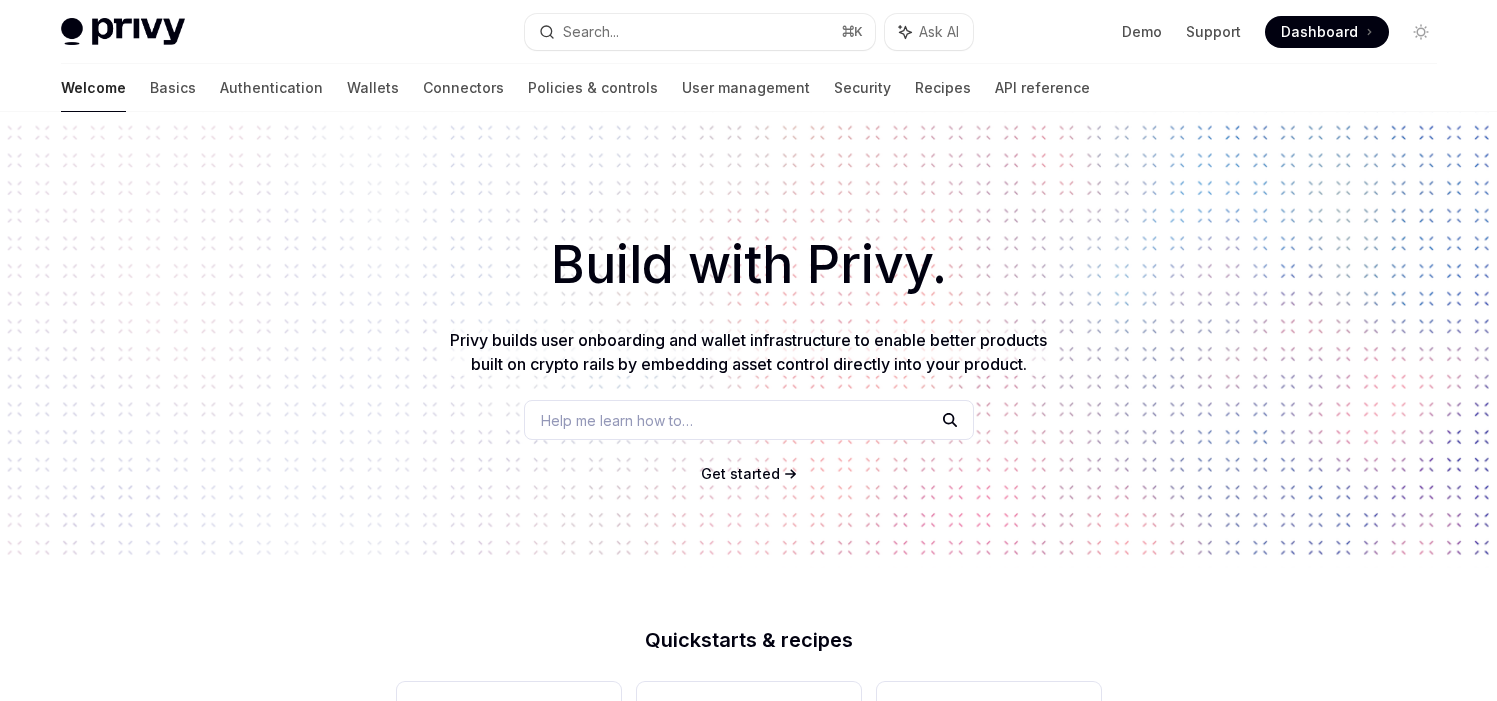 scroll, scrollTop: 0, scrollLeft: 0, axis: both 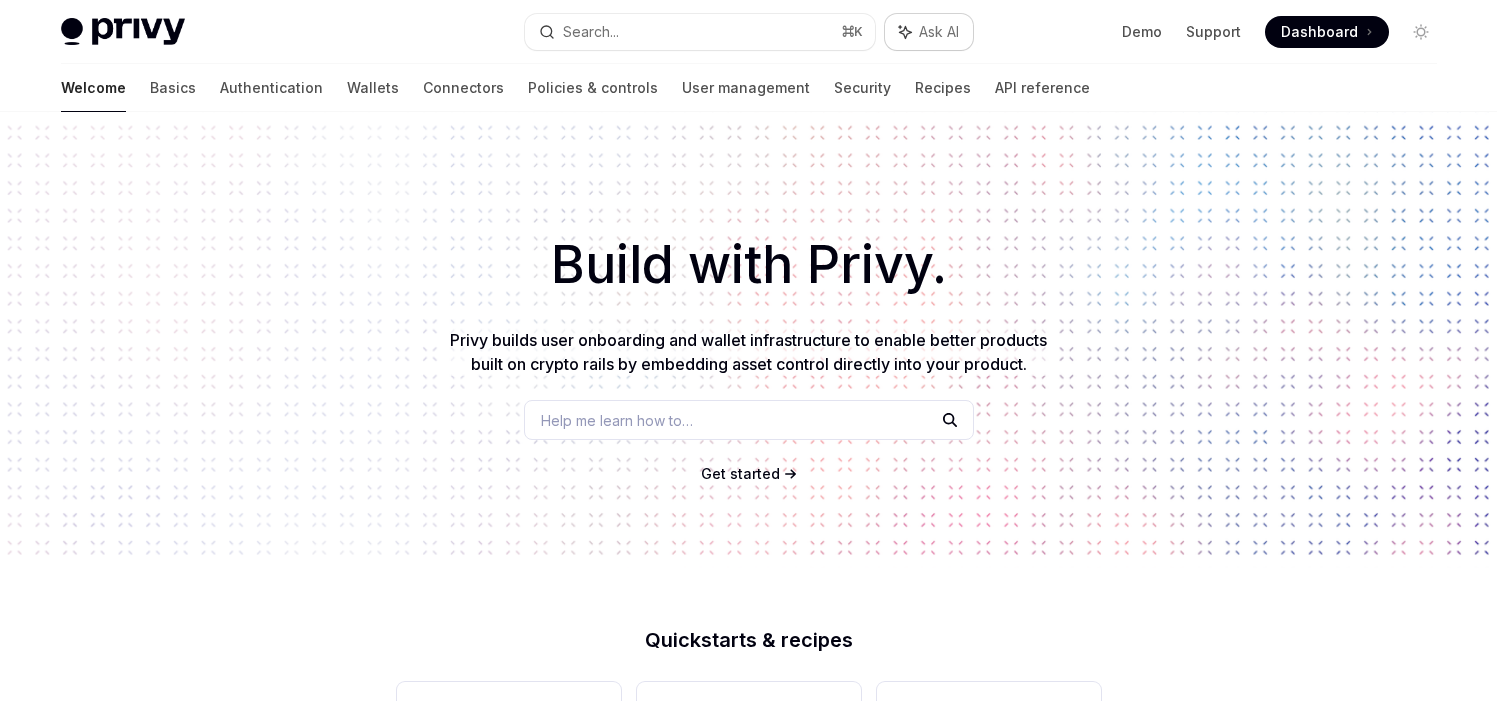 click on "Ask AI" at bounding box center [939, 32] 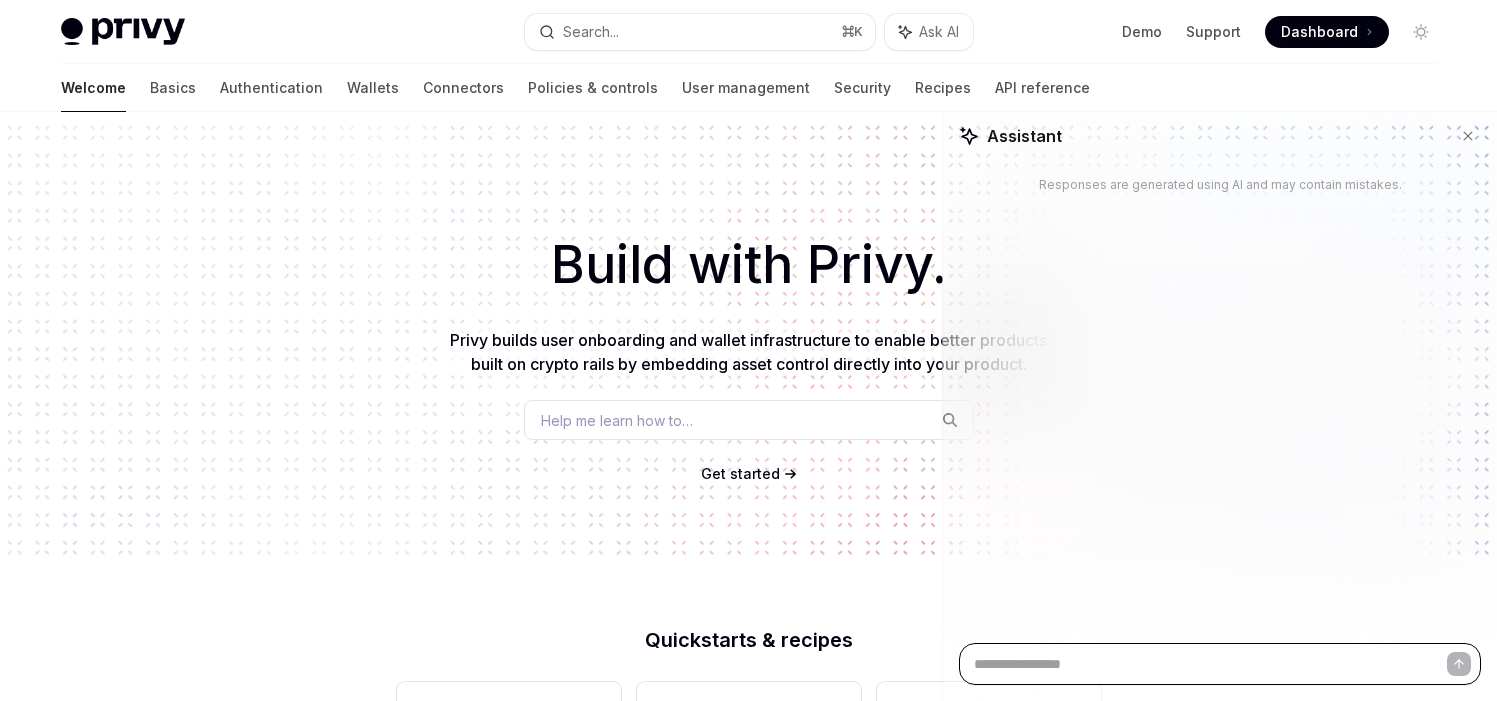 paste on "**********" 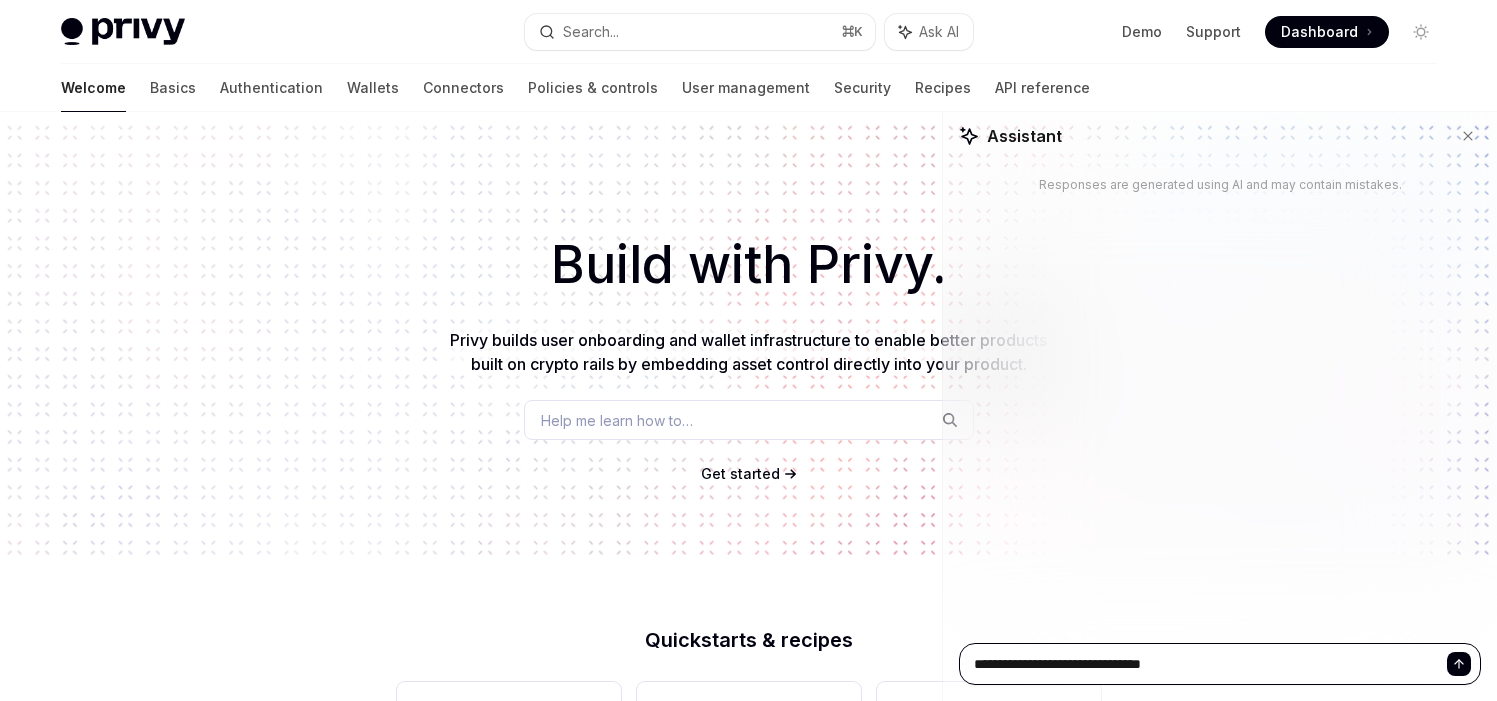 type on "**********" 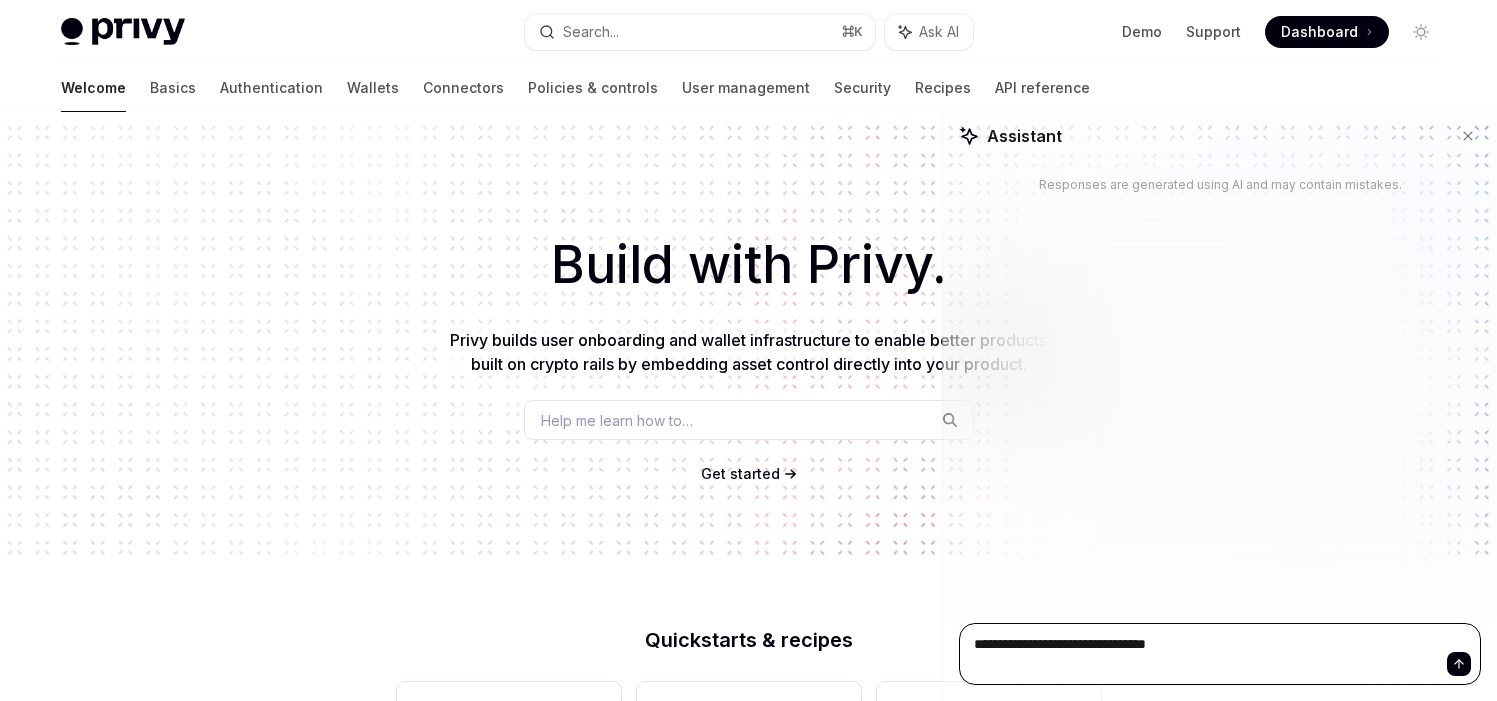 type on "**********" 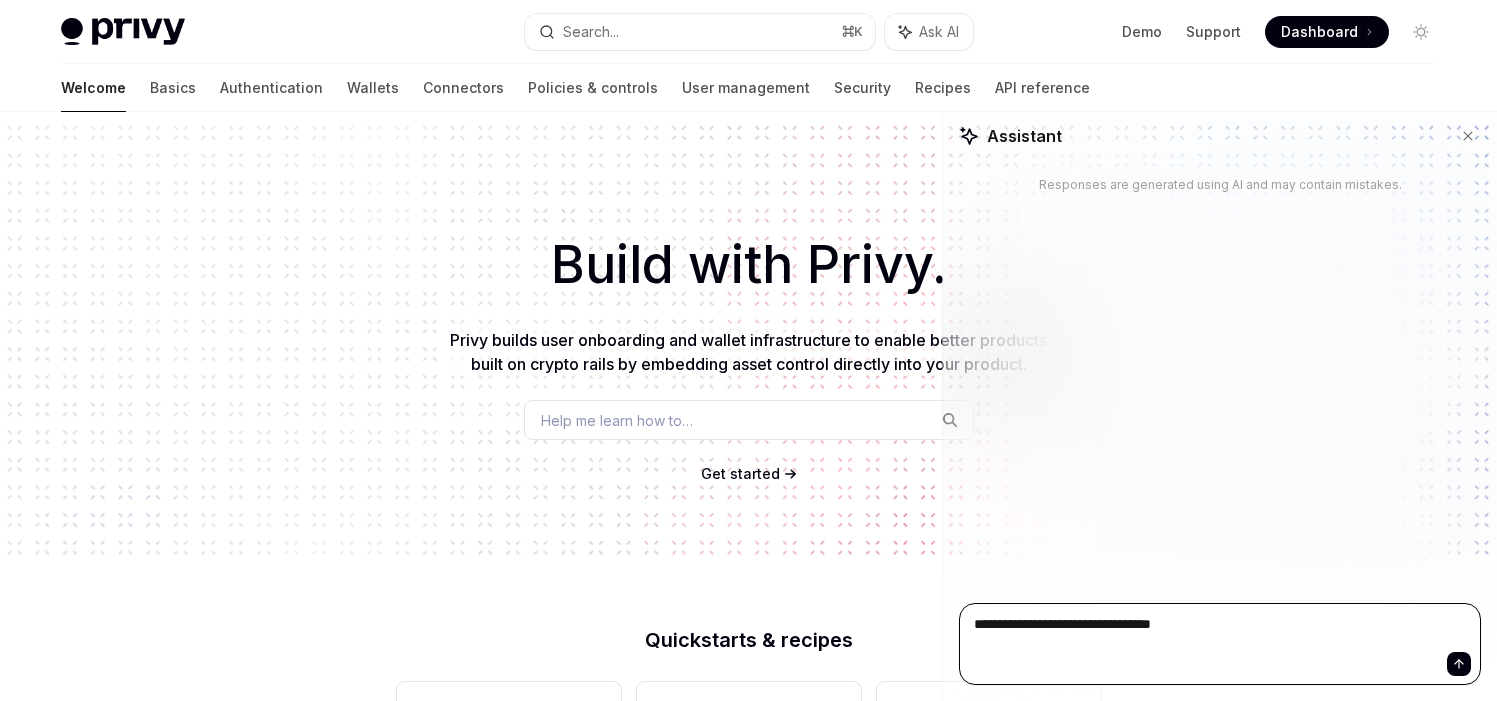 type on "**********" 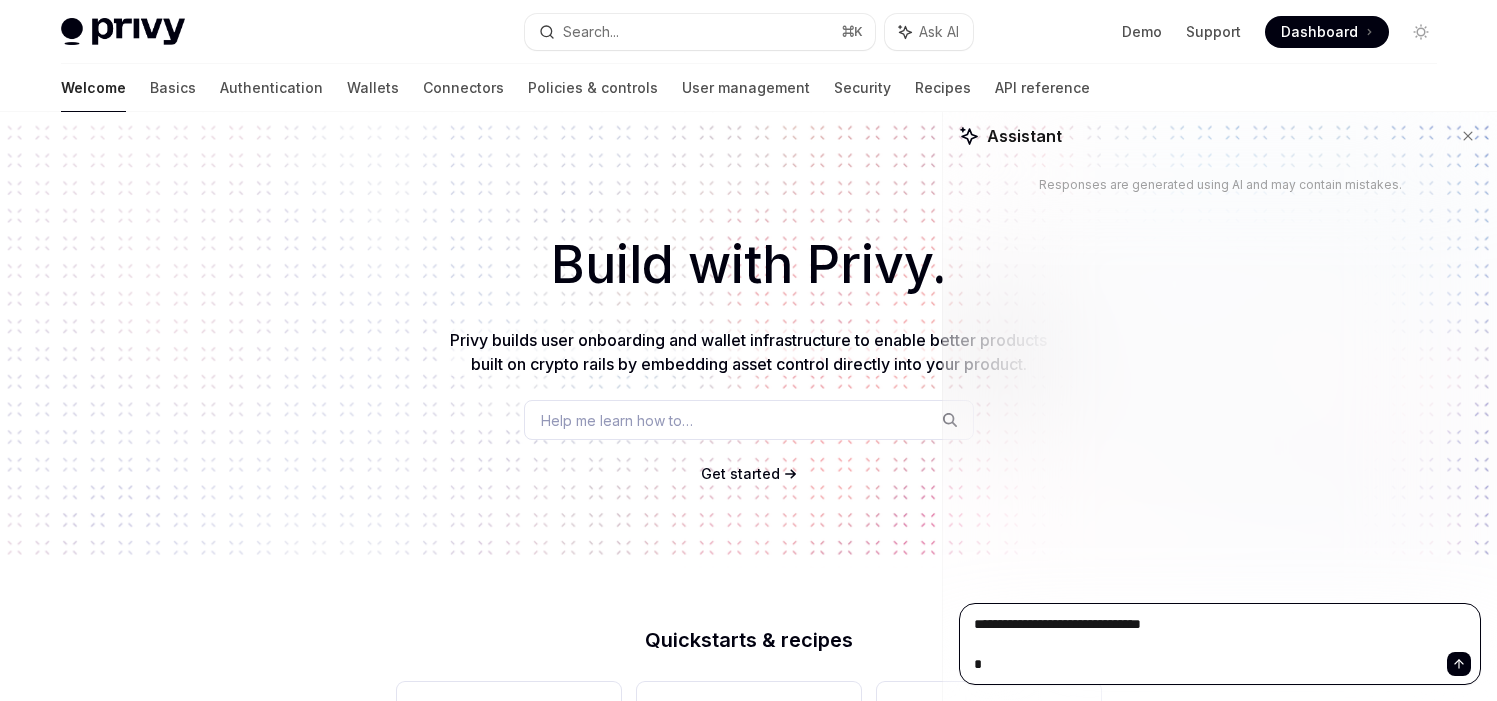 type on "**********" 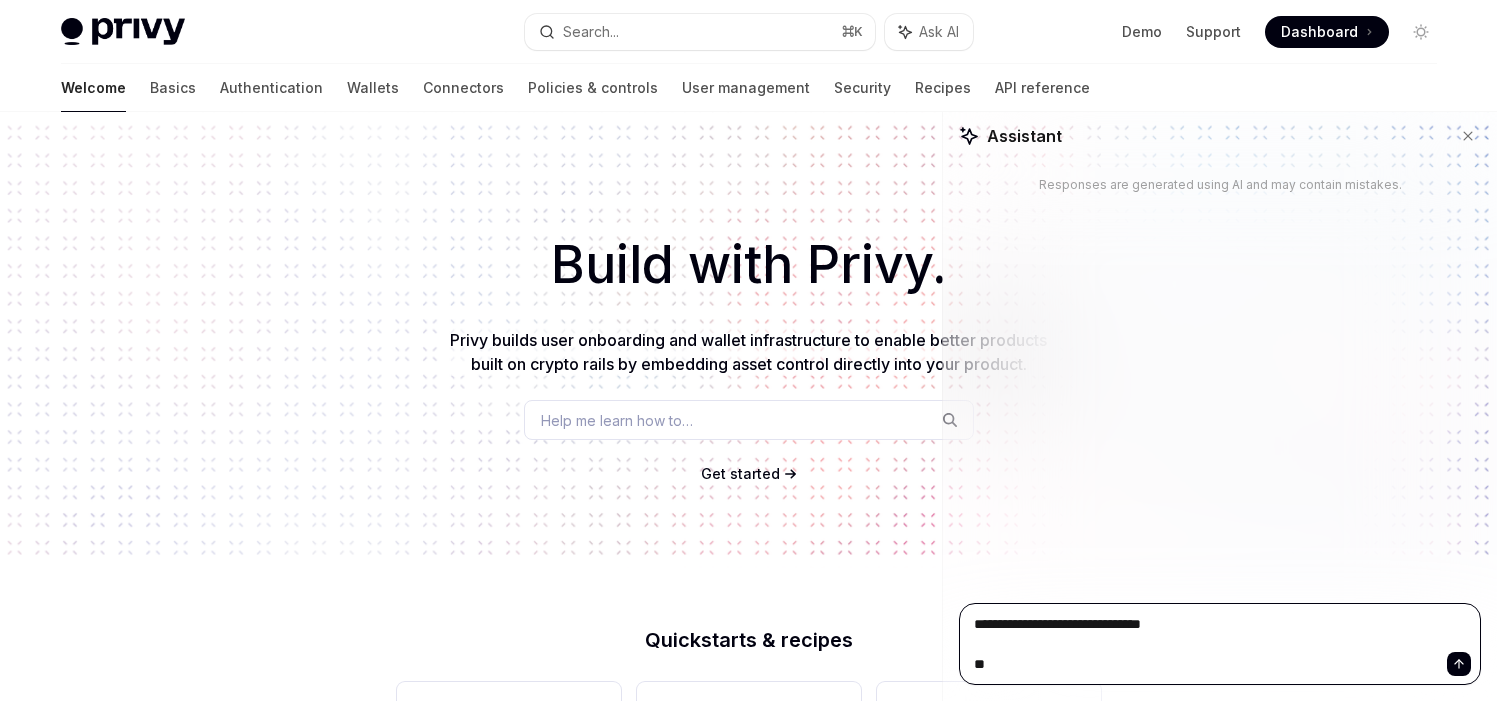 type on "**********" 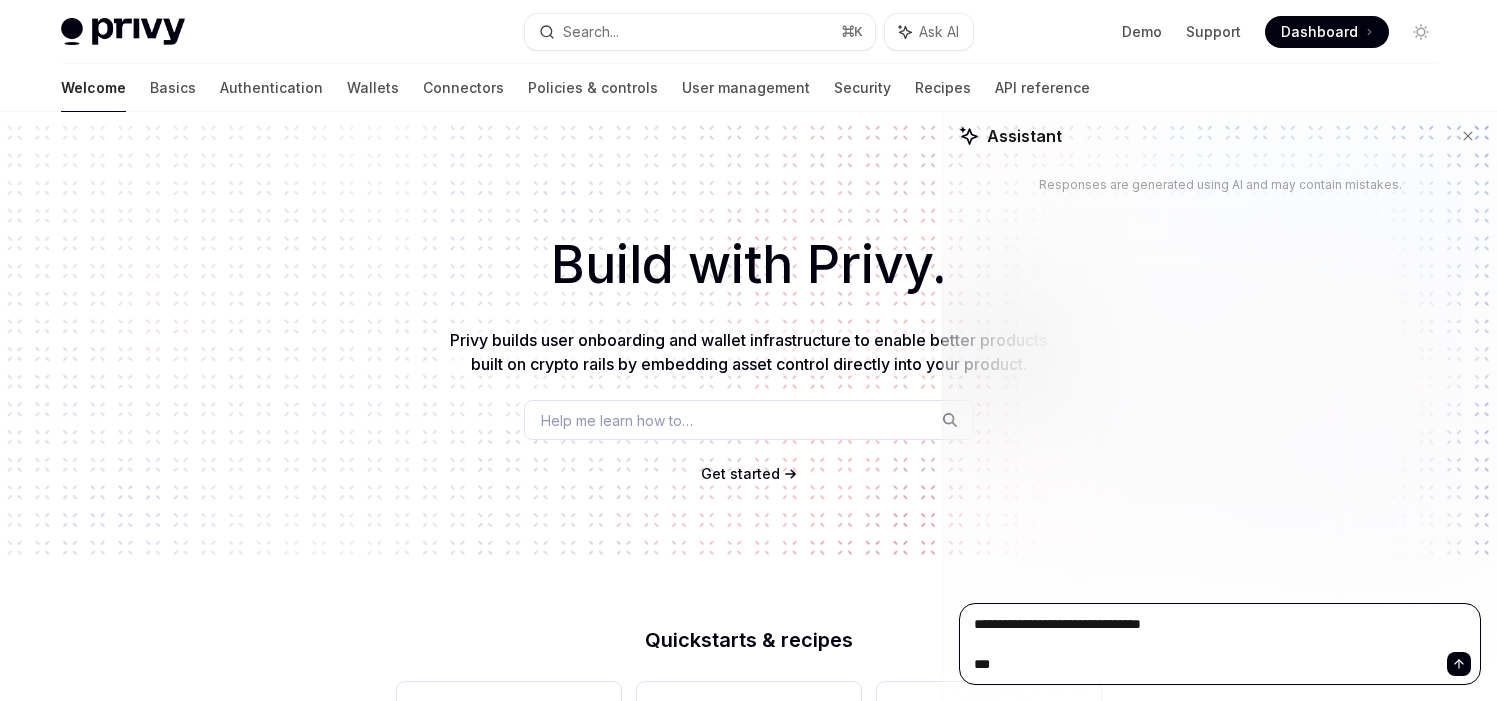 type on "**********" 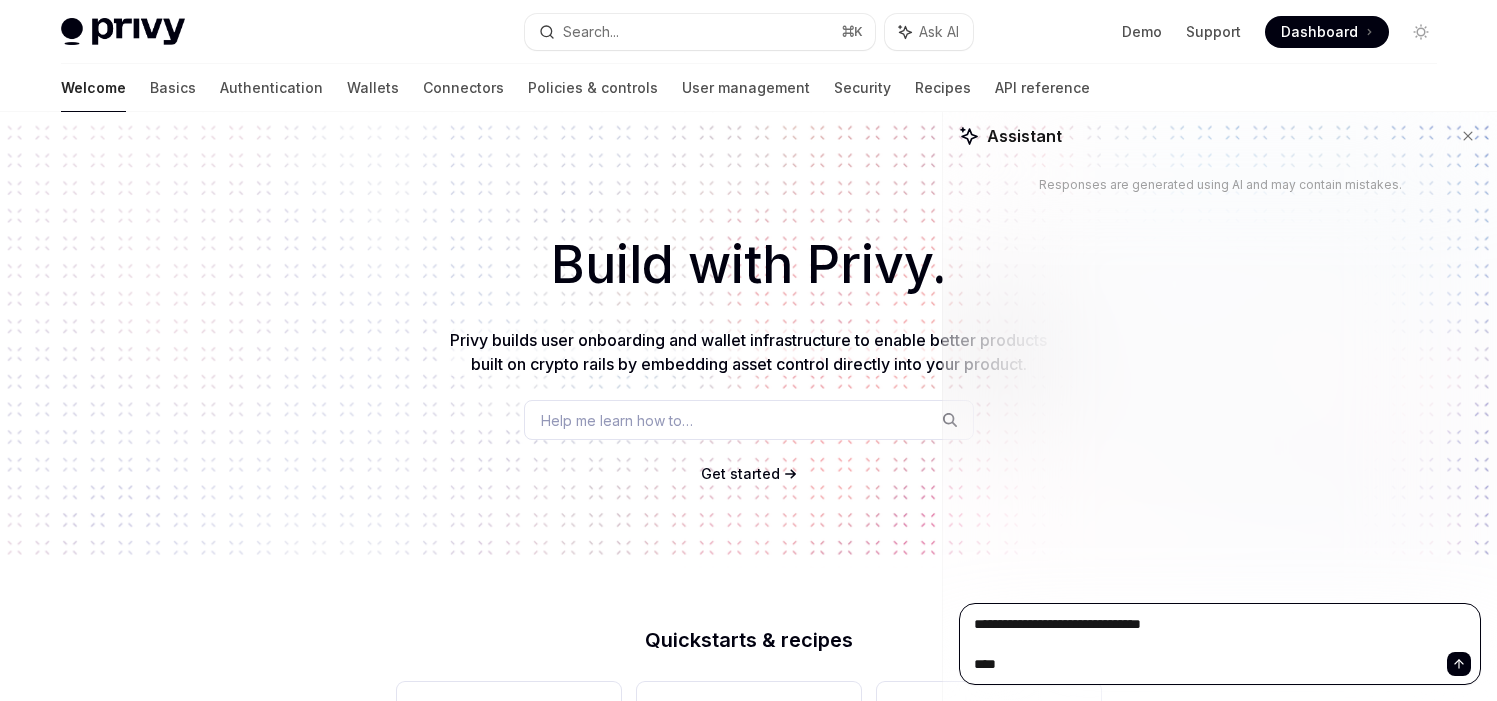 type on "*" 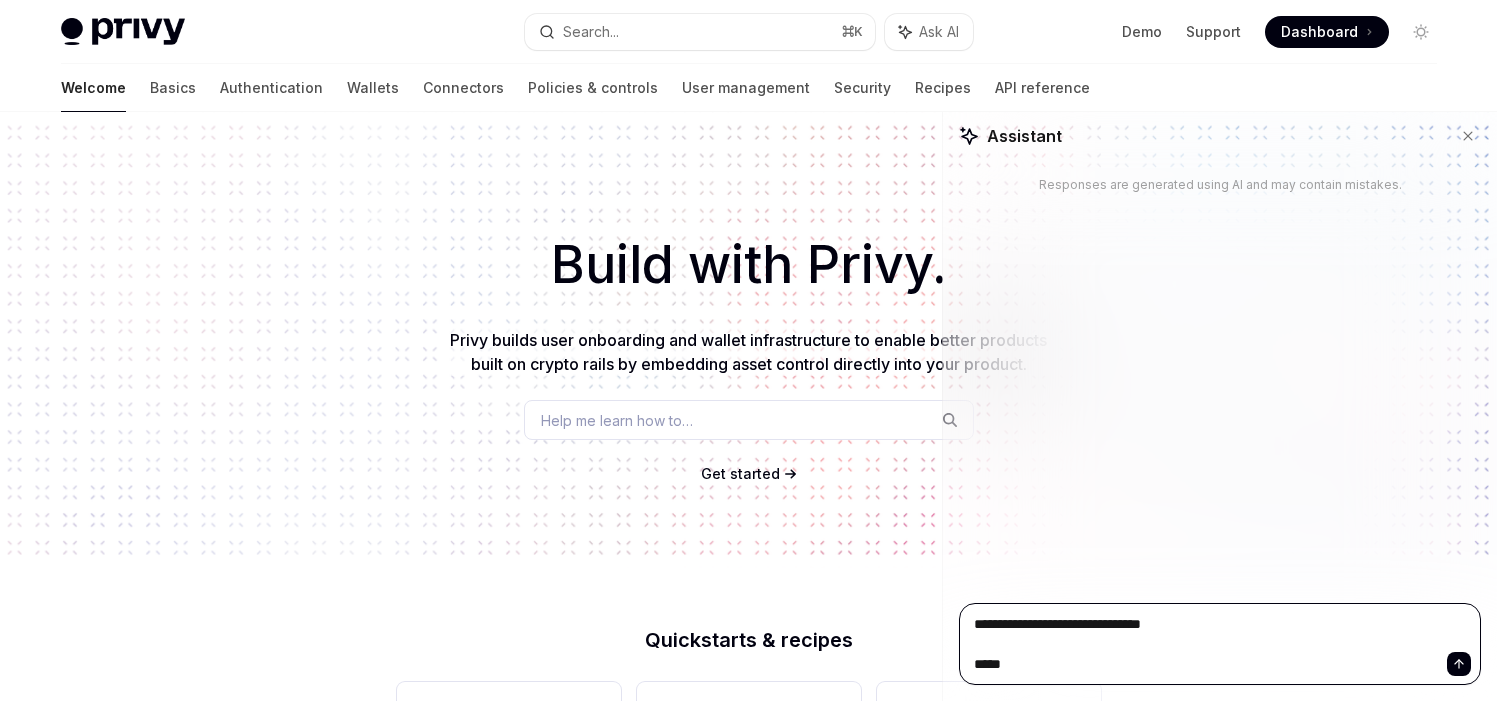 type on "**********" 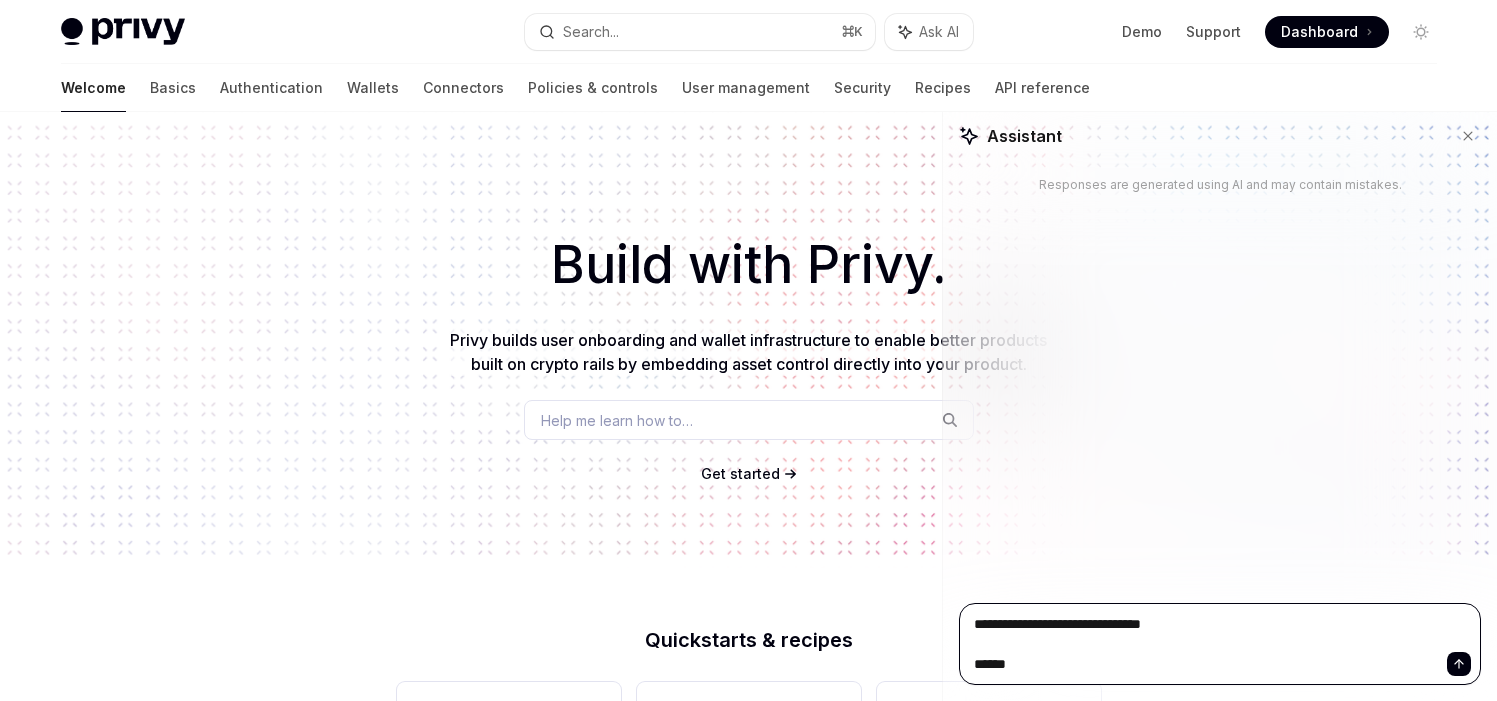 type on "**********" 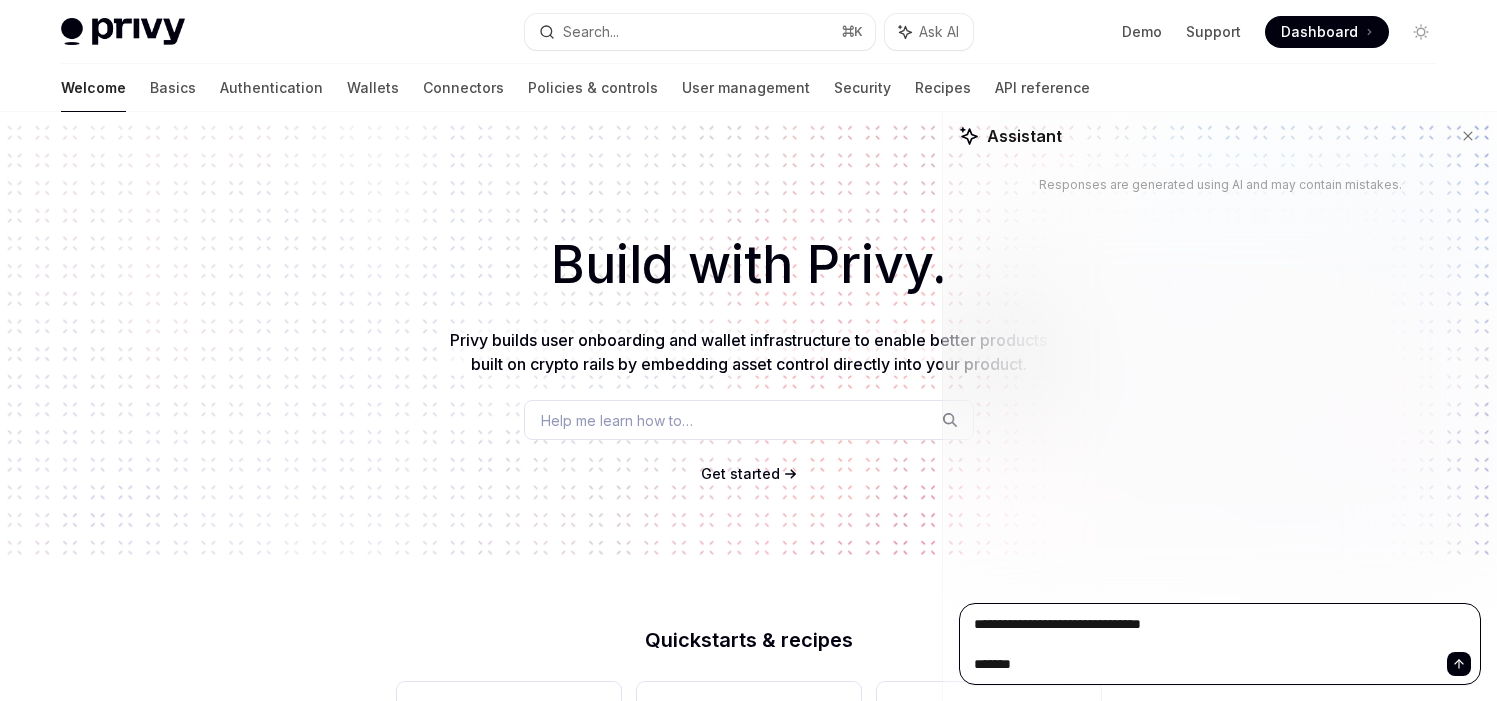 type on "**********" 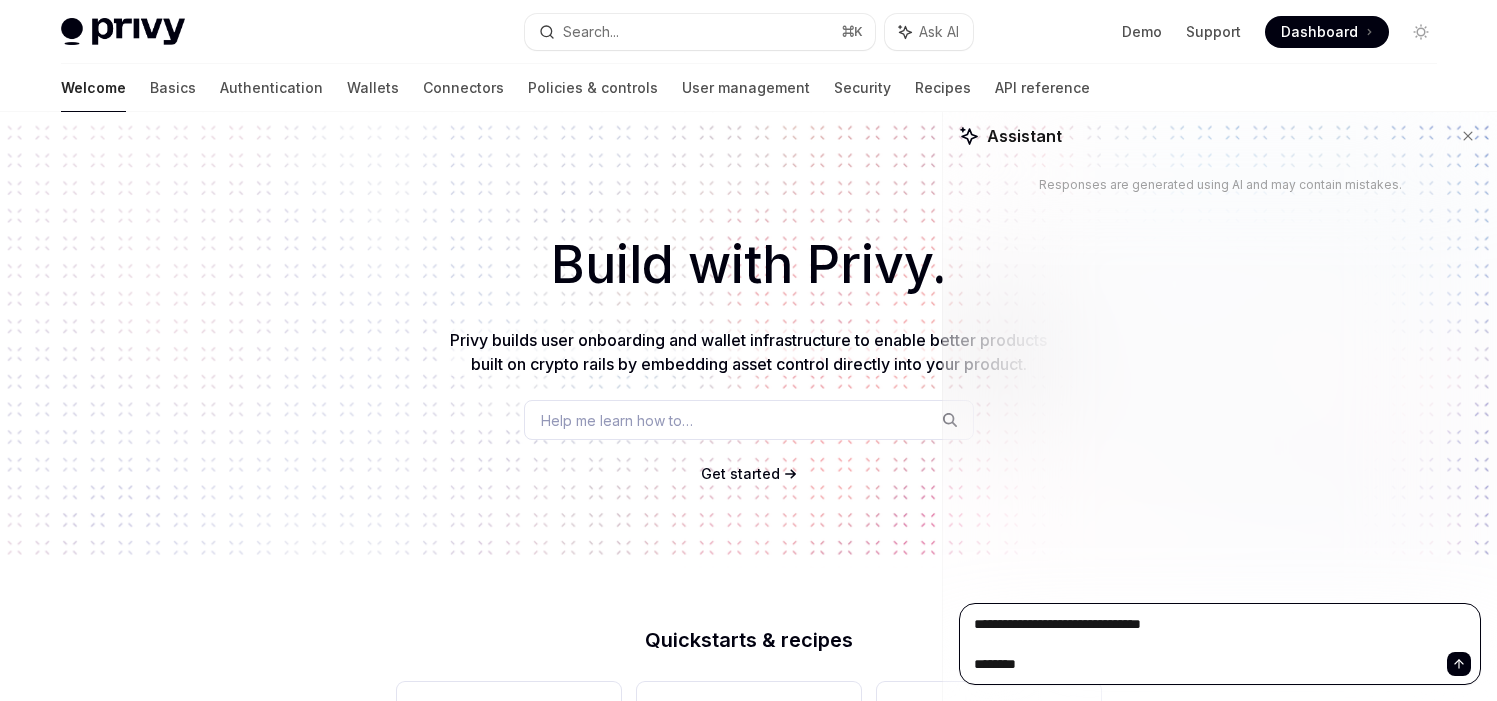 type on "*" 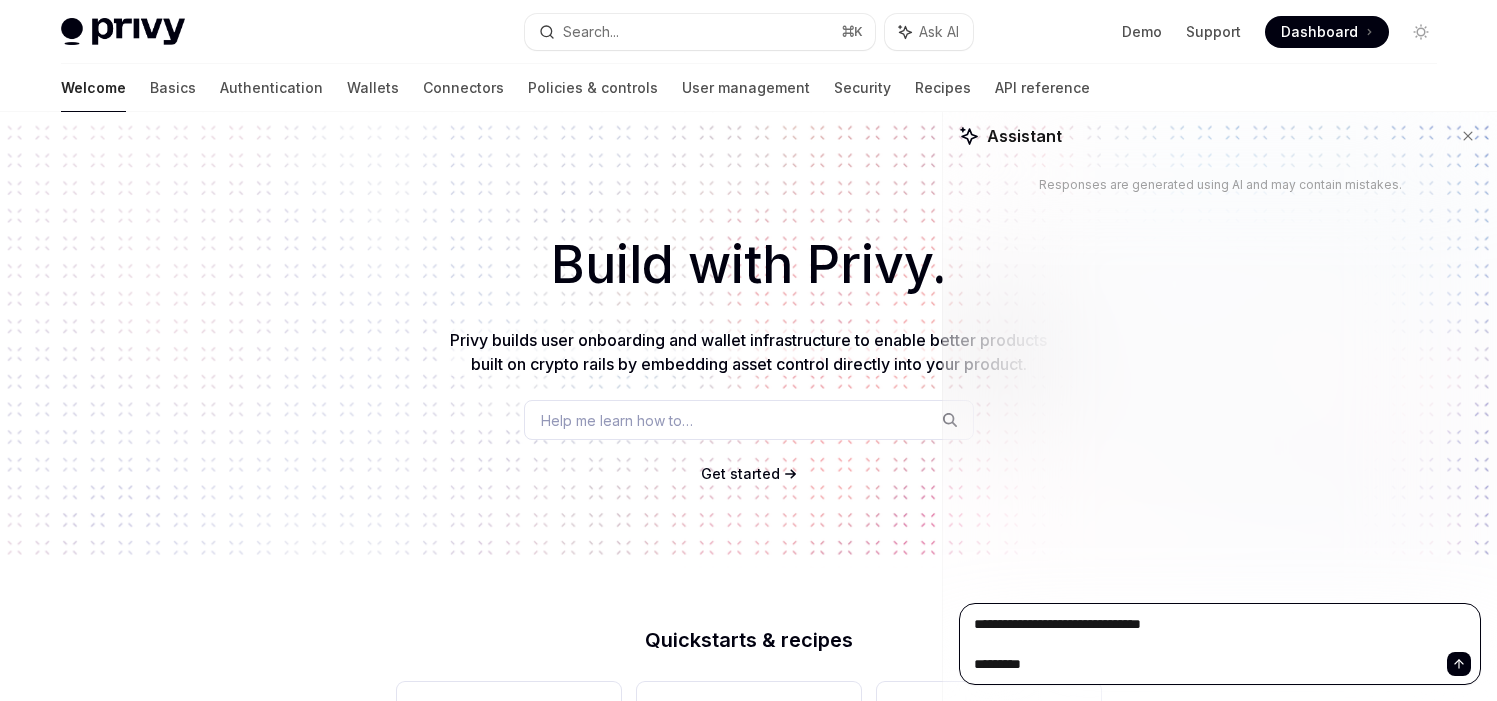 type on "**********" 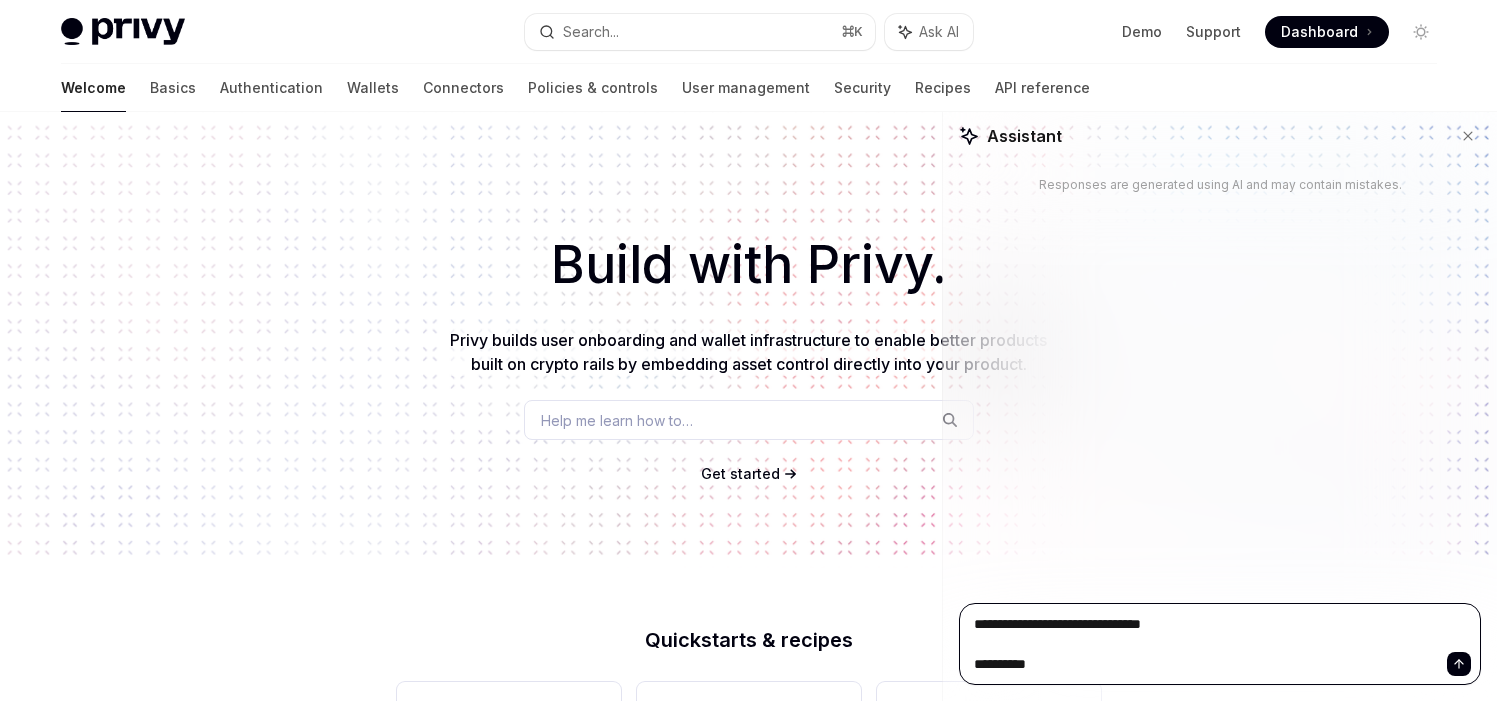 type on "**********" 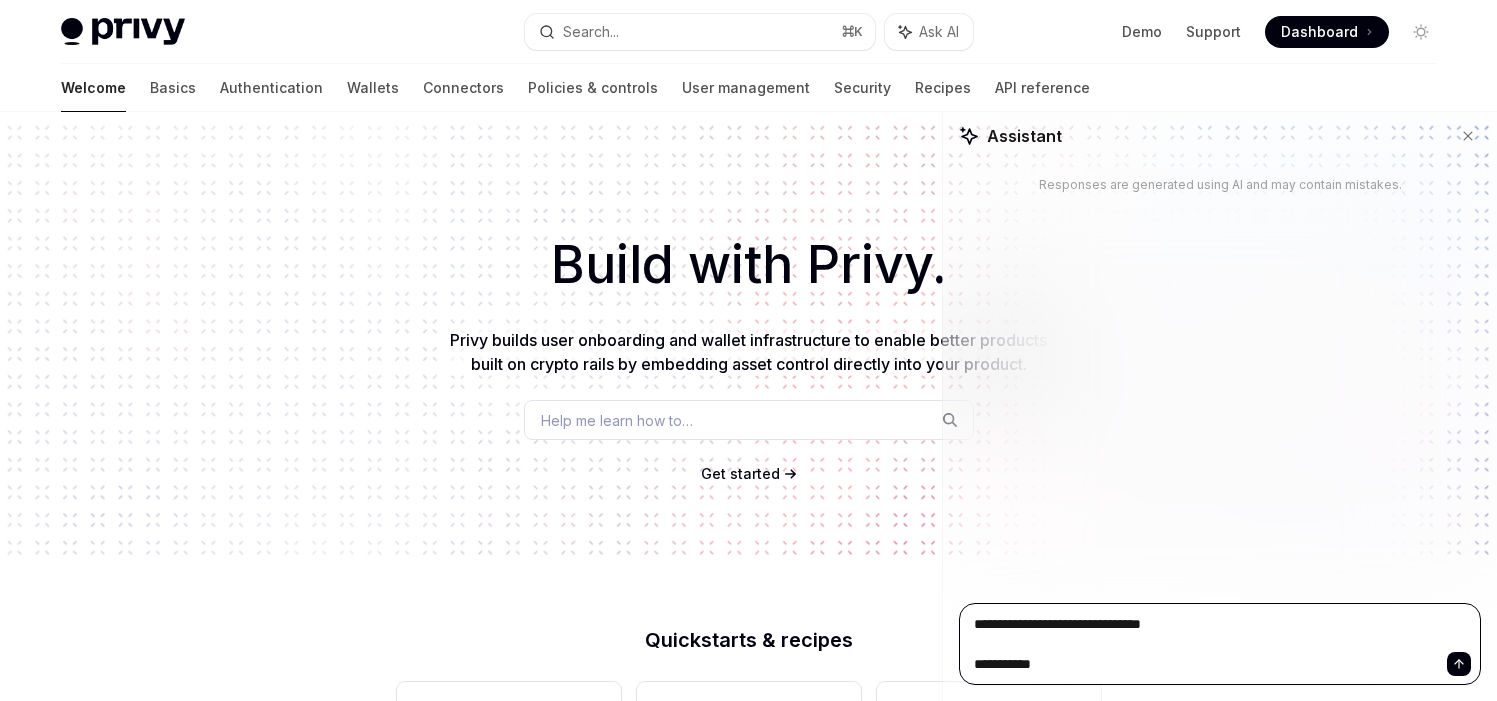 type on "It cannot be linked" 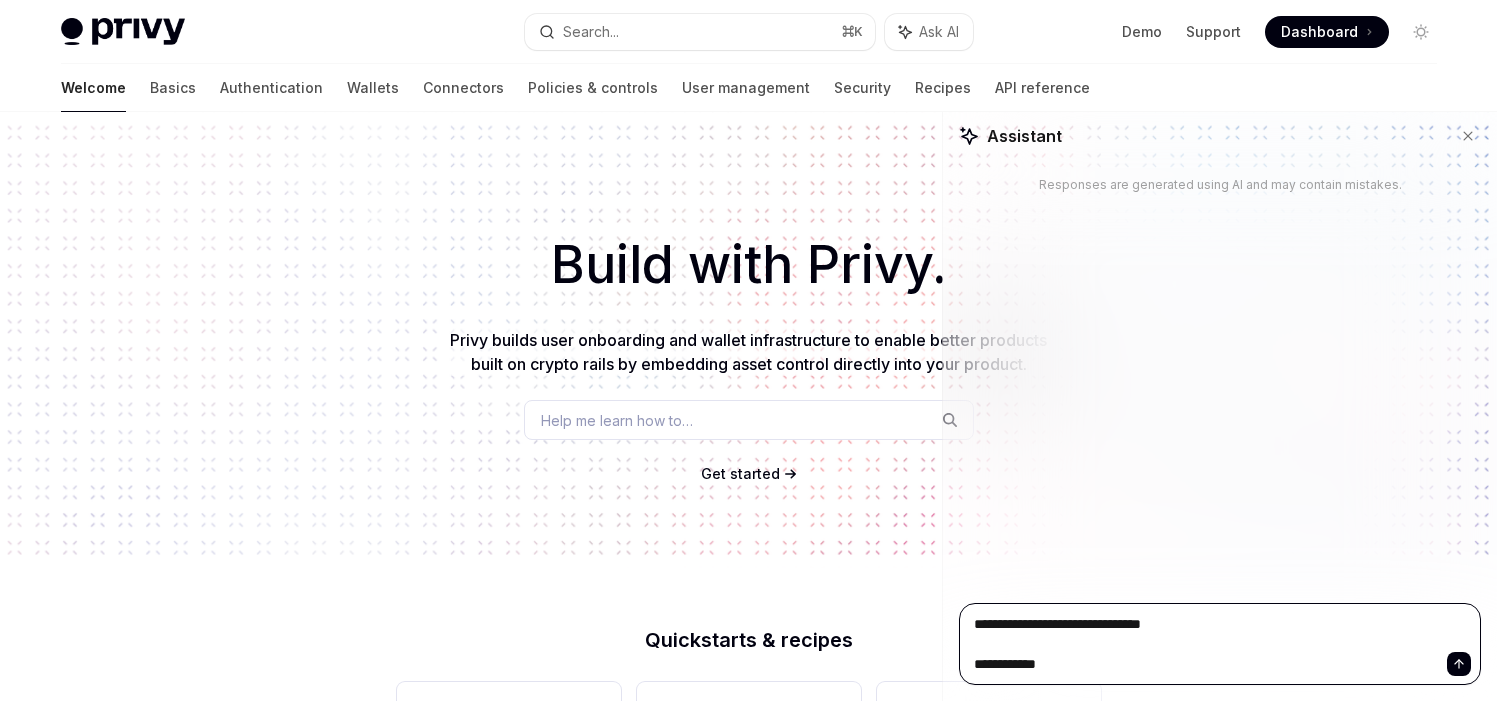type on ": You can use the Privy REST API to find out which user is associated with" 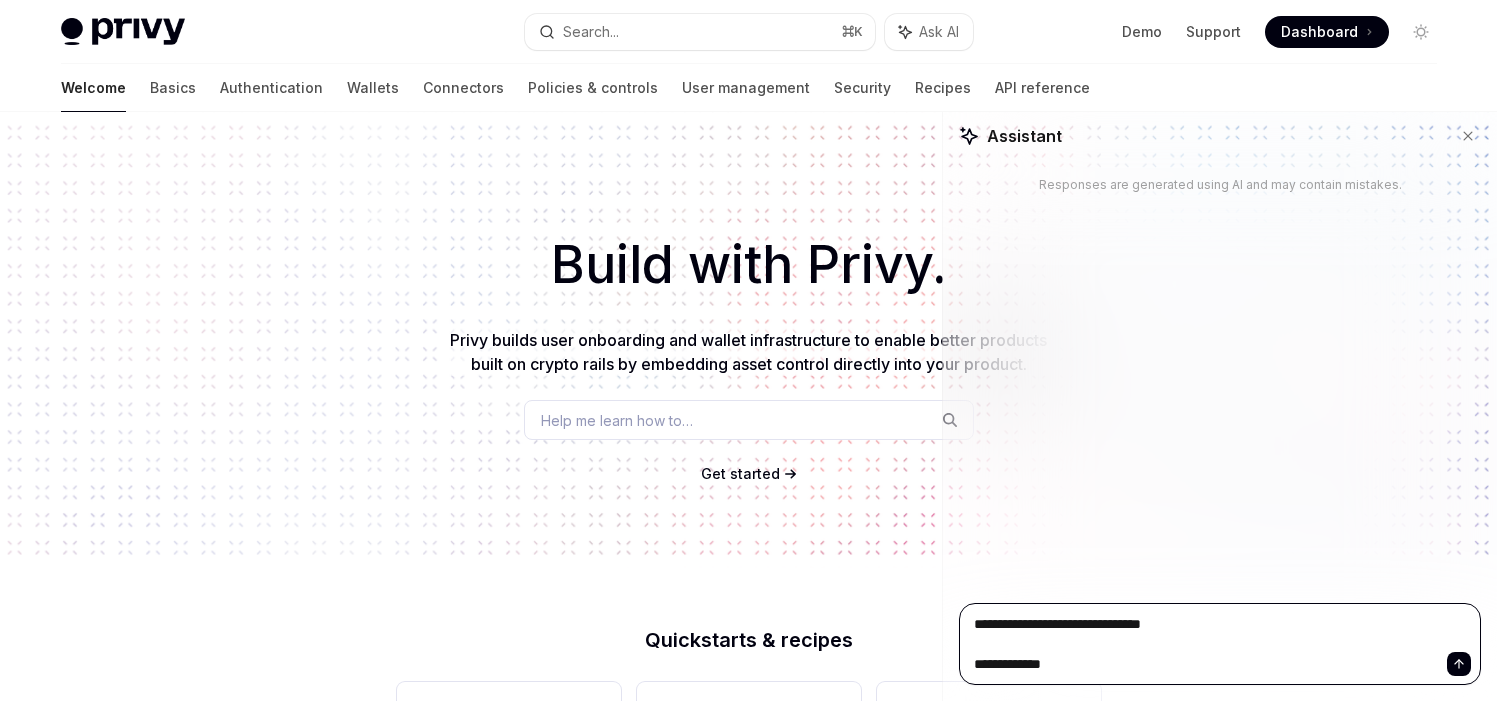 type on "**********" 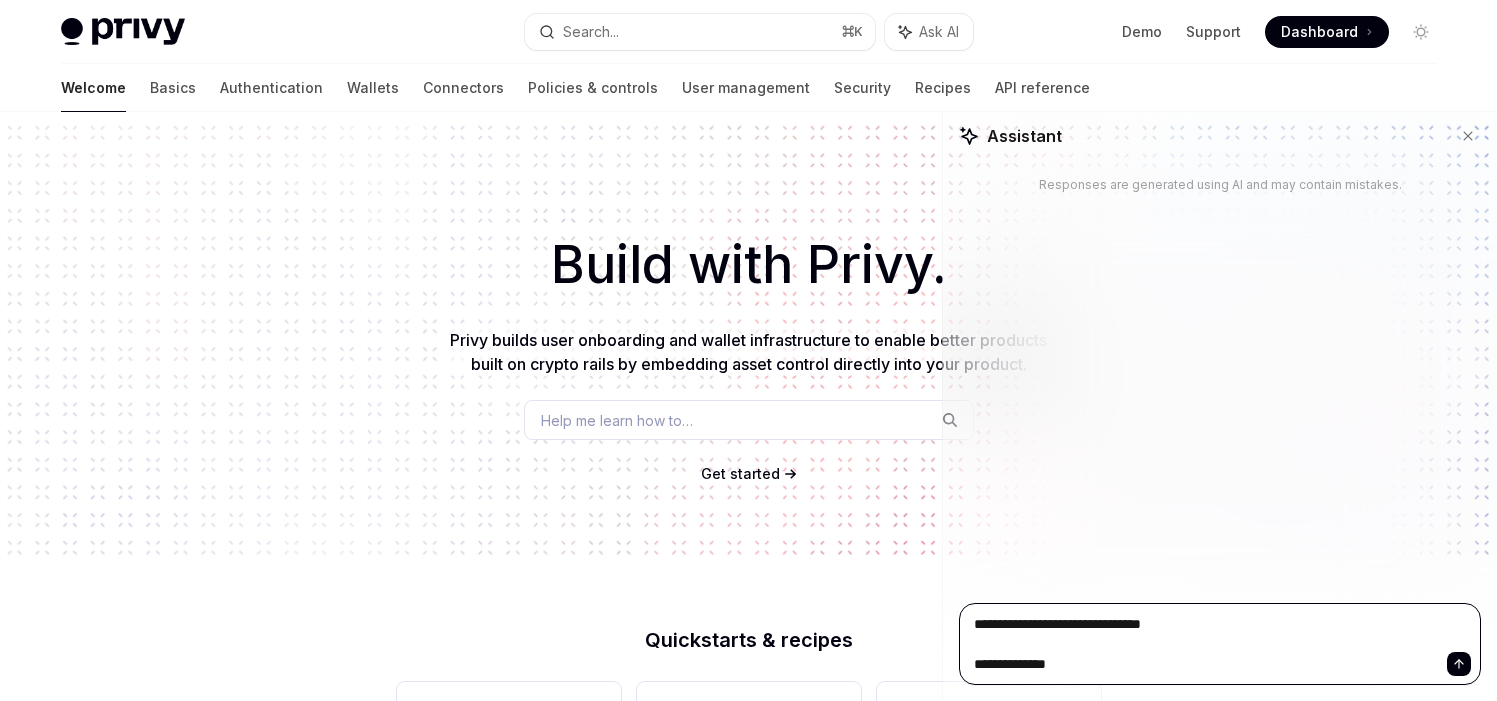type on "**********" 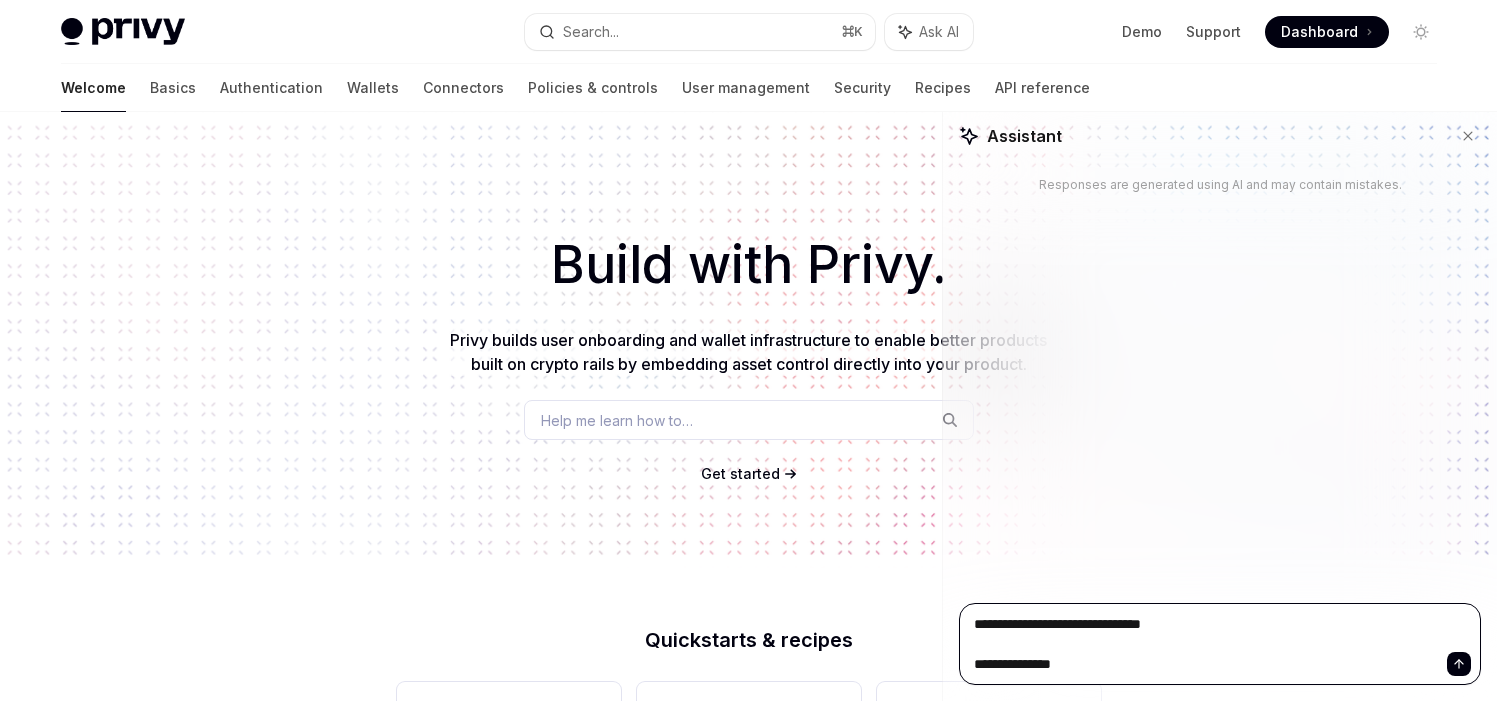 type on "**********" 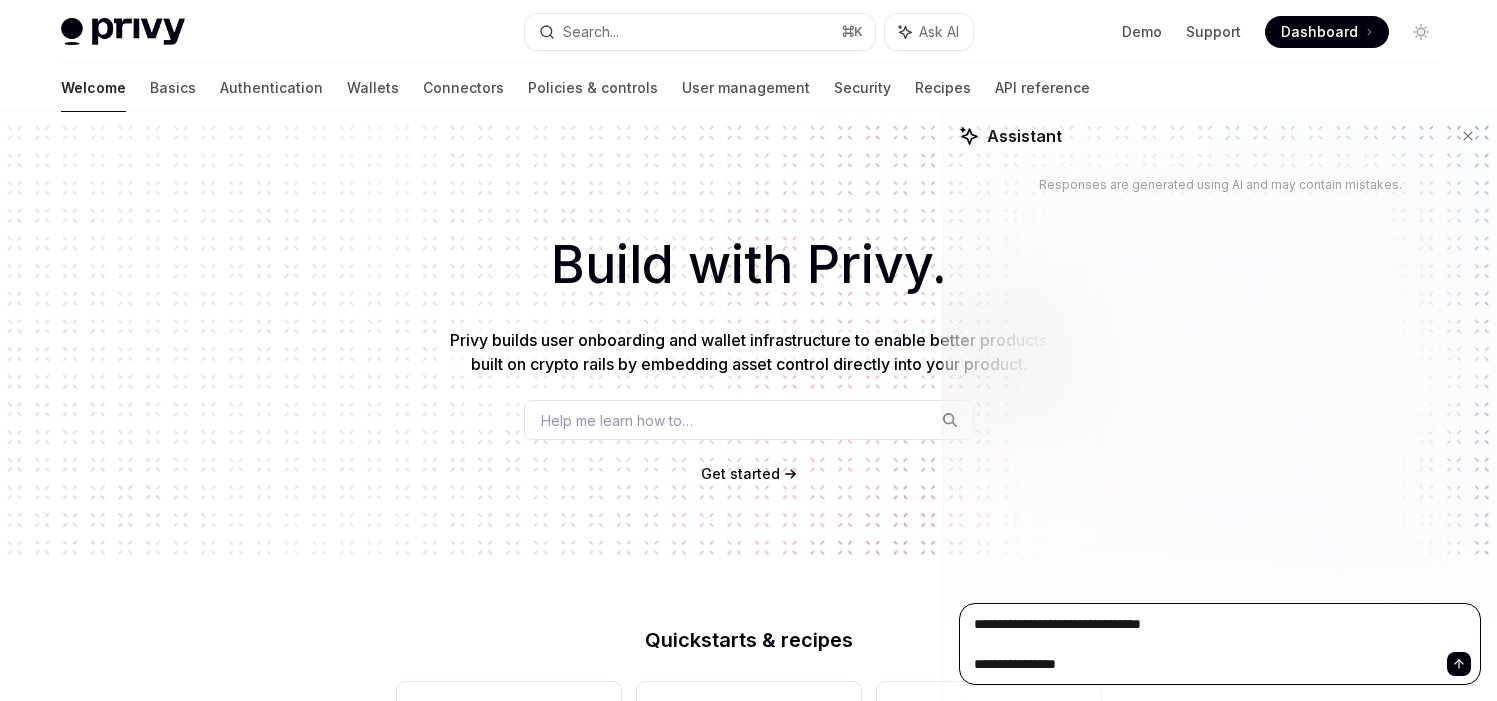 type on "**********" 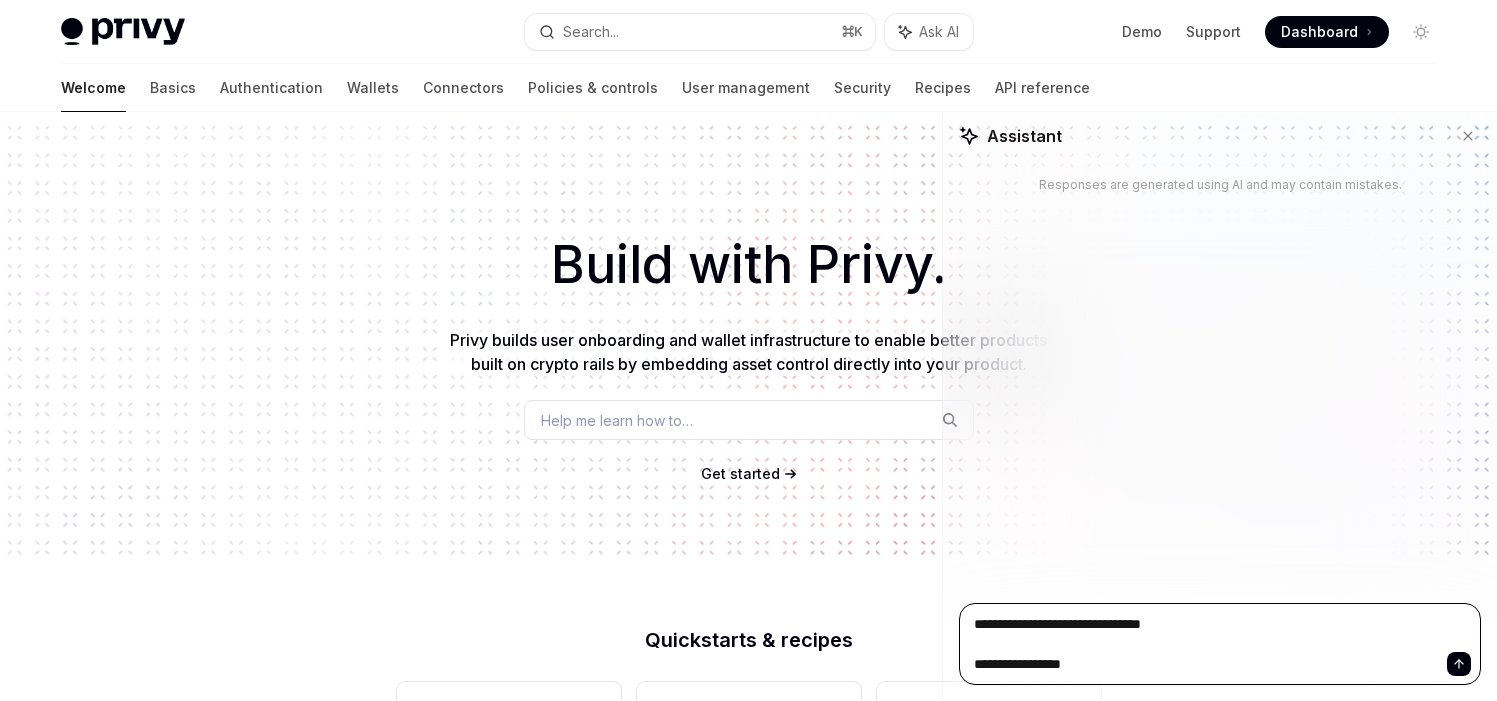 type on "**********" 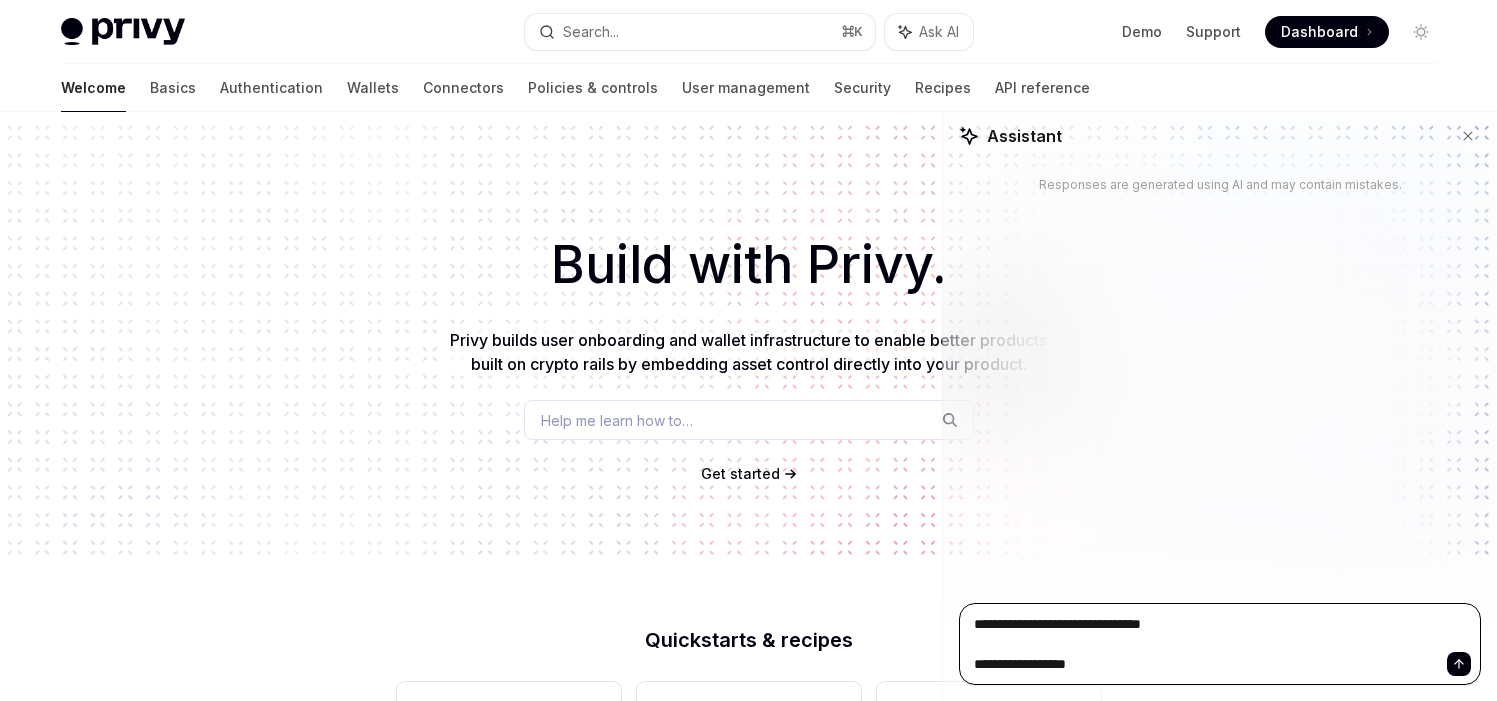 type on "**********" 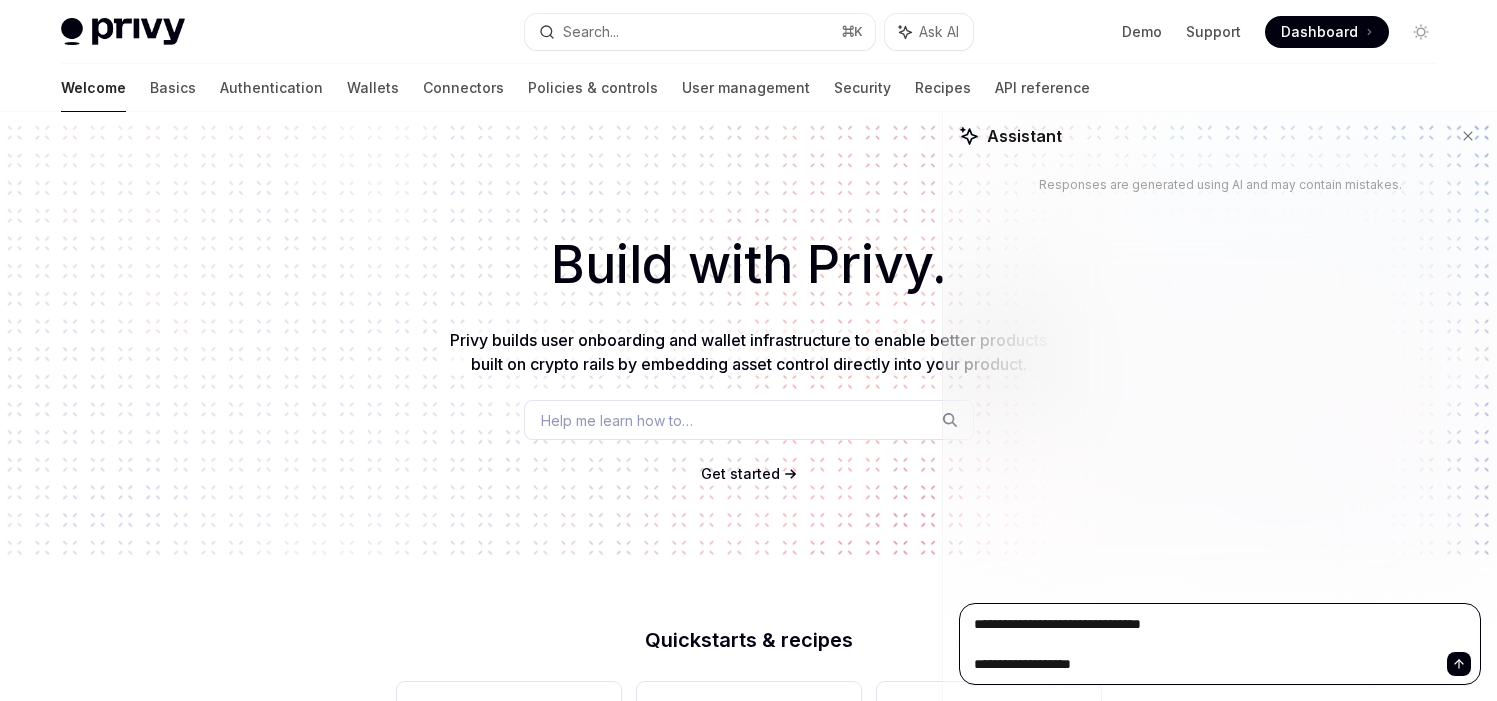 type on "for the cross-app embedded wallet" 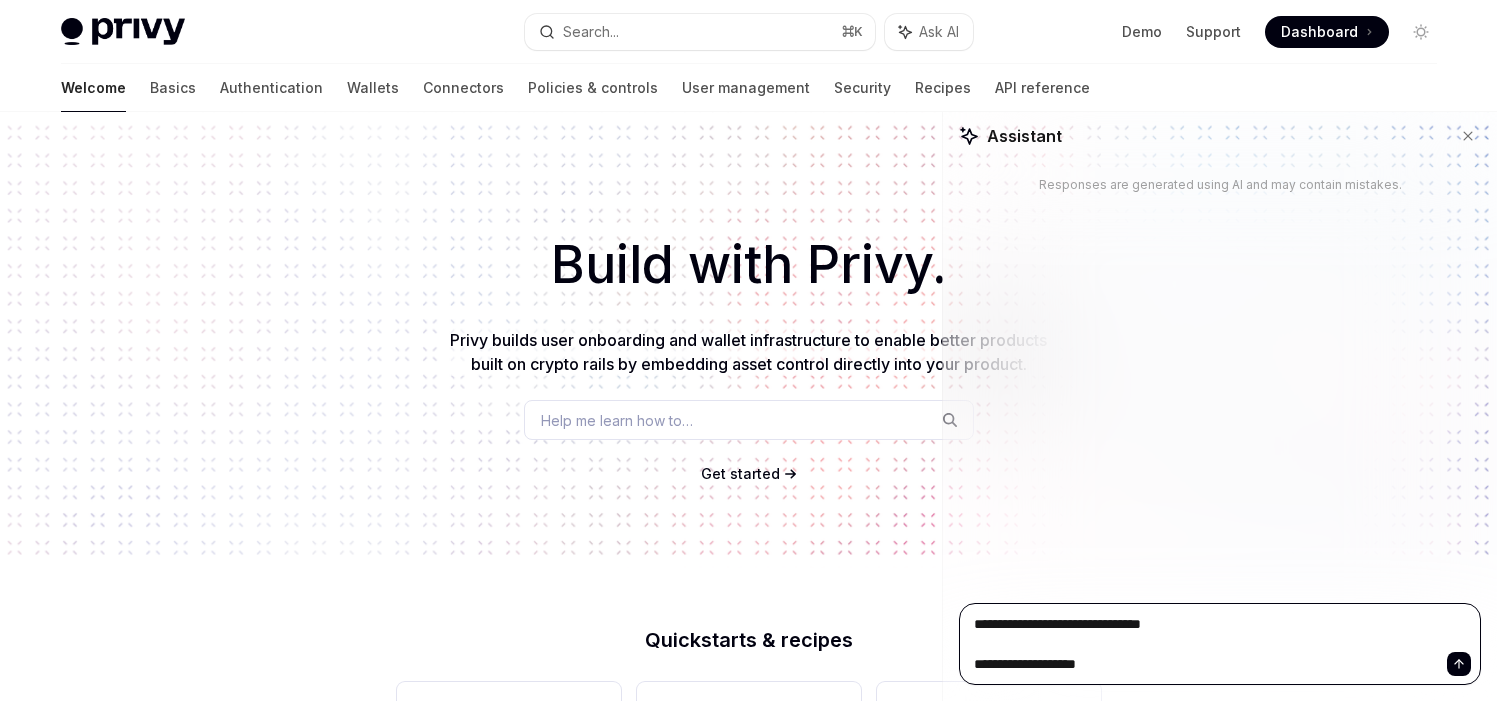 type on "**********" 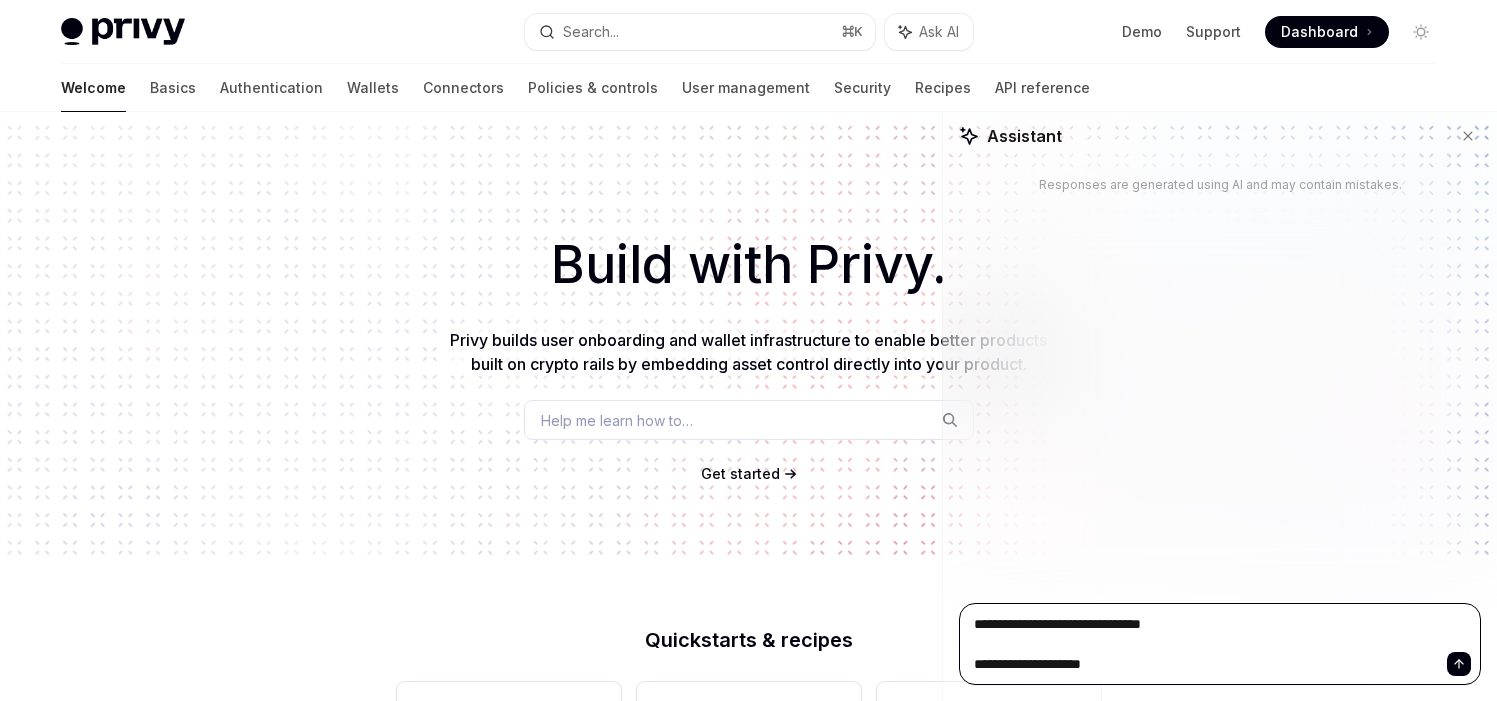 type on "**********" 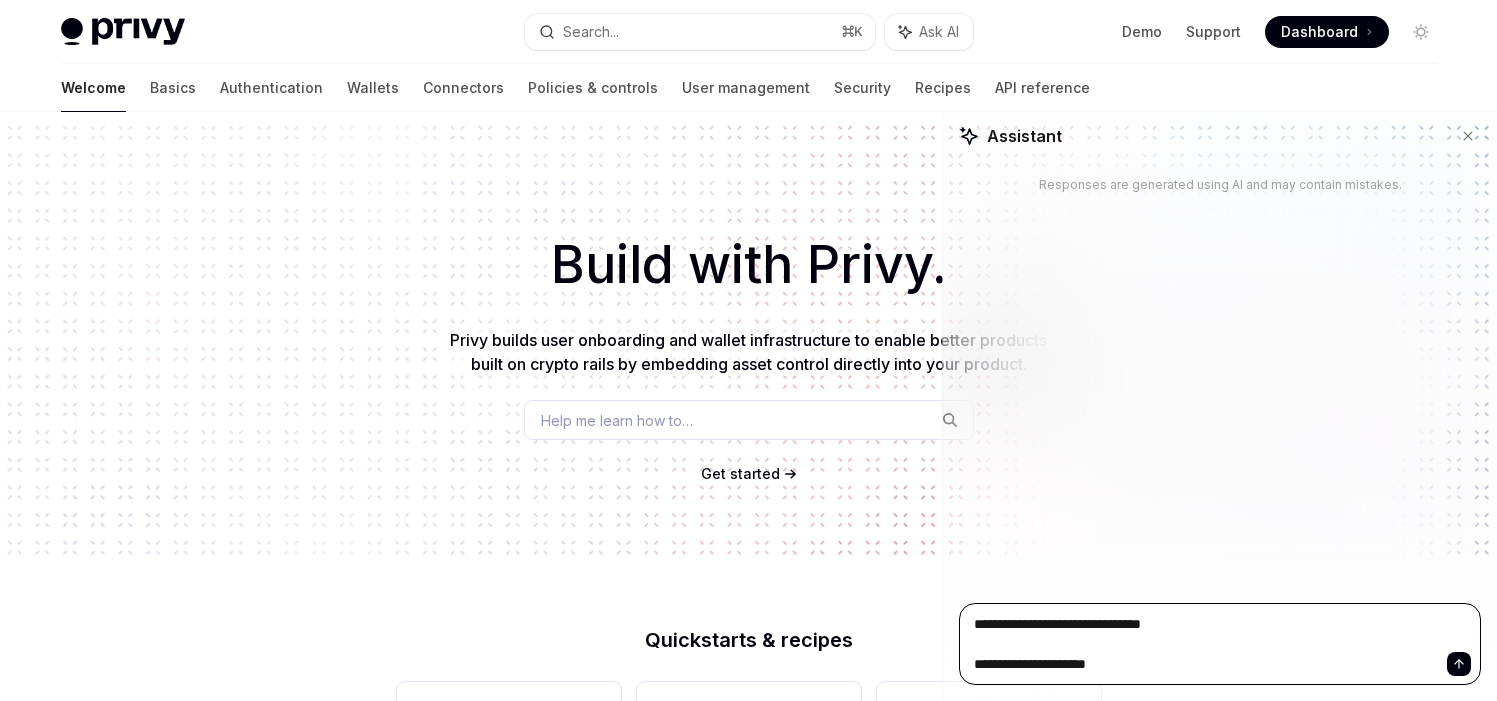 type on "**********" 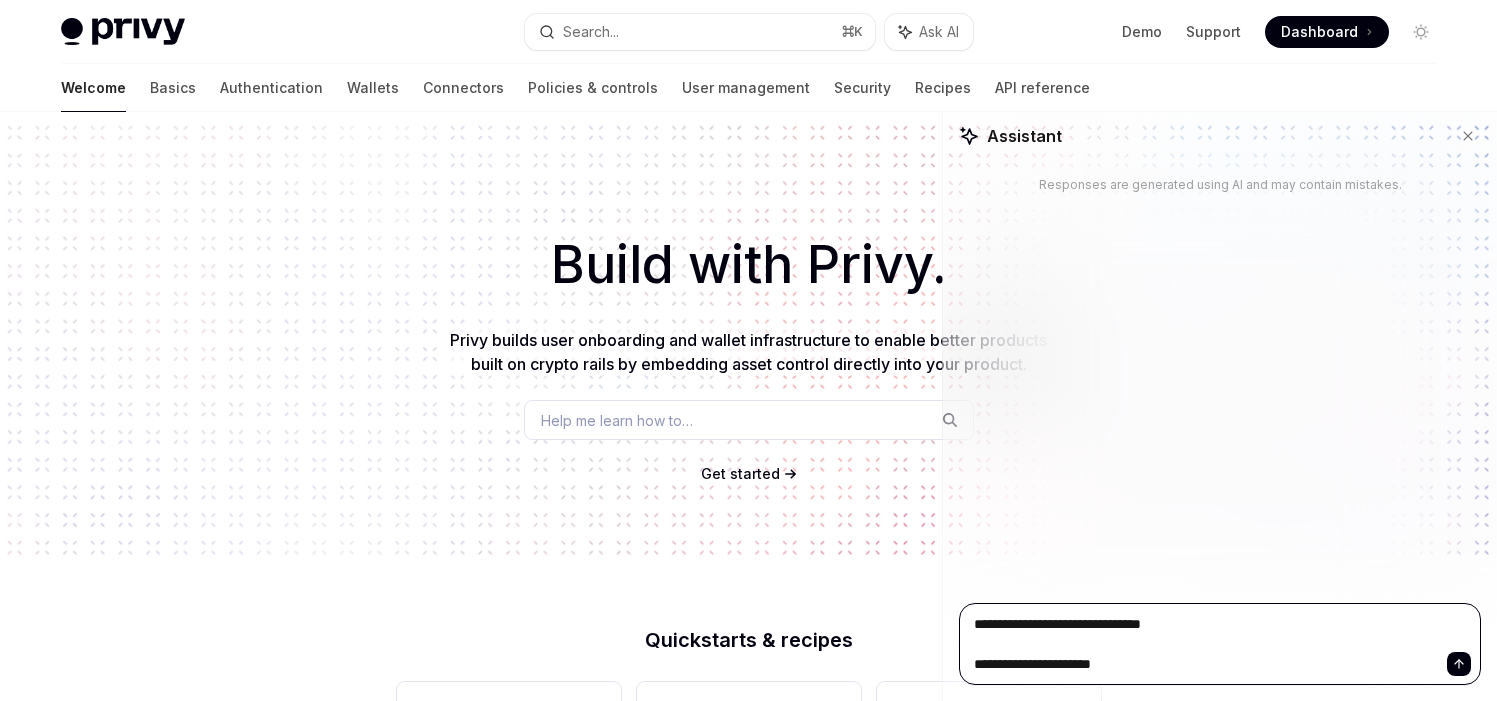 type on "**********" 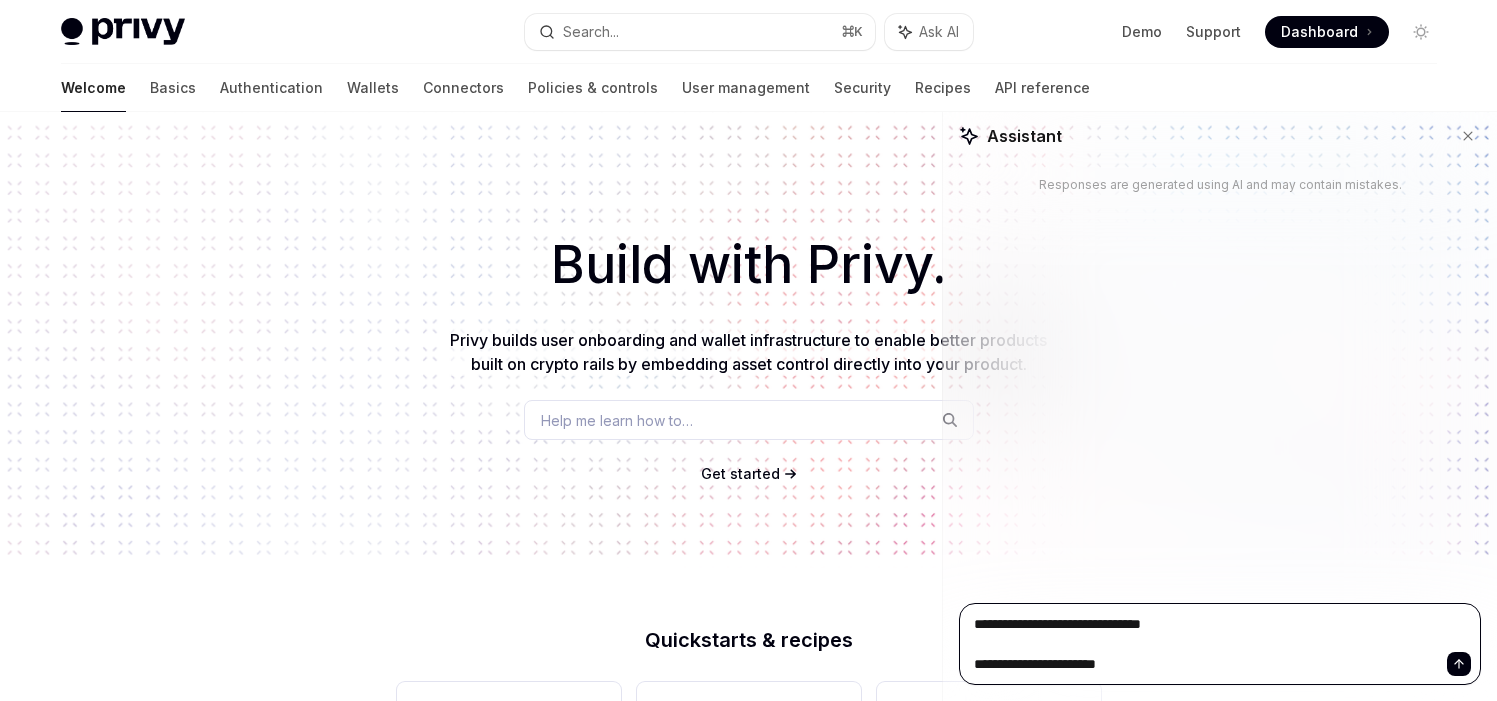 type on "**********" 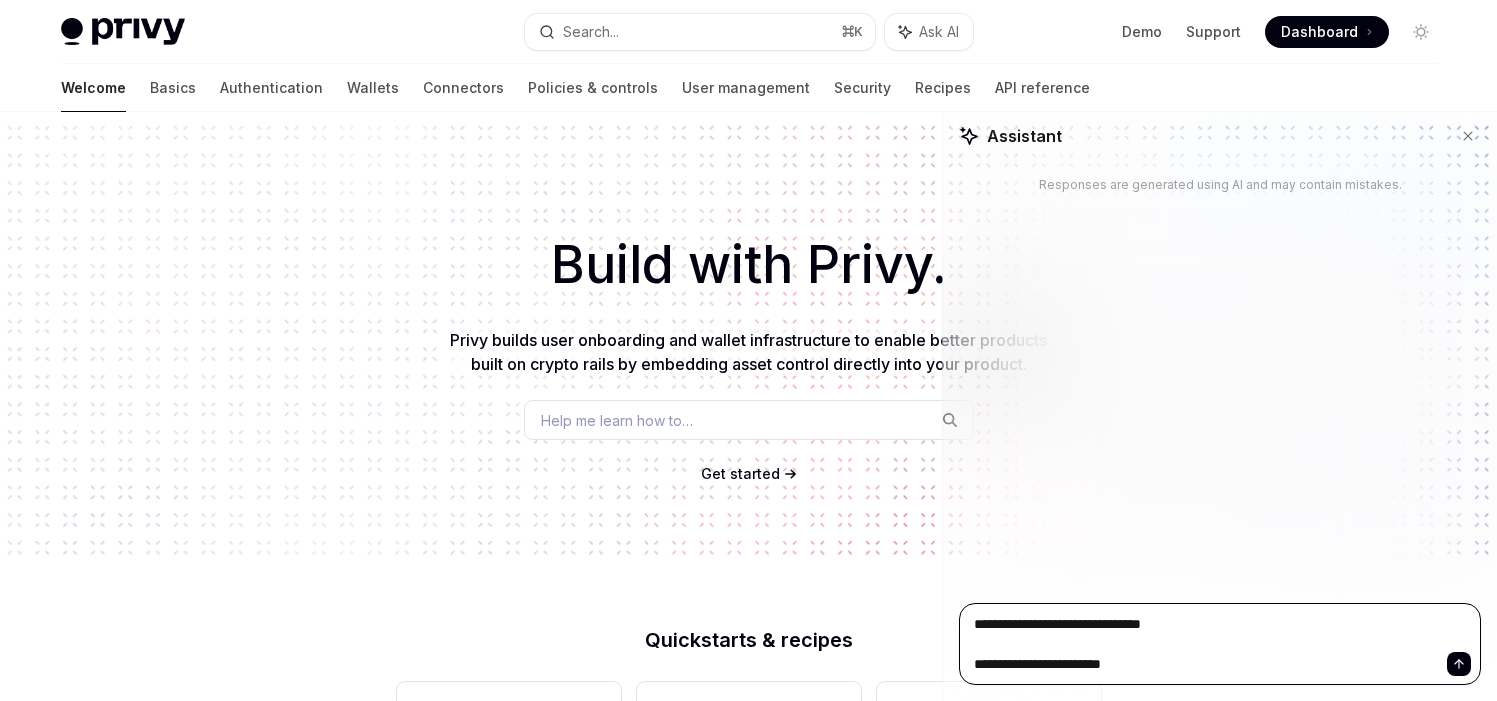 type on "**********" 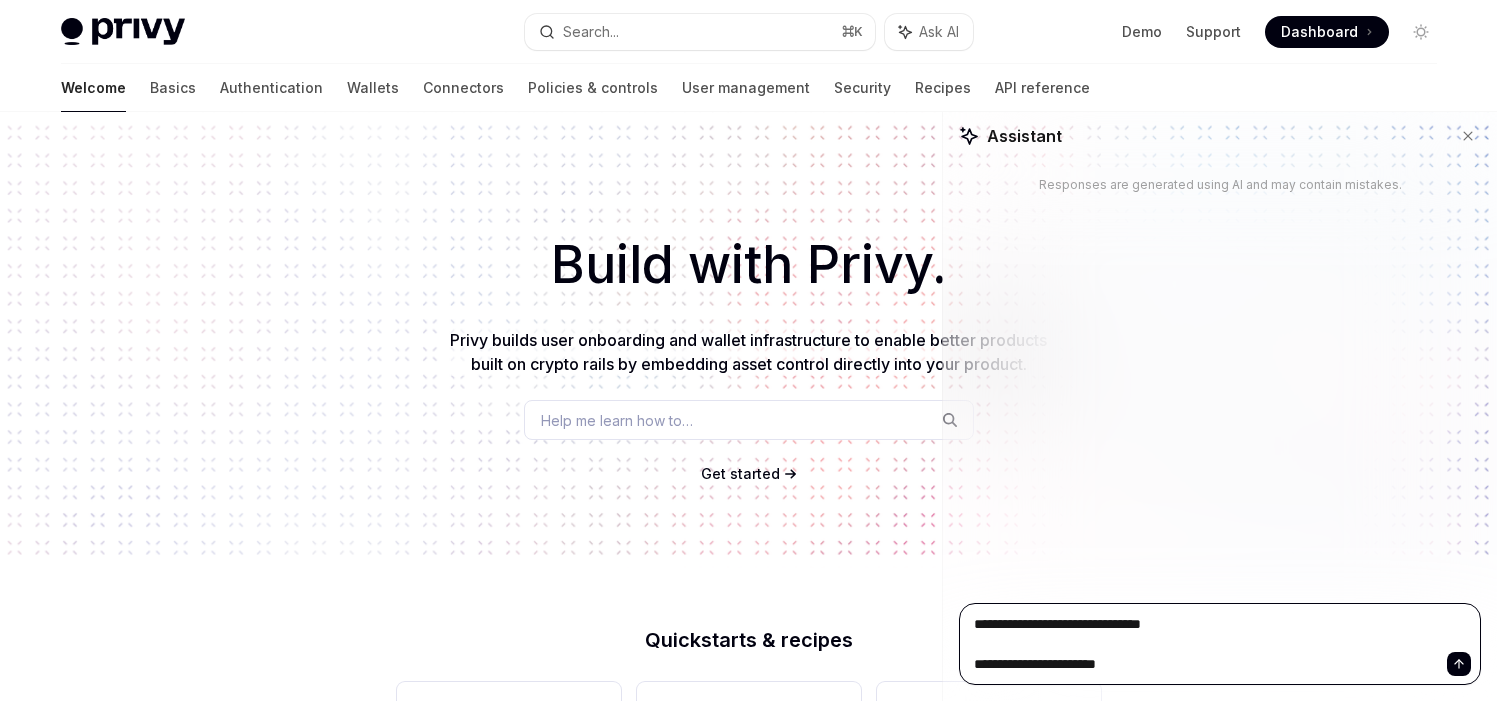 type on "**********" 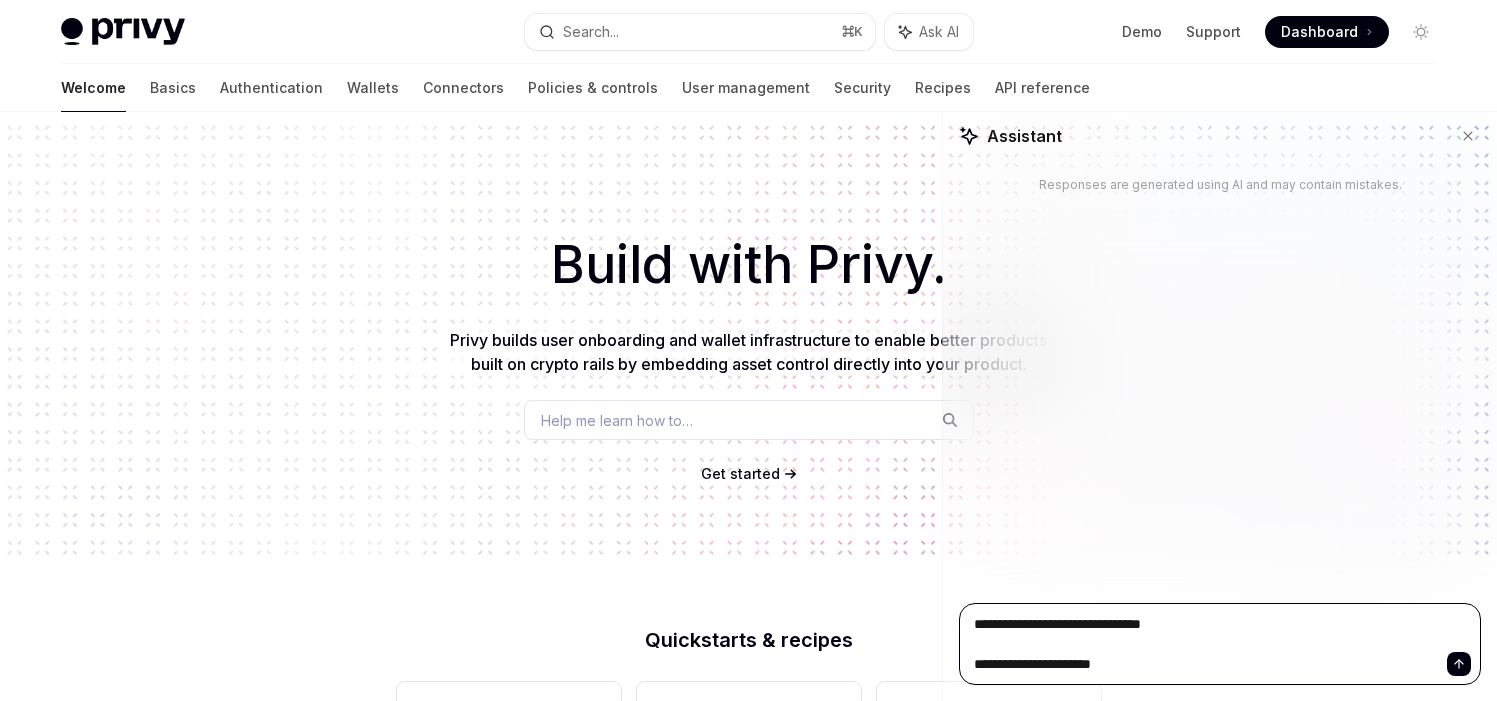 type on "**********" 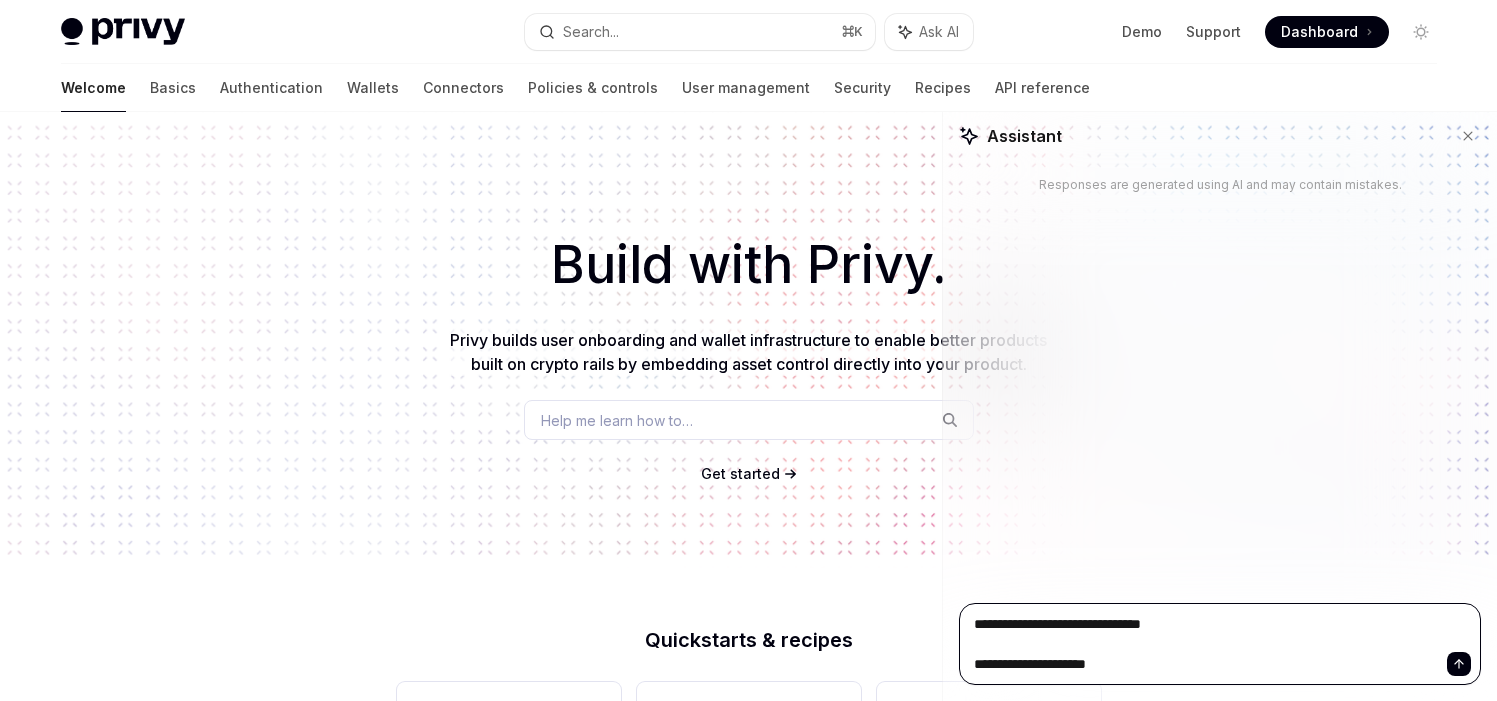 type on "**********" 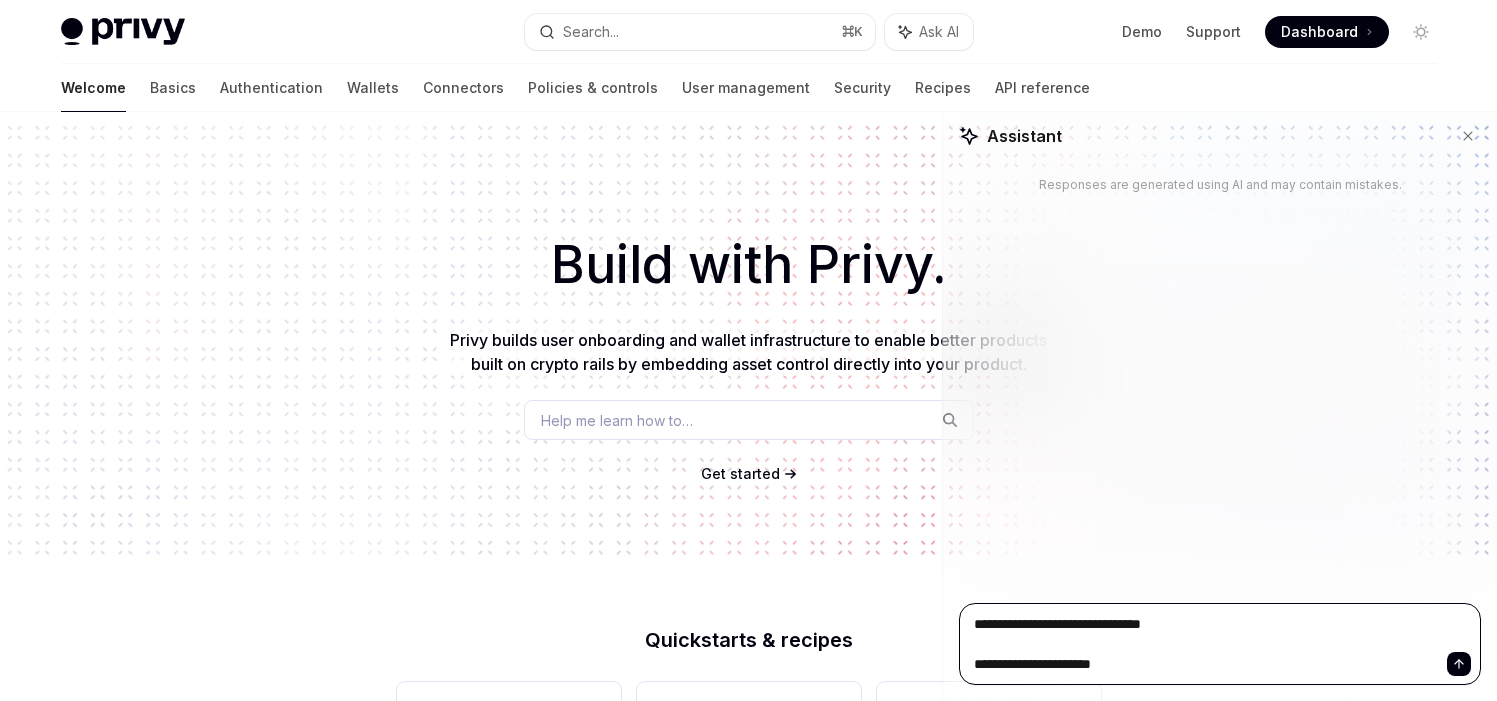 type on "**********" 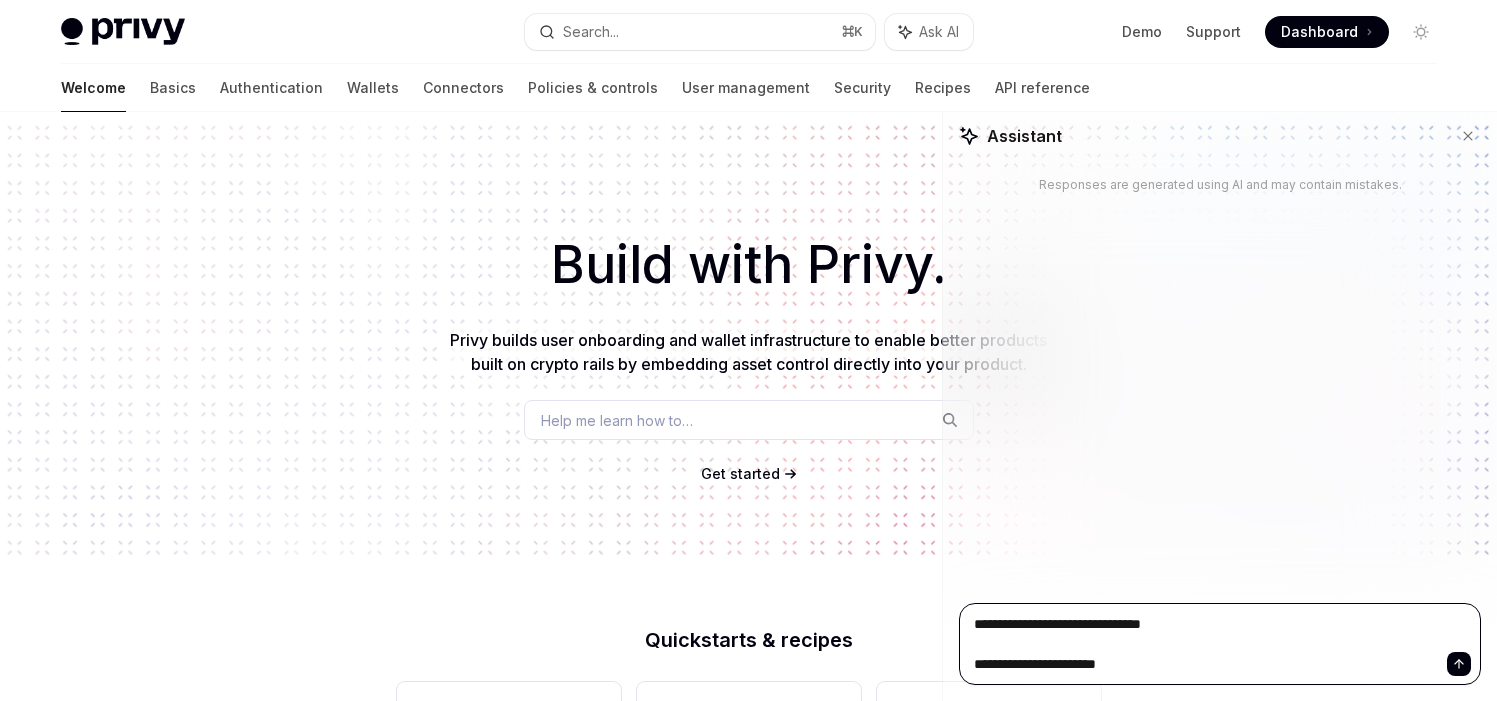 type on "wagmi and one of Privy's" 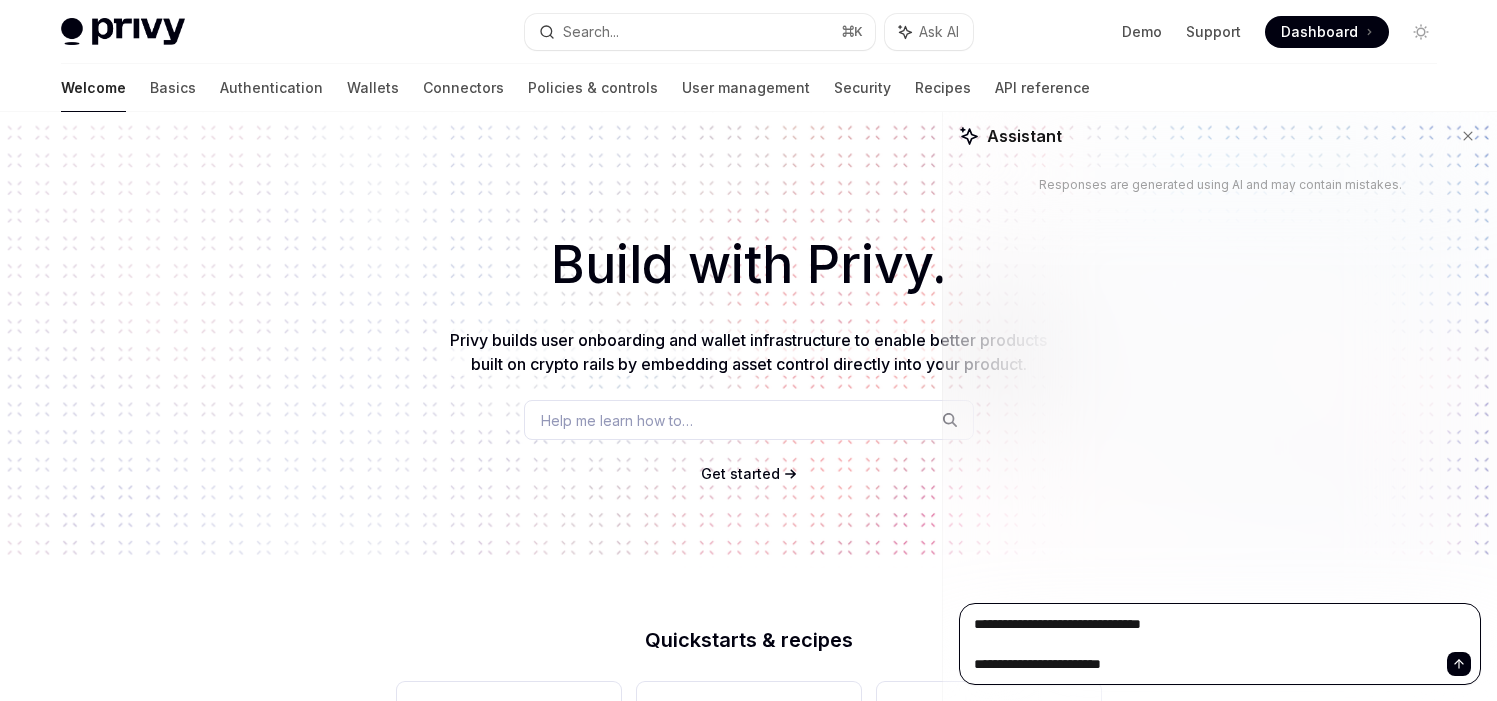 type on "**********" 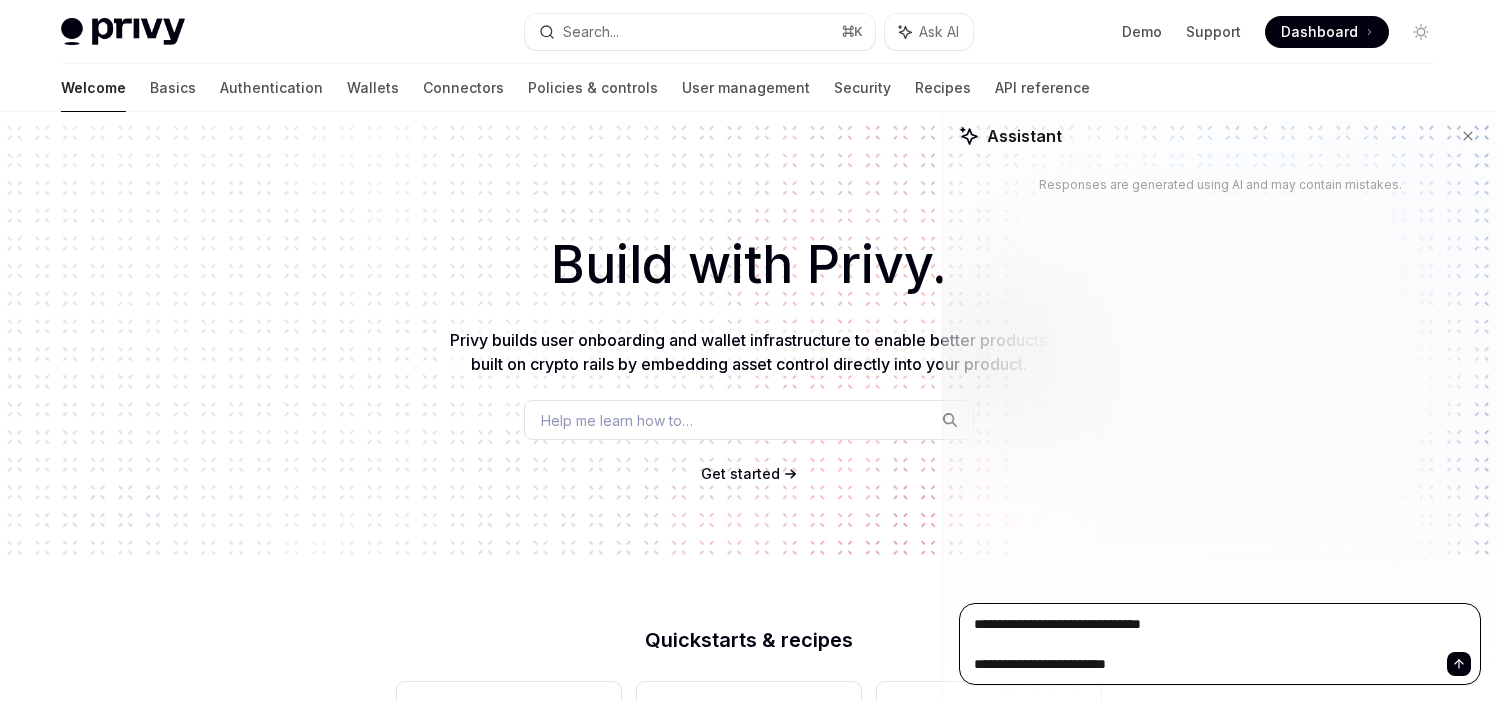 type on "**********" 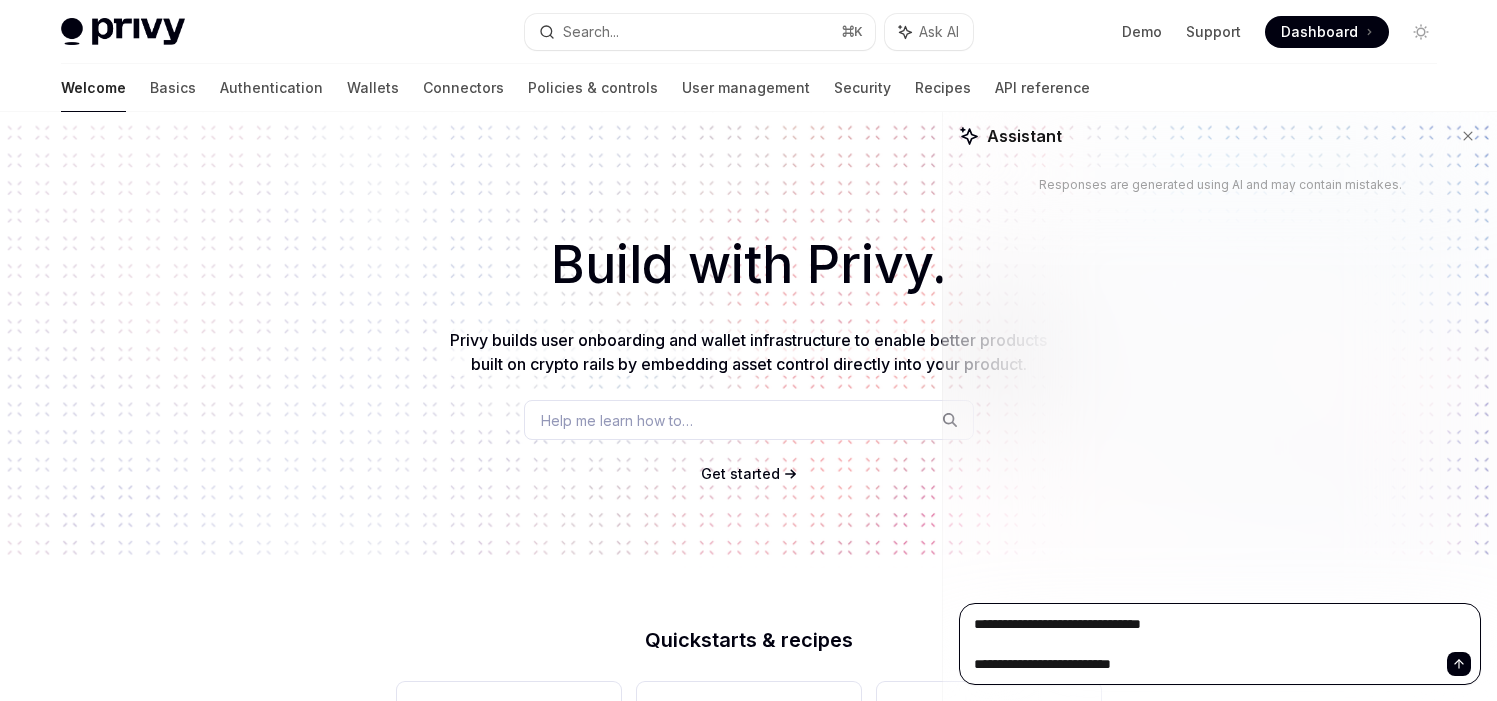 type on "**********" 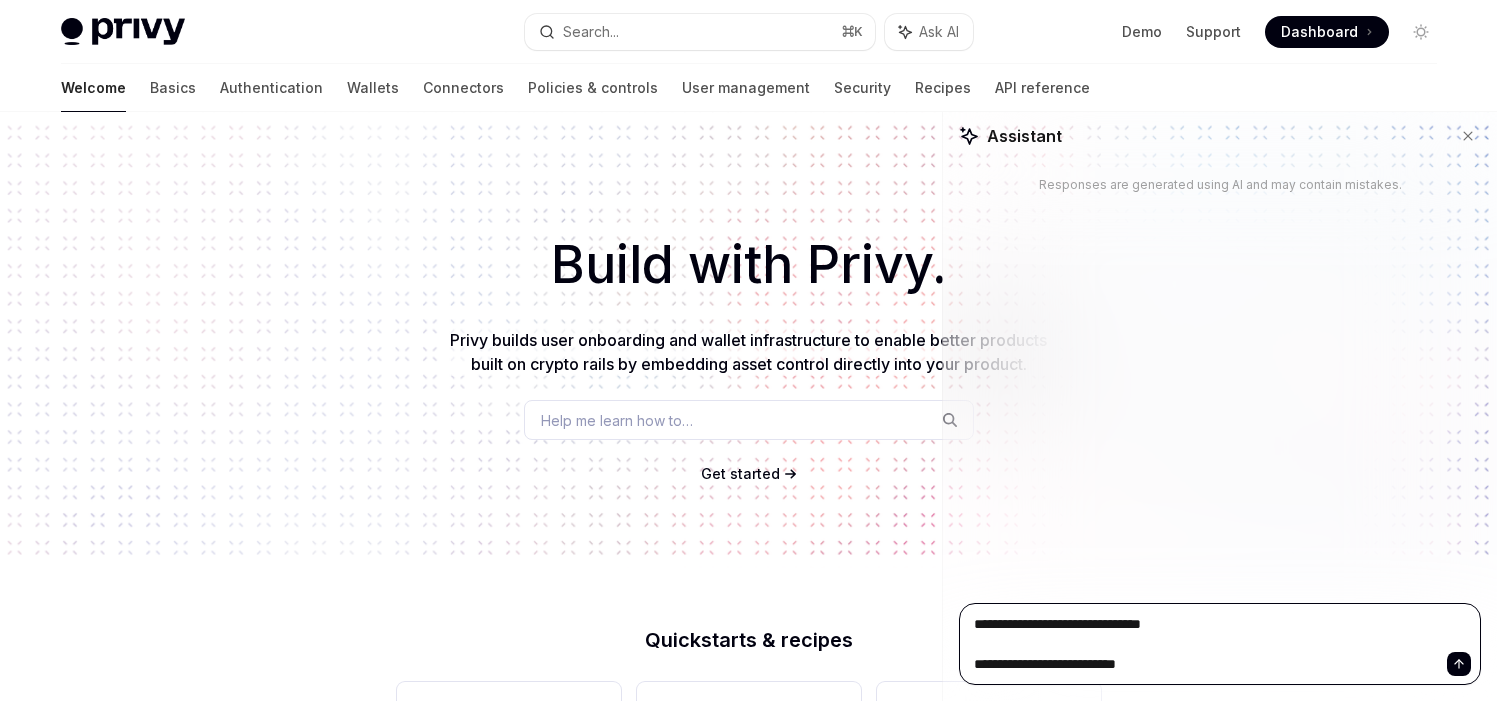 type on "endpoint allows you to look up a user by" 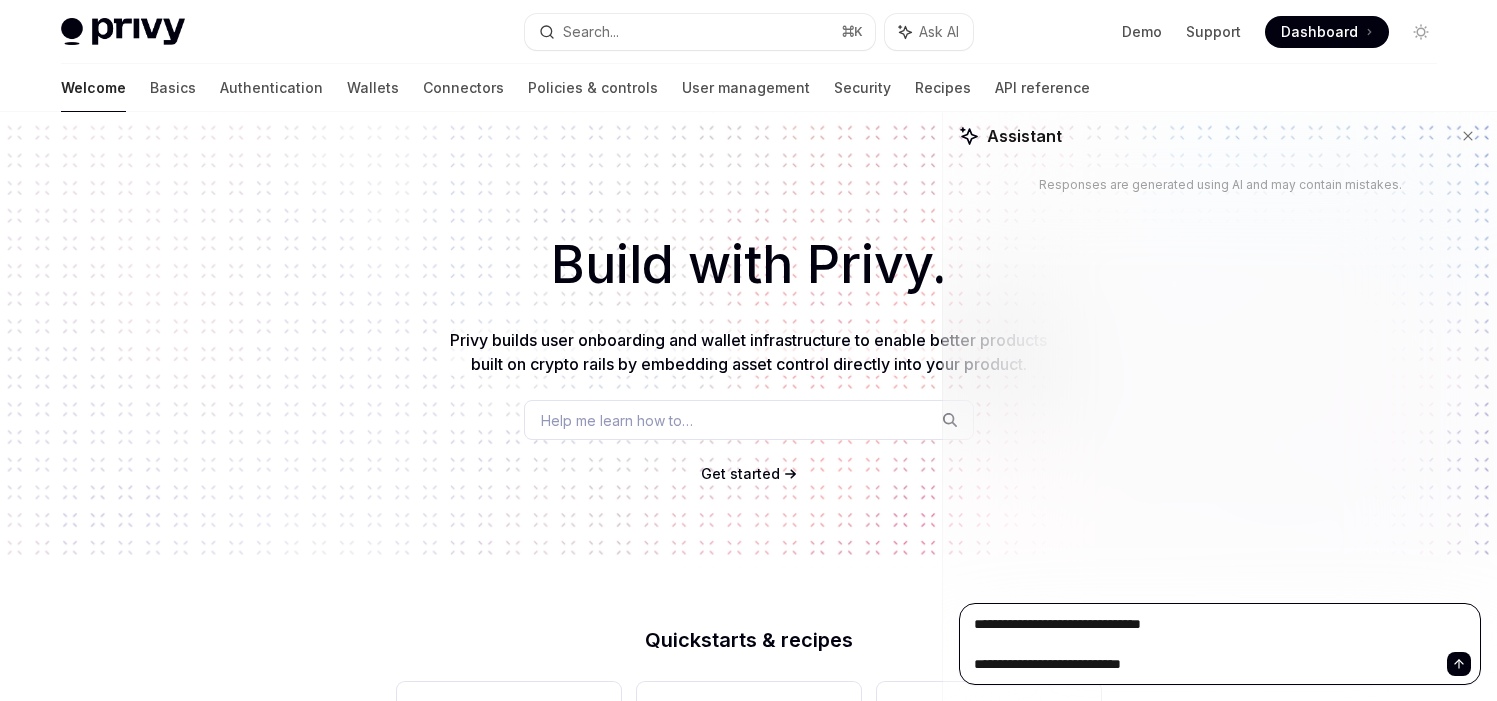 type on "**********" 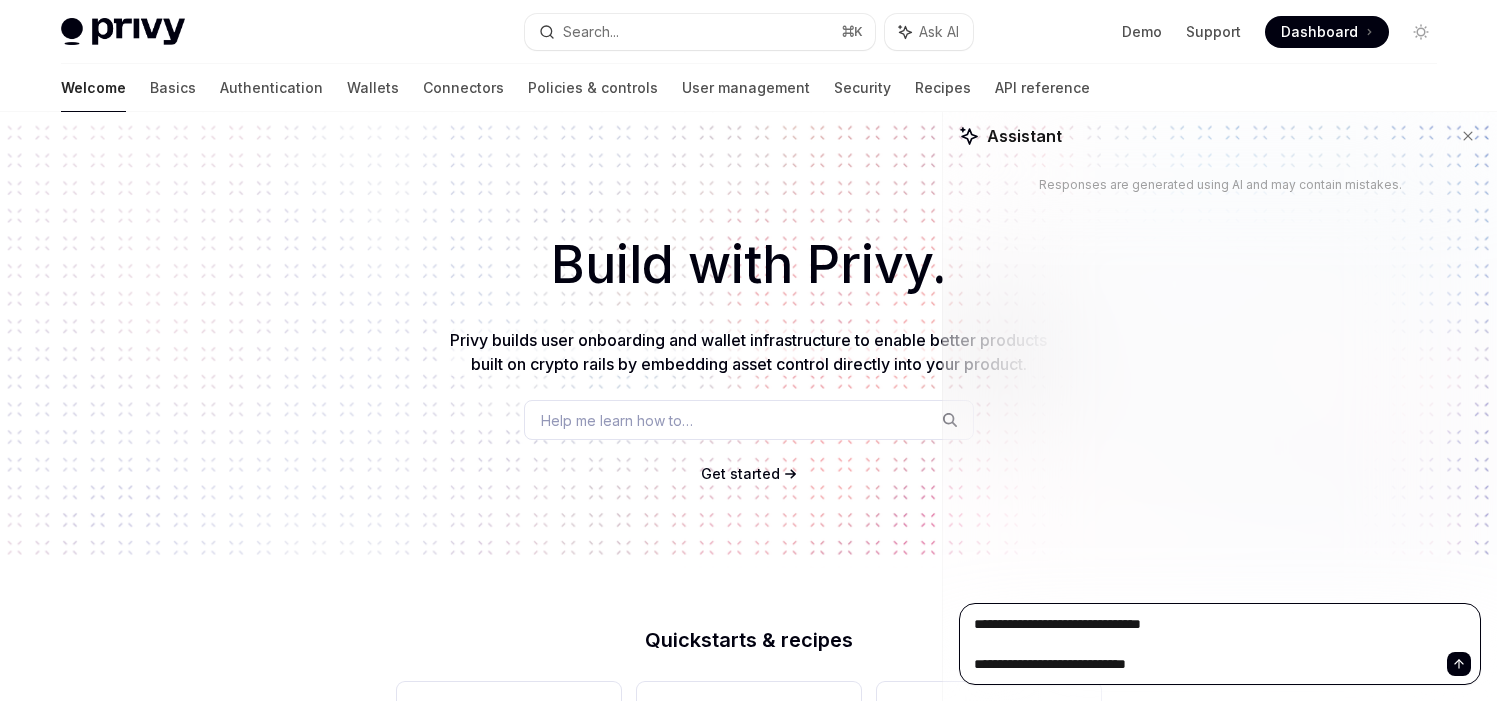 type on "**********" 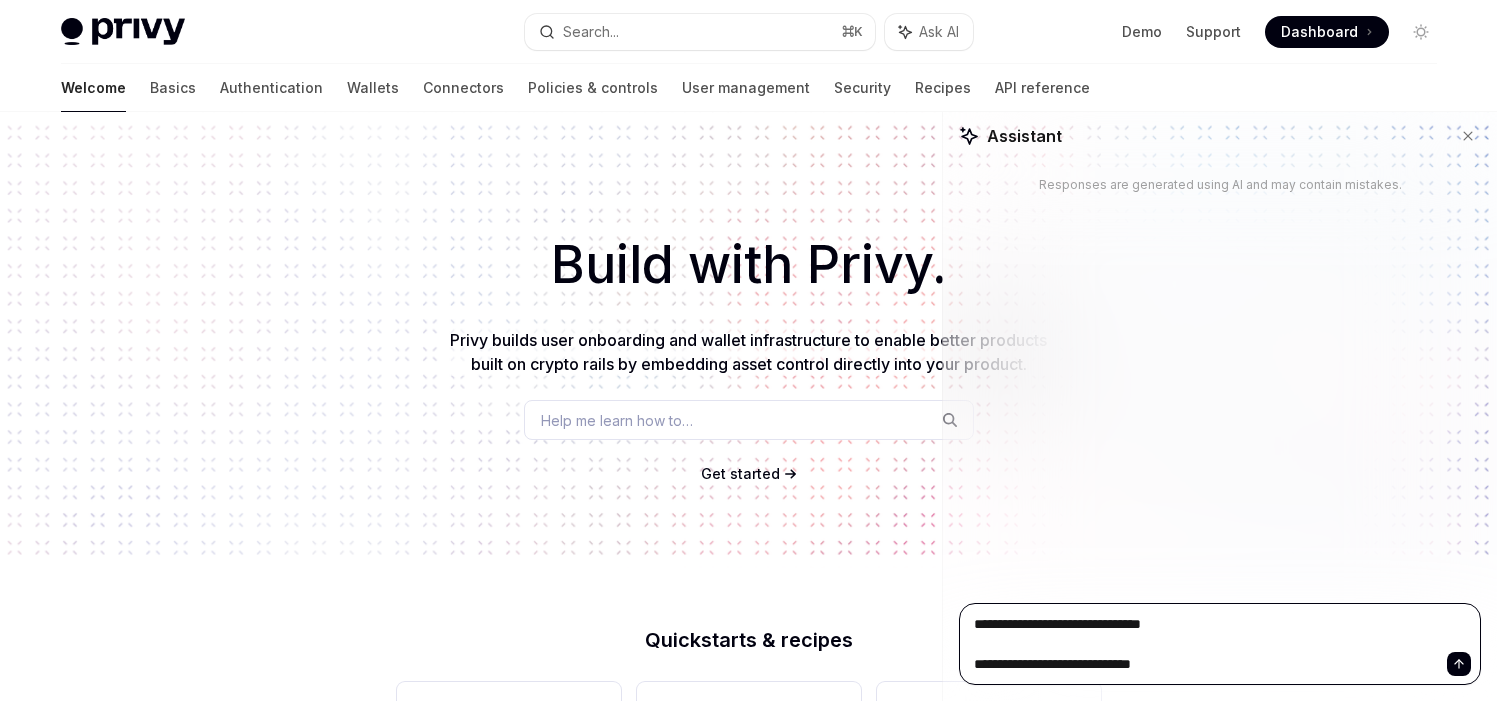 type on "**********" 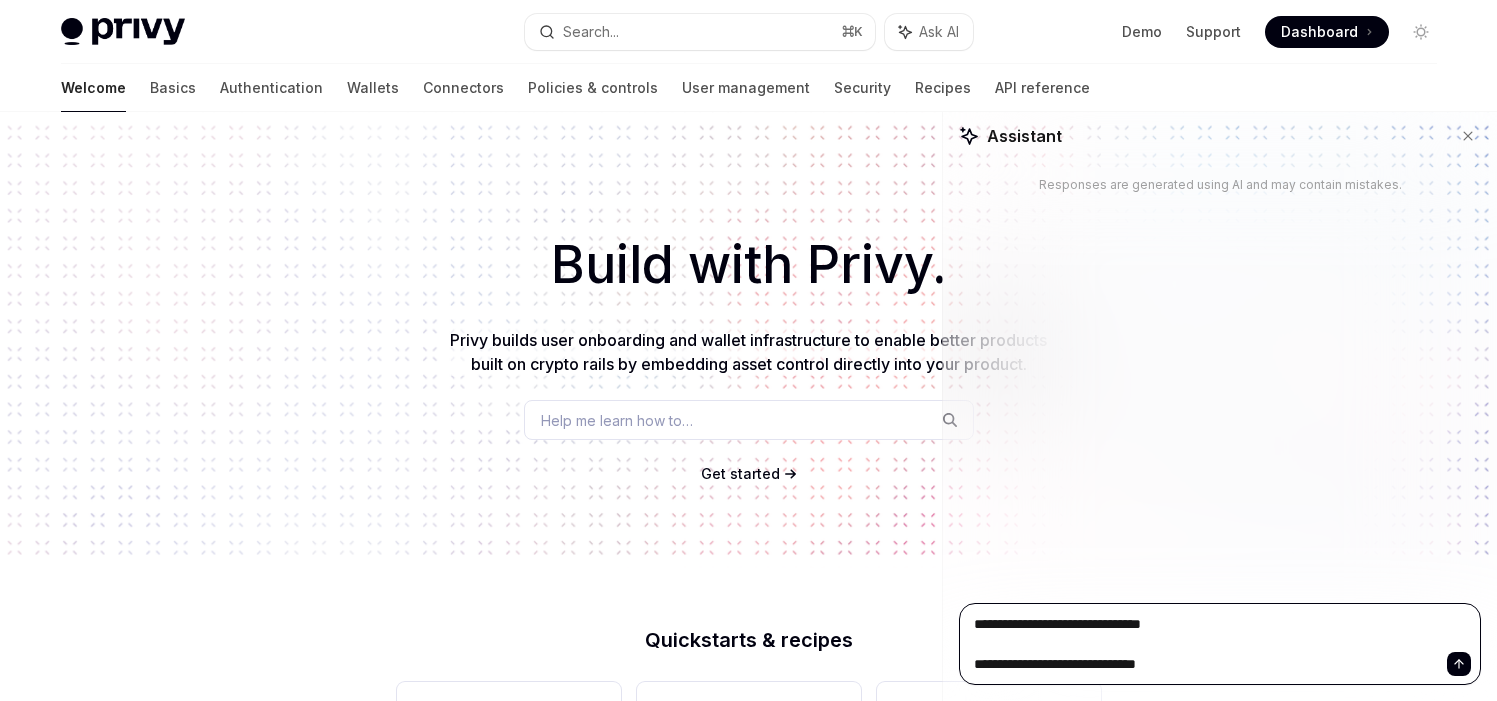 type on "**********" 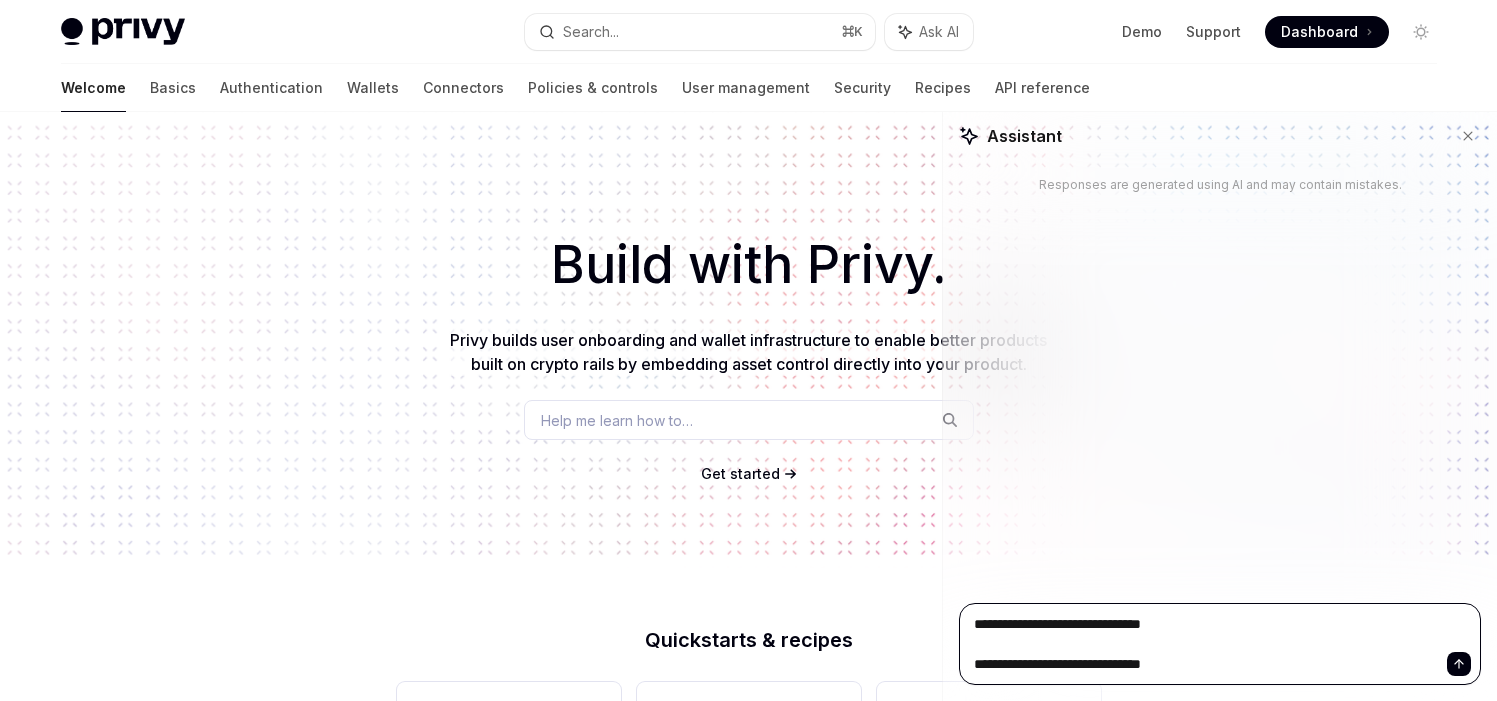 type on "**********" 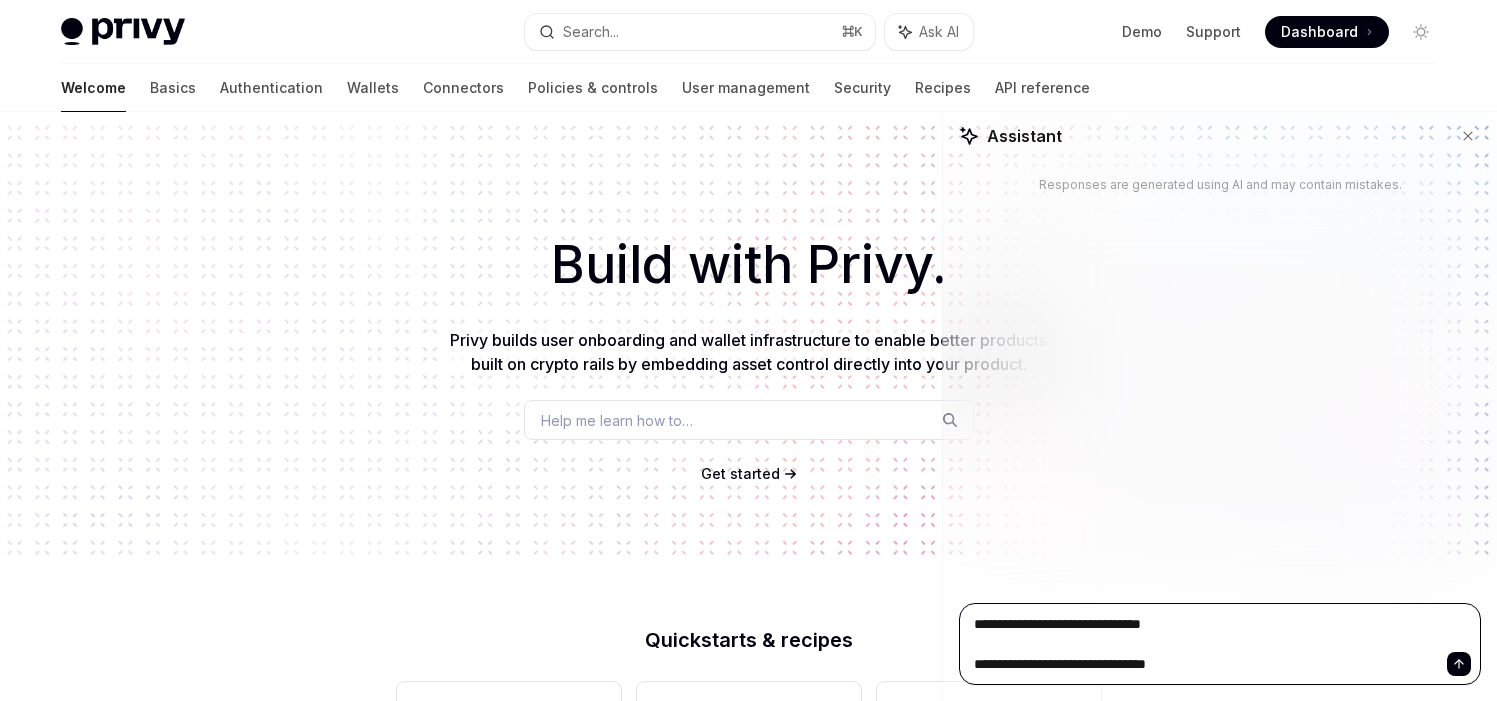 type on "**********" 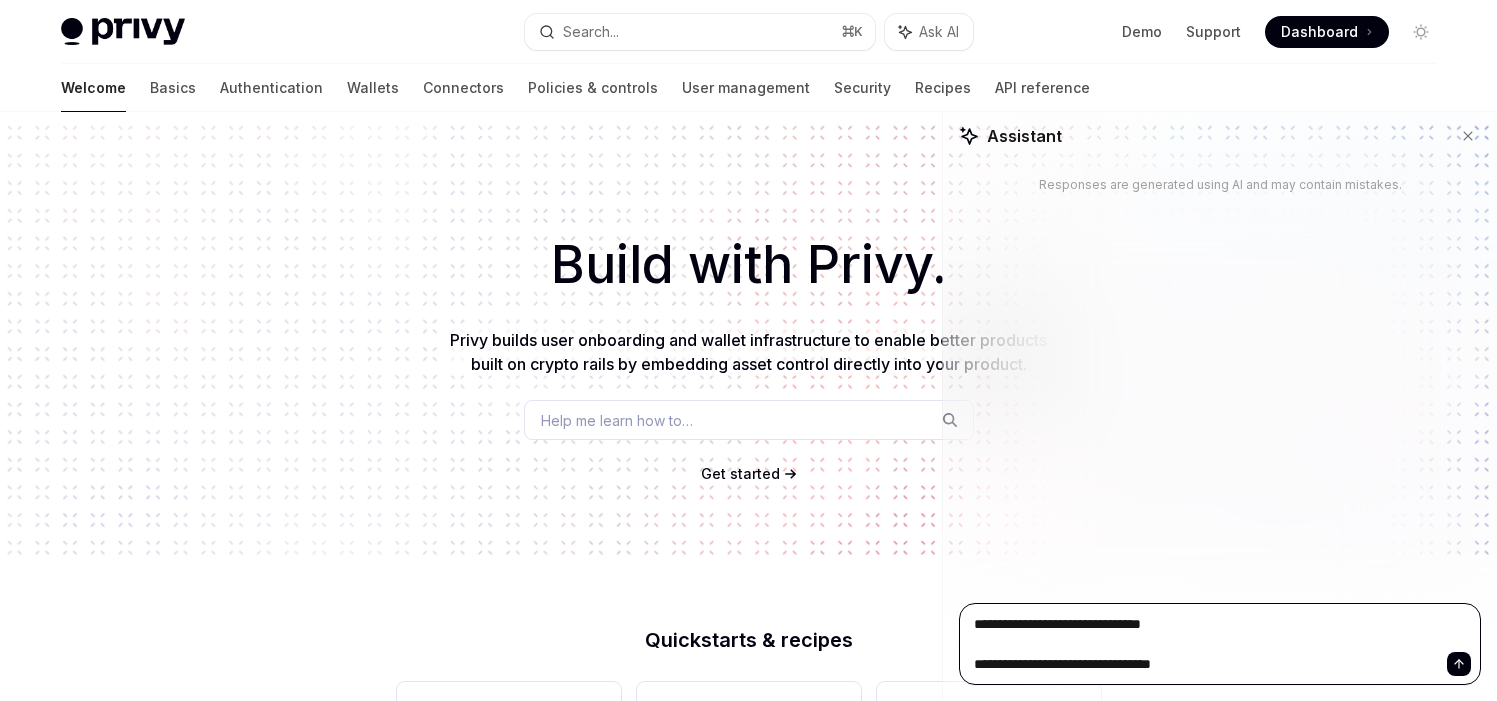 type on ": For security, the nonce generated by Privy is short-lived. If there's a significant delay between when the linking process starts and when the user signs the message in their wallet, the nonce can expire. Please try the" 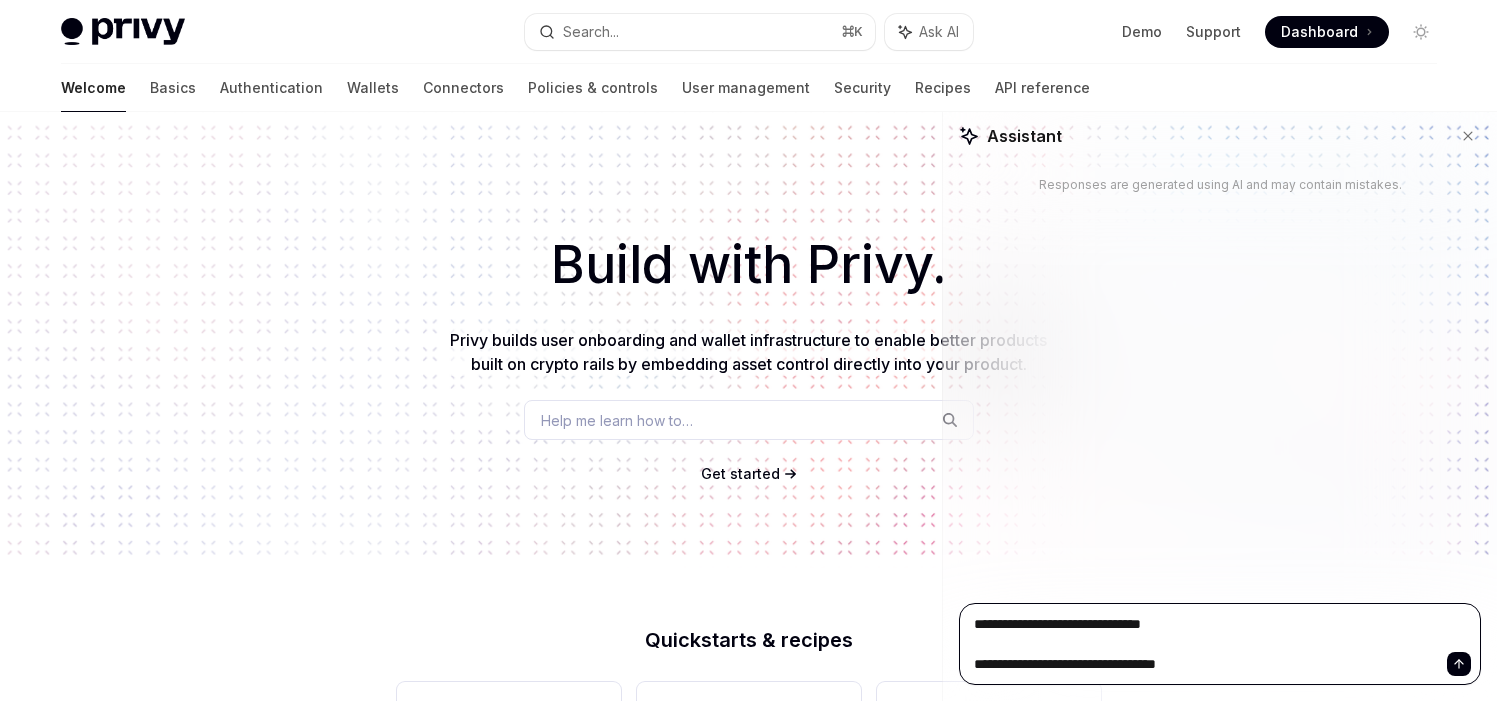 type on ": For security, the nonce generated by Privy is short-lived. If there's a significant delay between when the linking process starts and when the user signs the message in their wallet, the nonce can expire. Please try the" 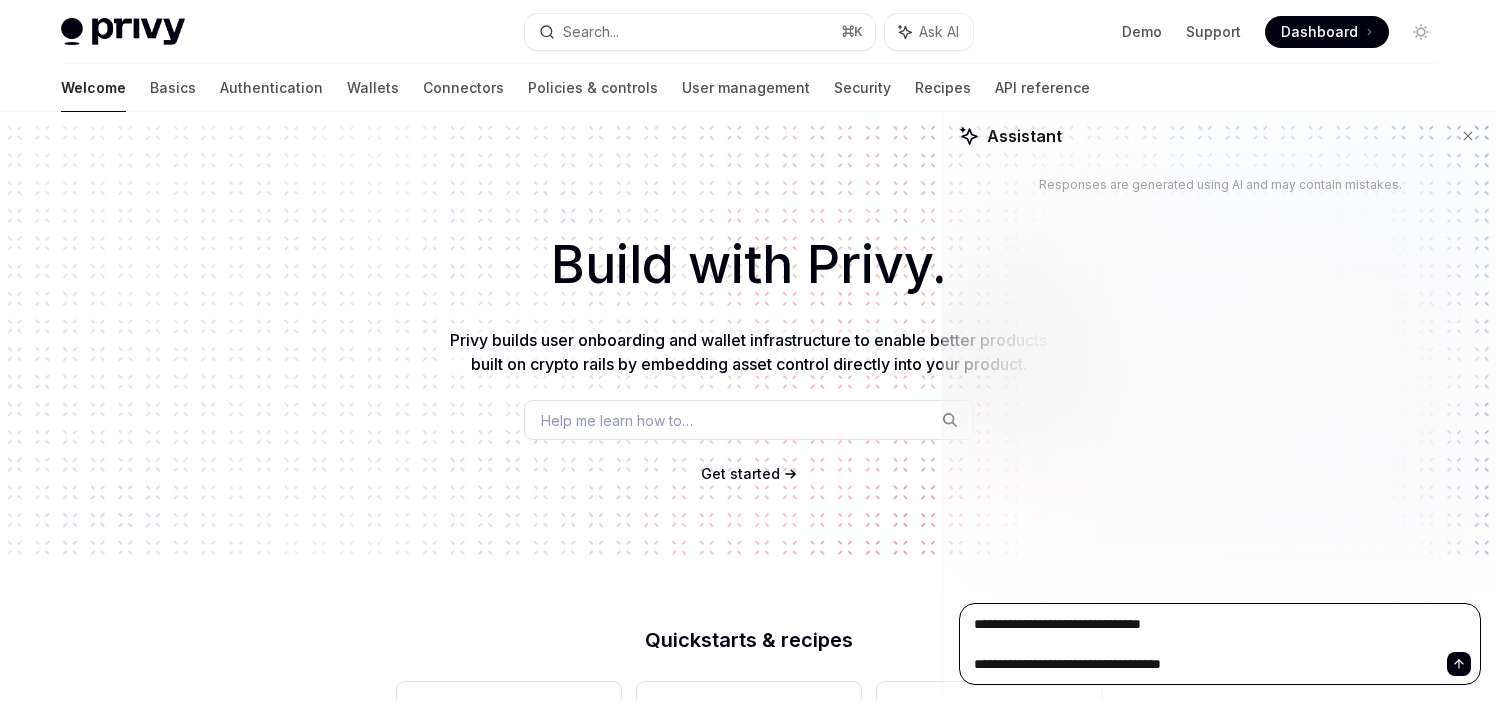 type on "**********" 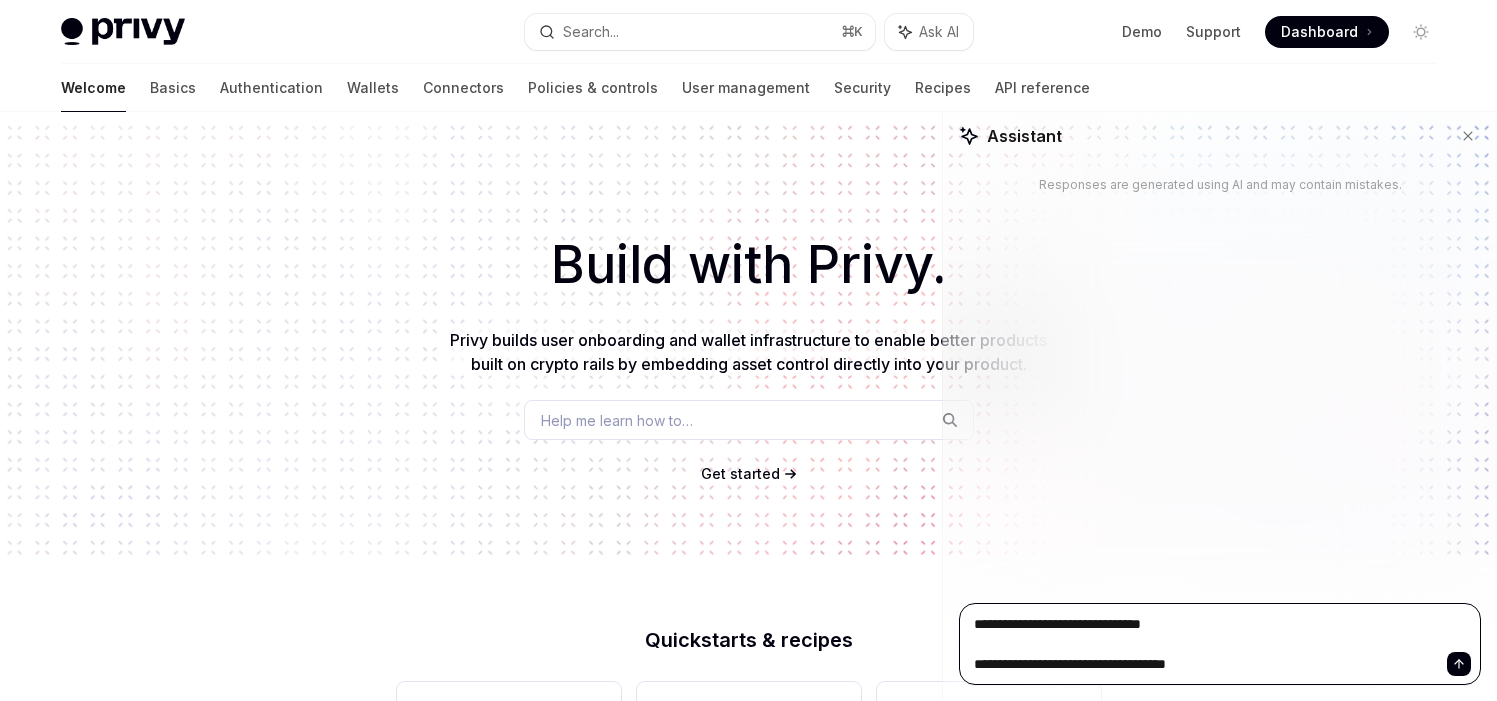 type on "**********" 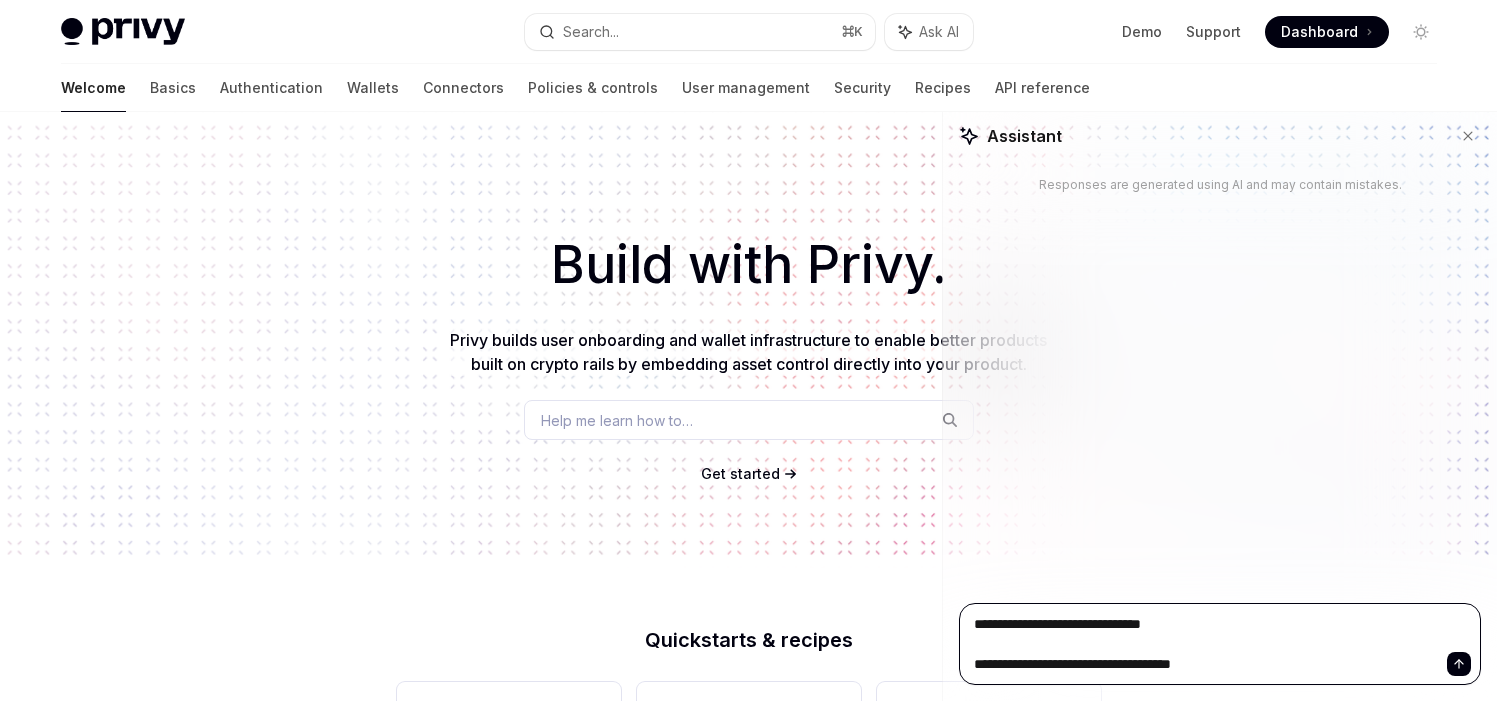 type on "**********" 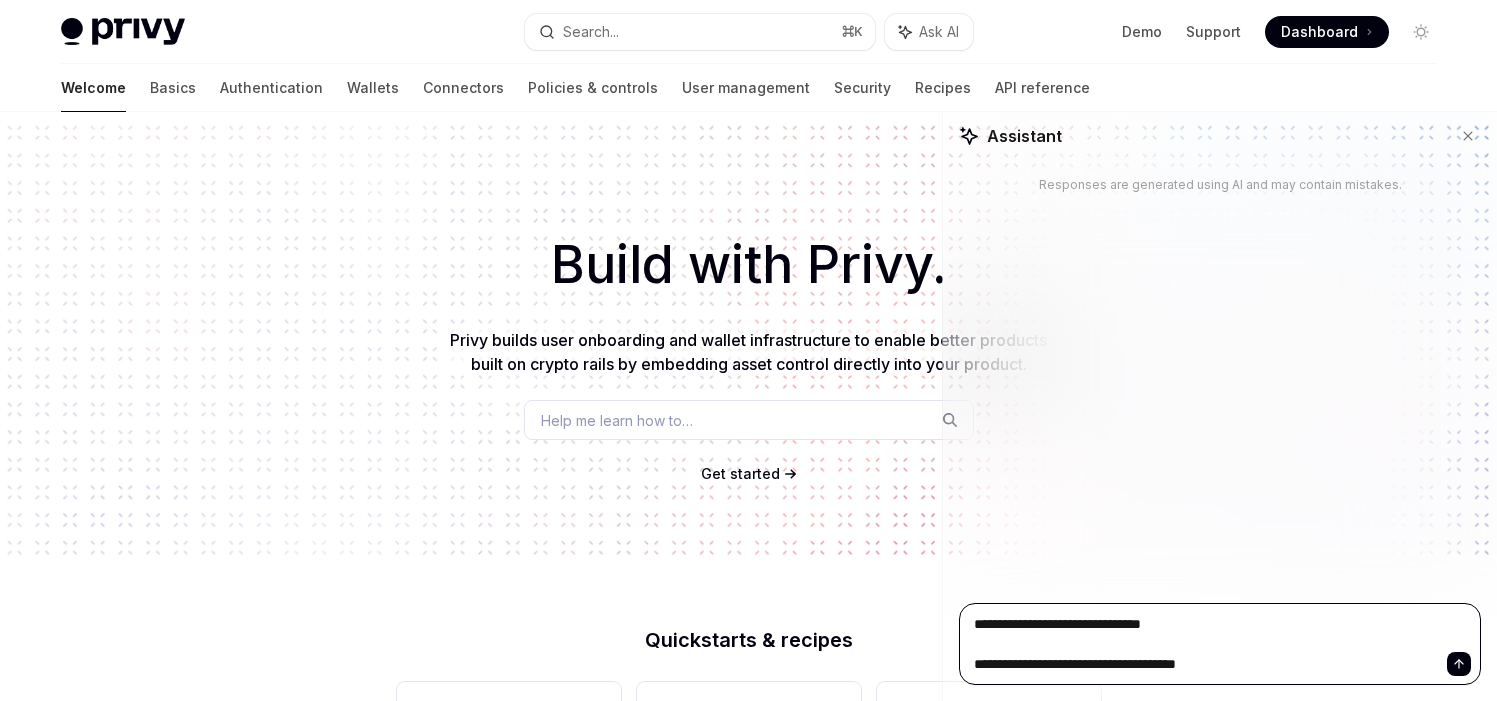 type on "**********" 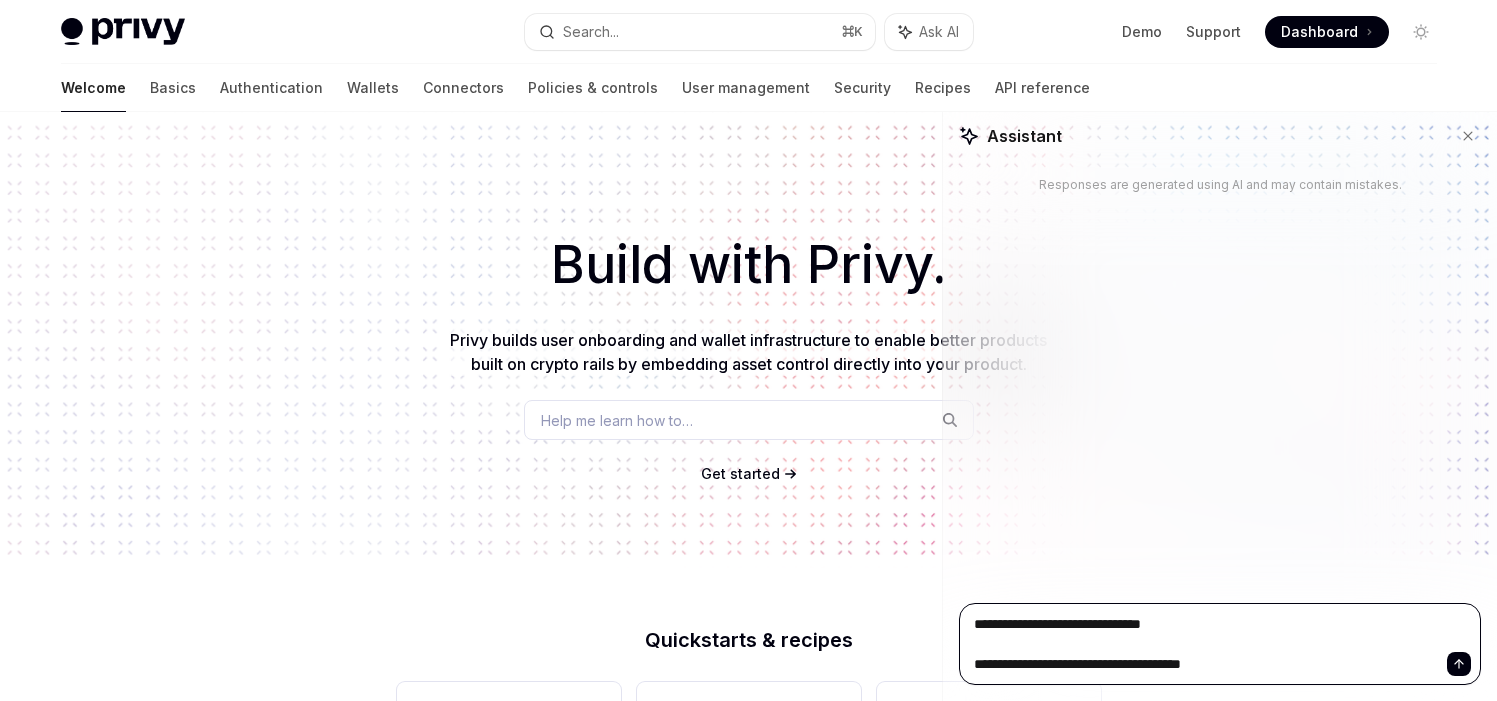 type on "**********" 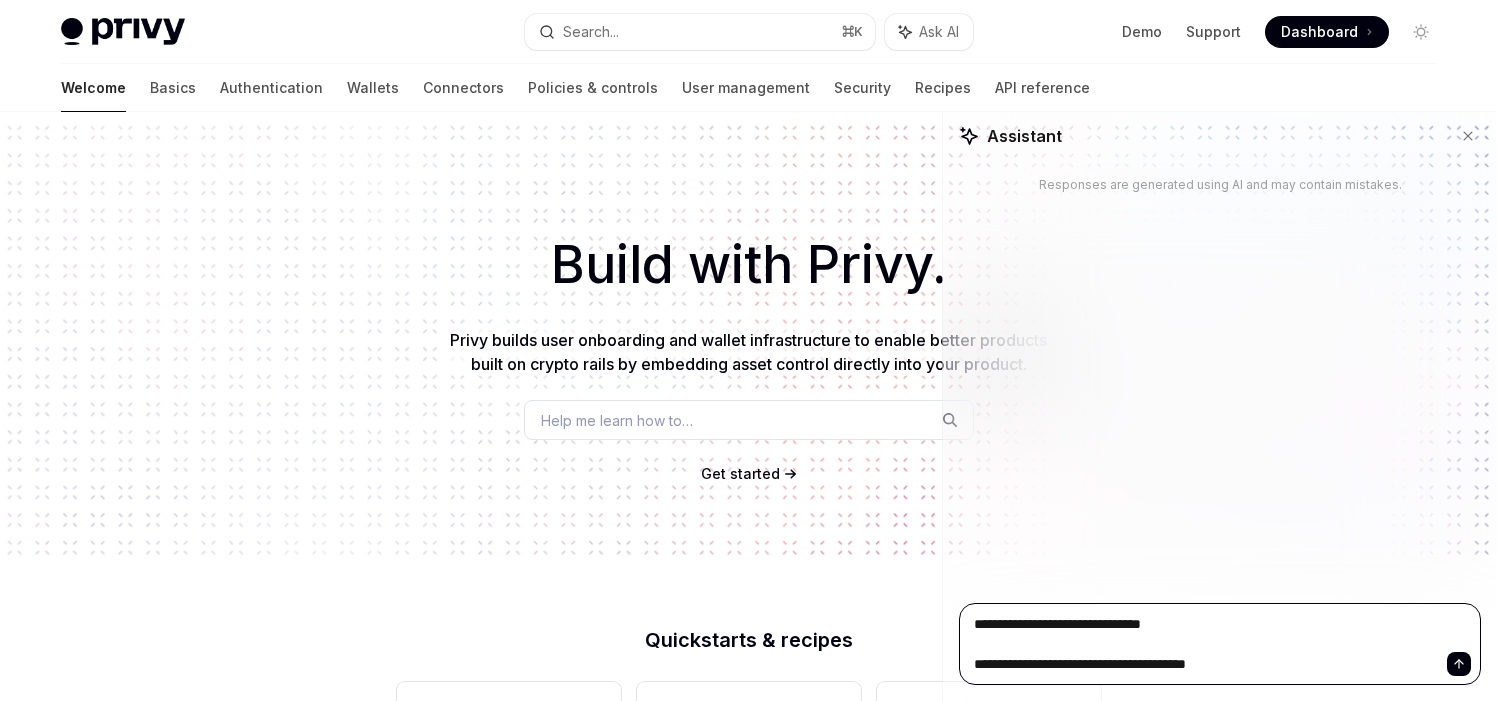 type on "**********" 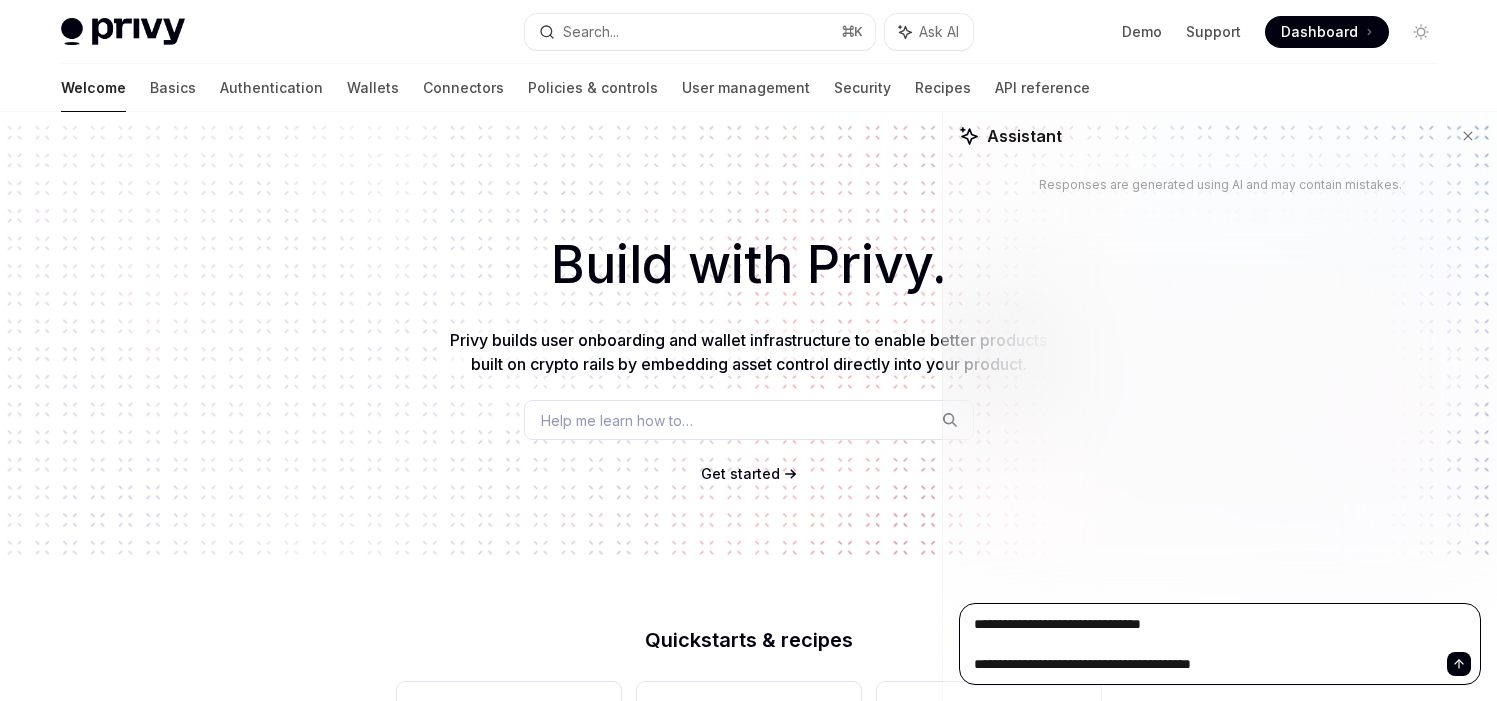 type on "**********" 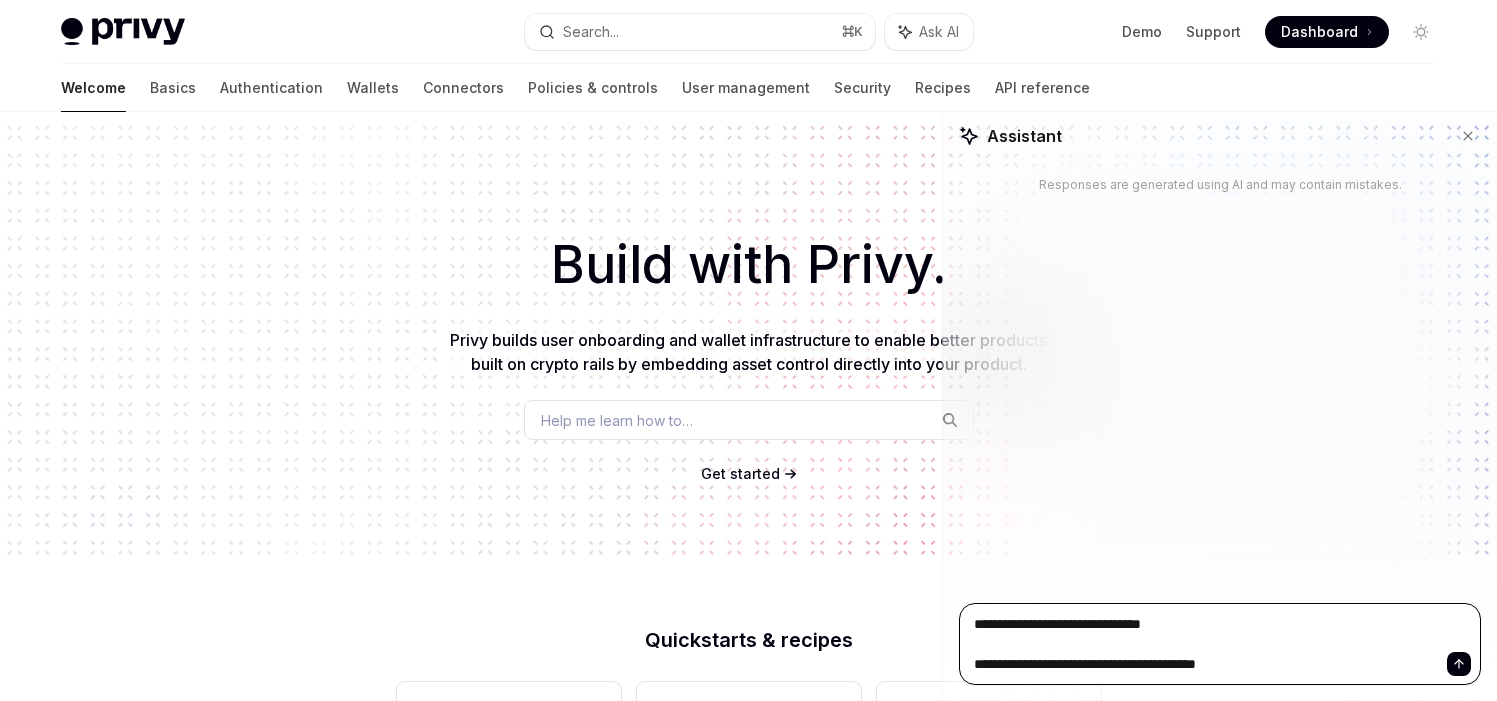 type on "**********" 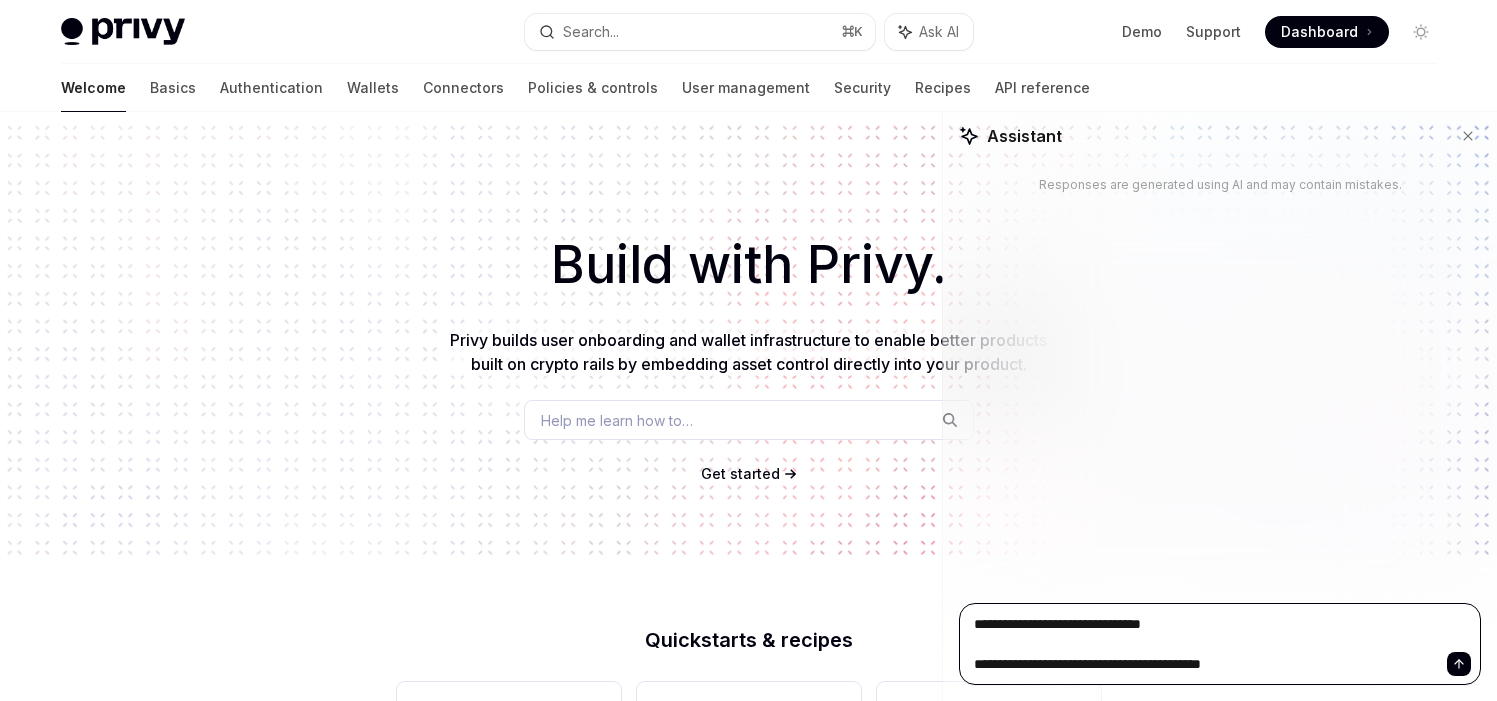 type on "Log back in" 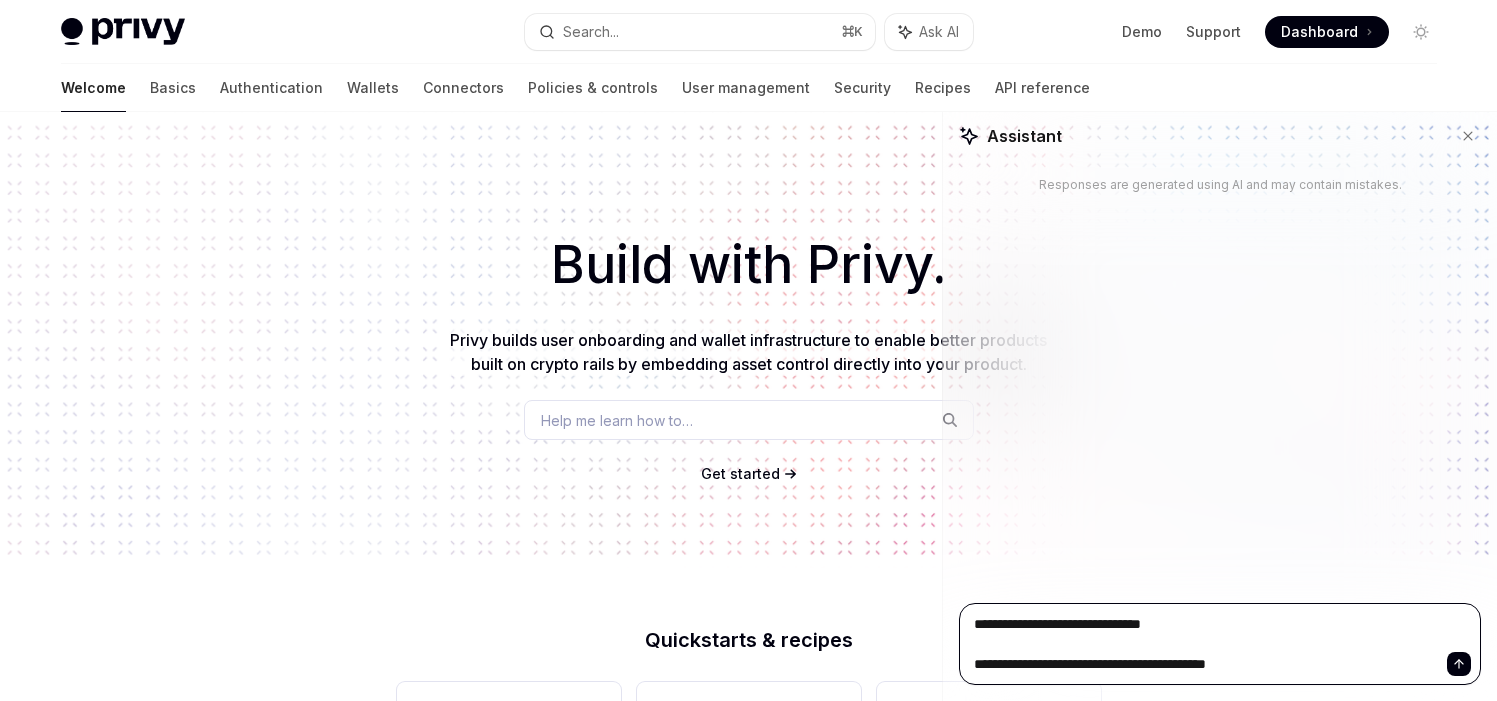 type on "**********" 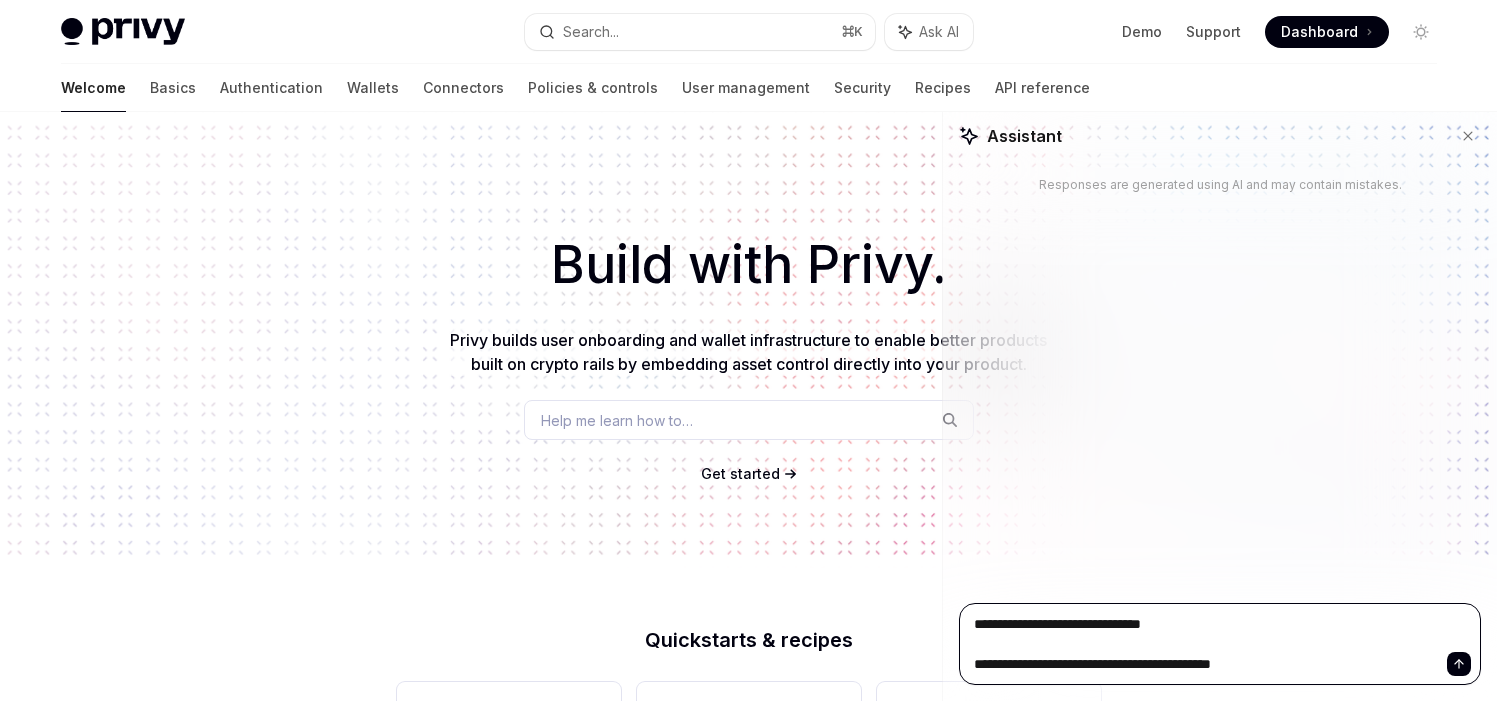 type on "**********" 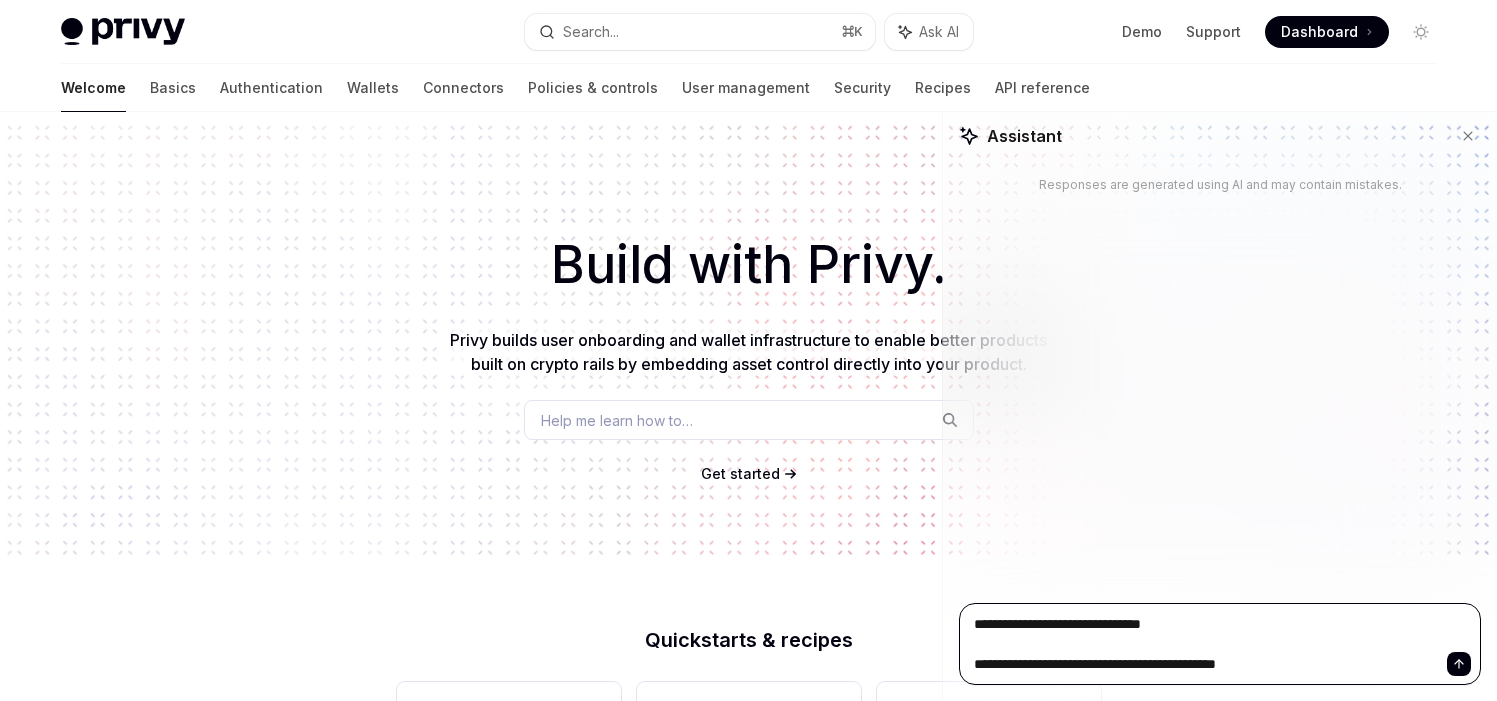 type on "**********" 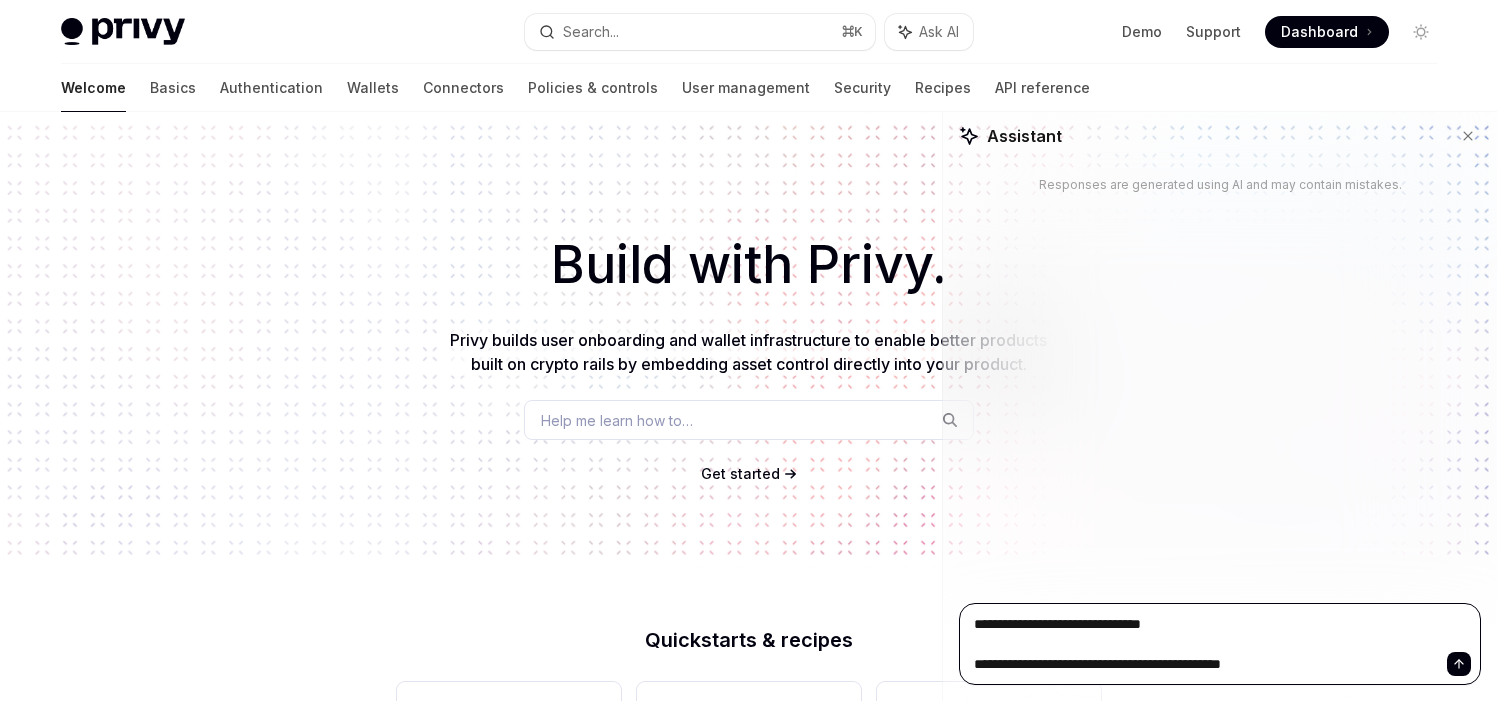 type on "**********" 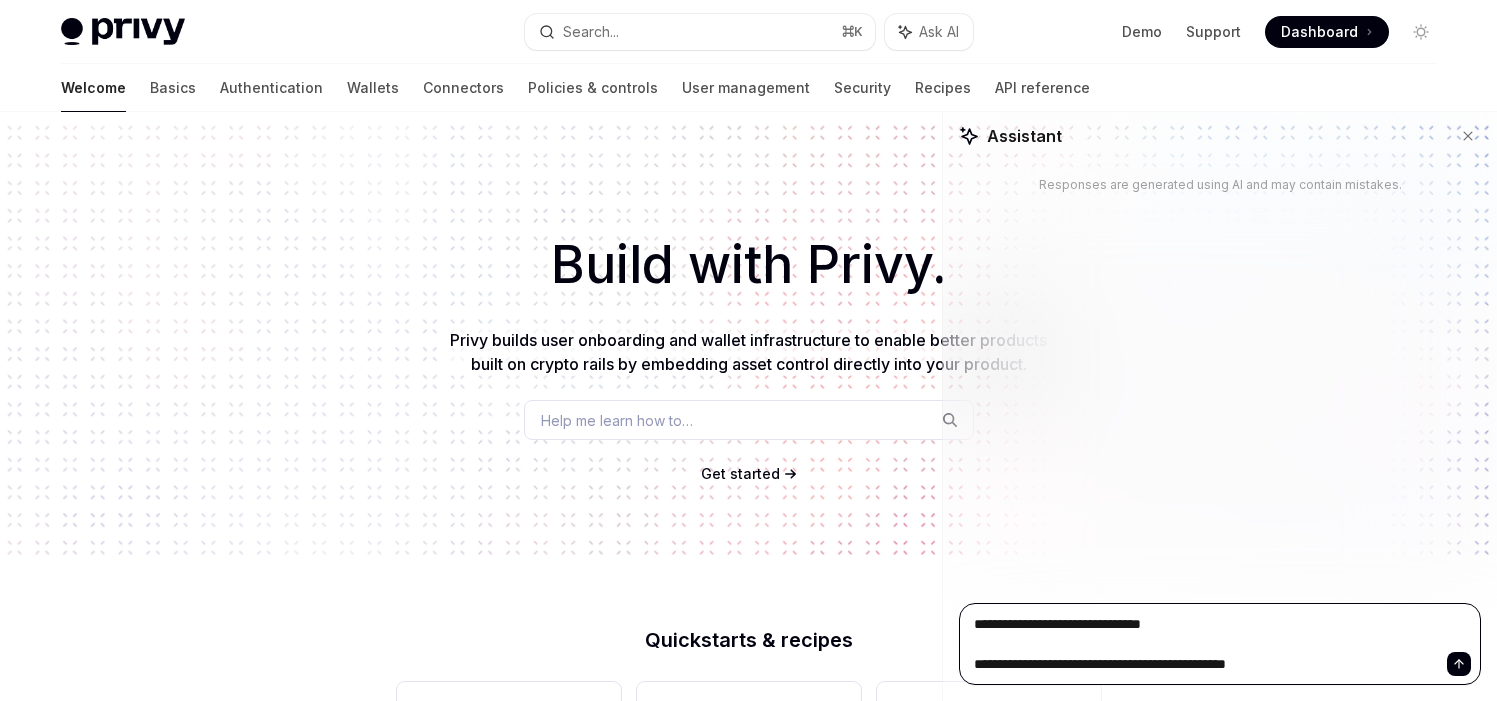 type on "*" 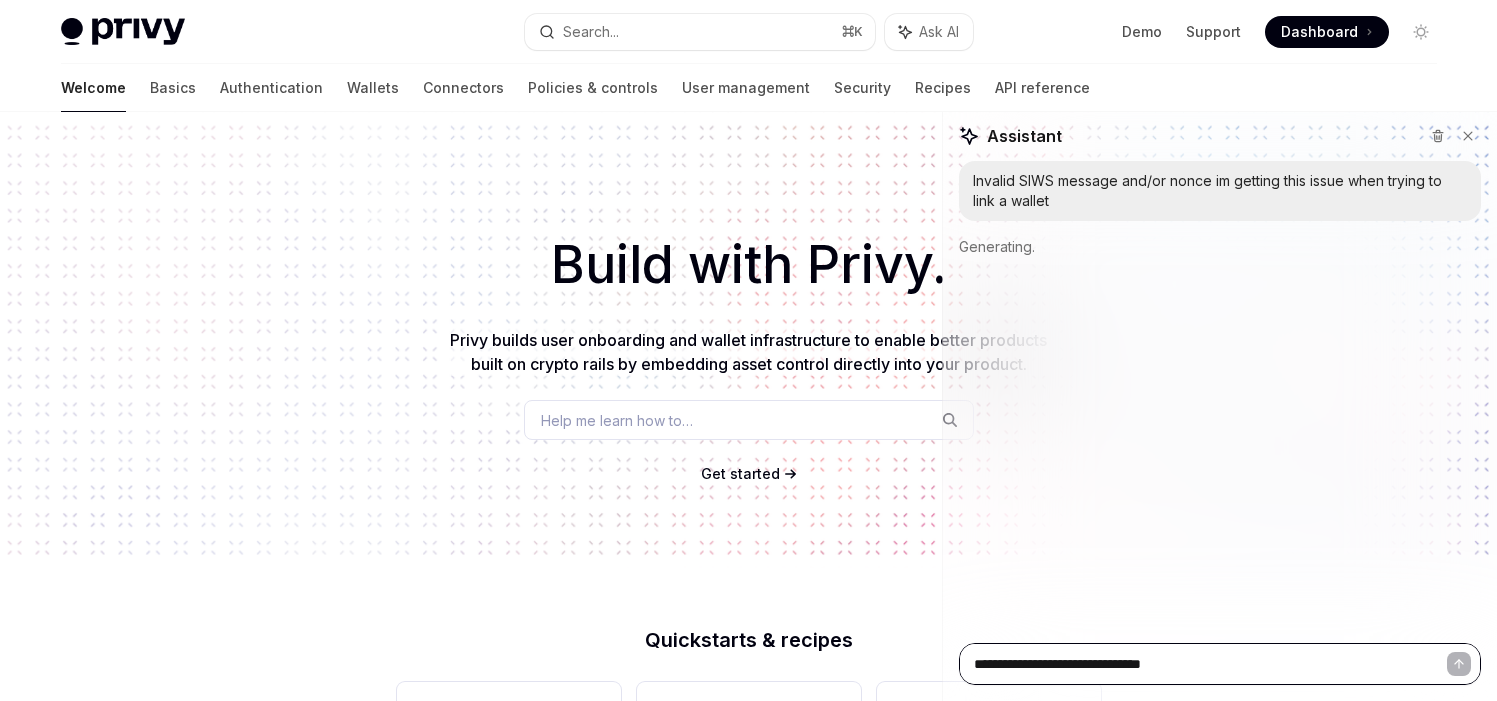 type 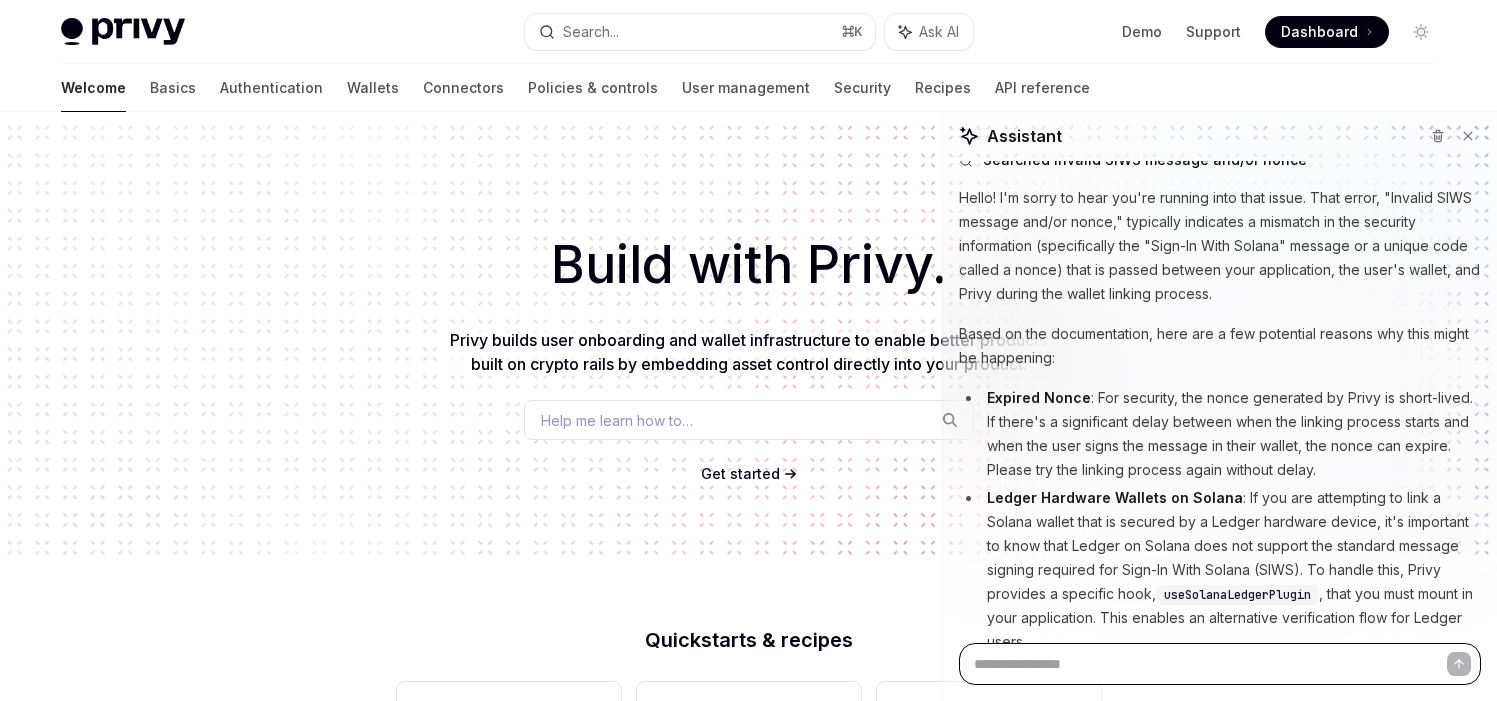 scroll, scrollTop: 73, scrollLeft: 0, axis: vertical 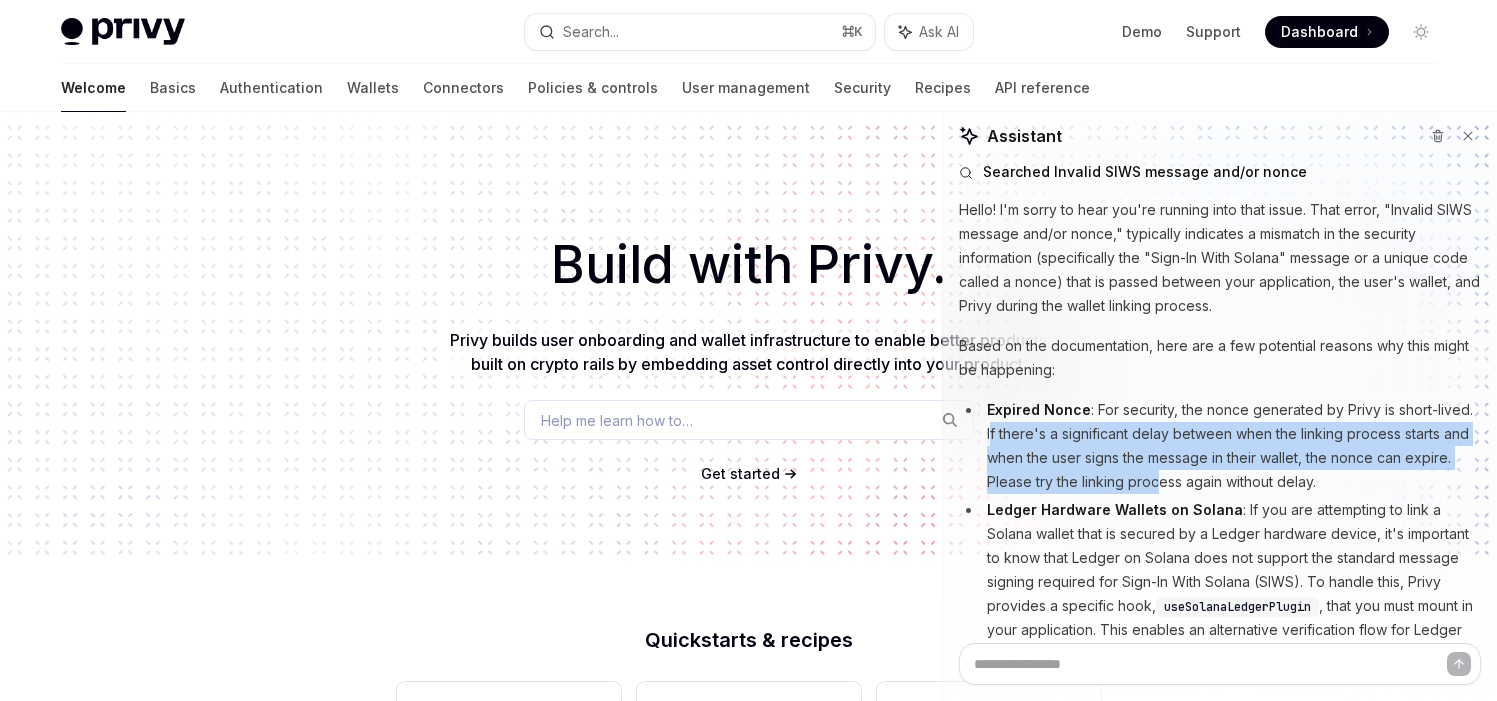 drag, startPoint x: 1028, startPoint y: 425, endPoint x: 1235, endPoint y: 479, distance: 213.92755 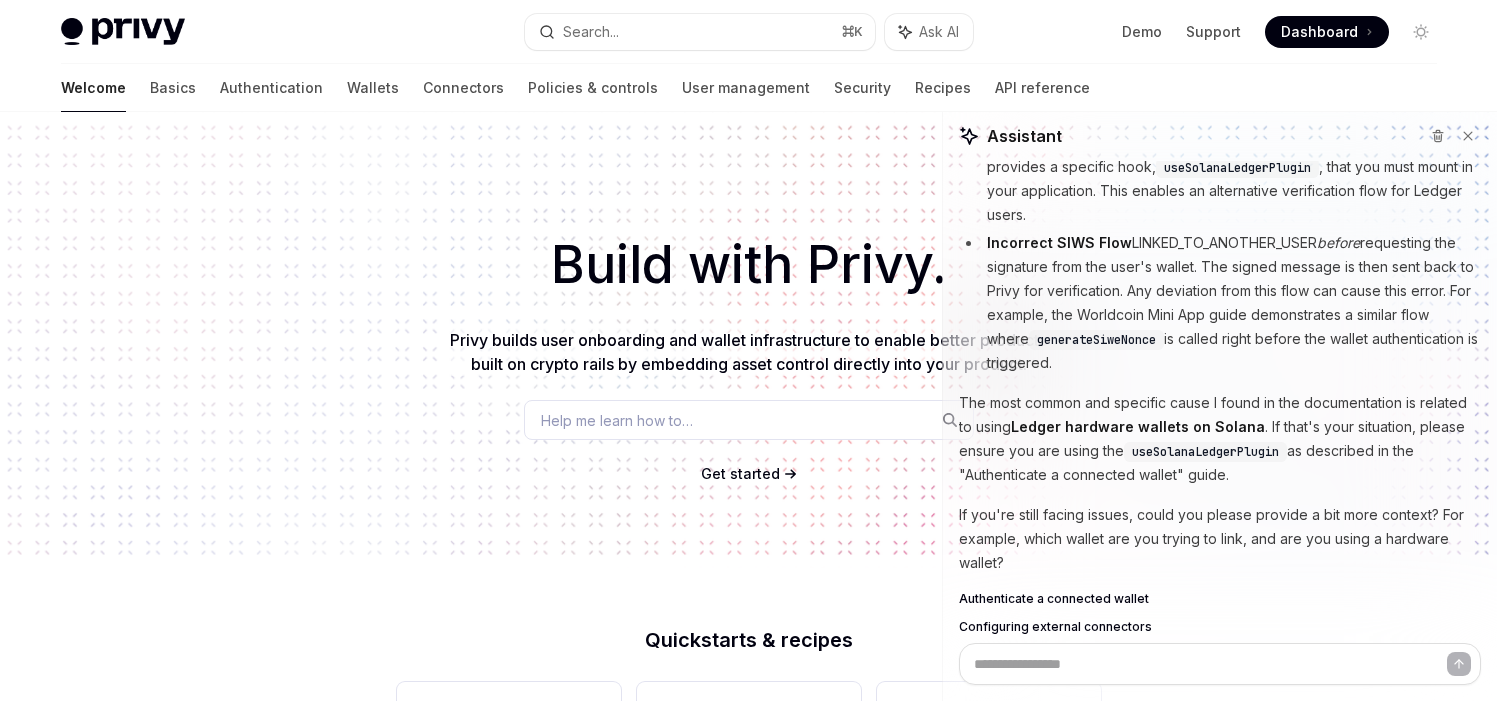 scroll, scrollTop: 529, scrollLeft: 0, axis: vertical 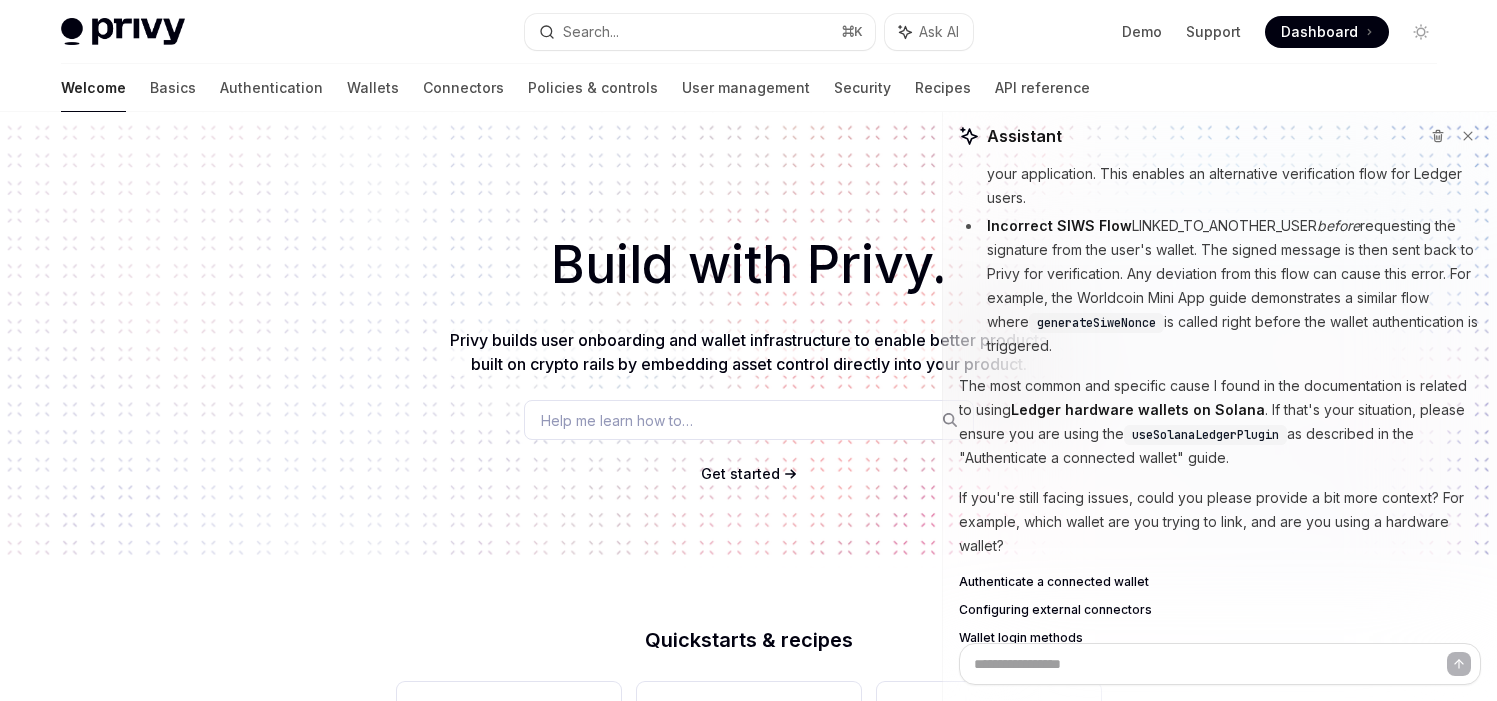 click on "Incorrect SIWS Flow : The authentication flow requires a specific order of operations. A fresh nonce must be generated from Privy  before  requesting the signature from the user's wallet. The signed message is then sent back to Privy for verification. Any deviation from this flow can cause this error. For example, the Worldcoin Mini App guide demonstrates a similar flow where  generateSiweNonce  is called right before the wallet authentication is triggered." at bounding box center [1220, 286] 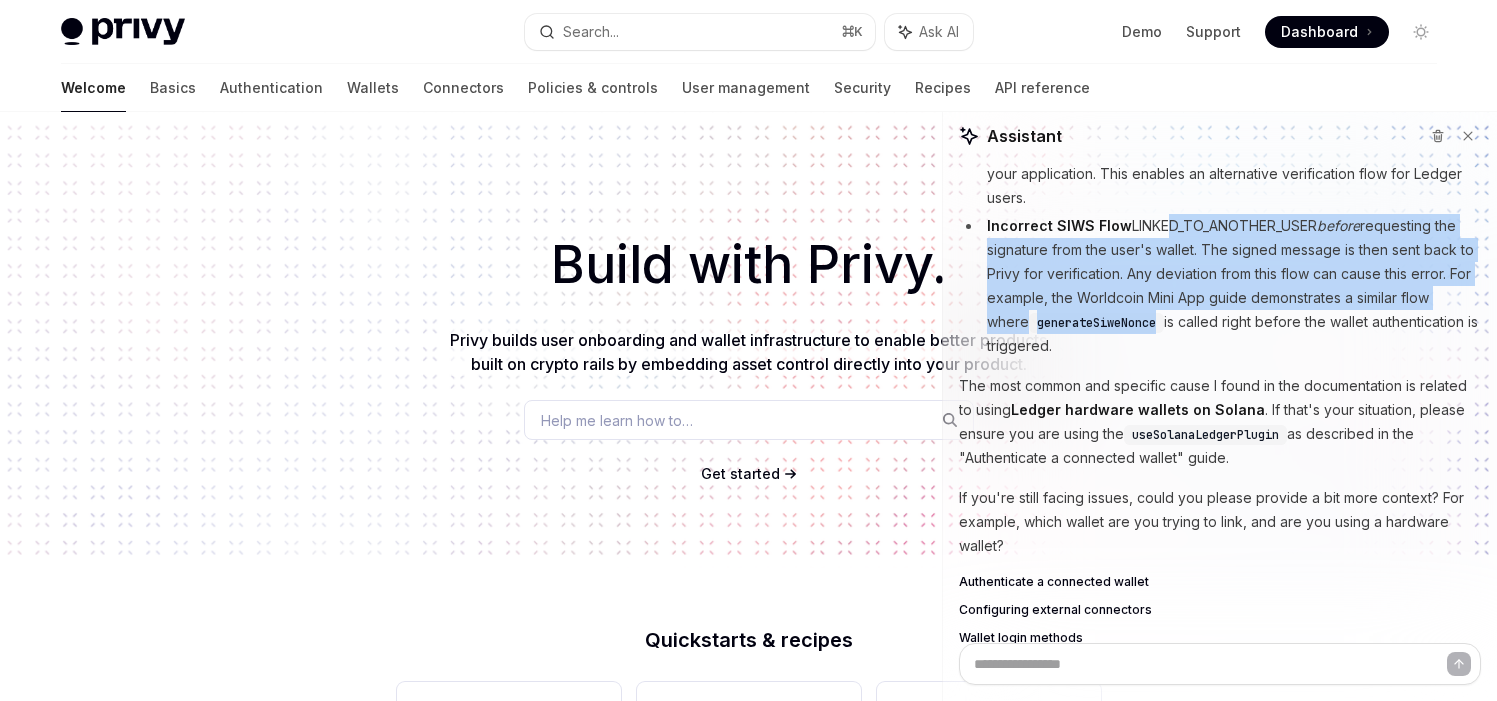 drag, startPoint x: 1155, startPoint y: 218, endPoint x: 1241, endPoint y: 334, distance: 144.40222 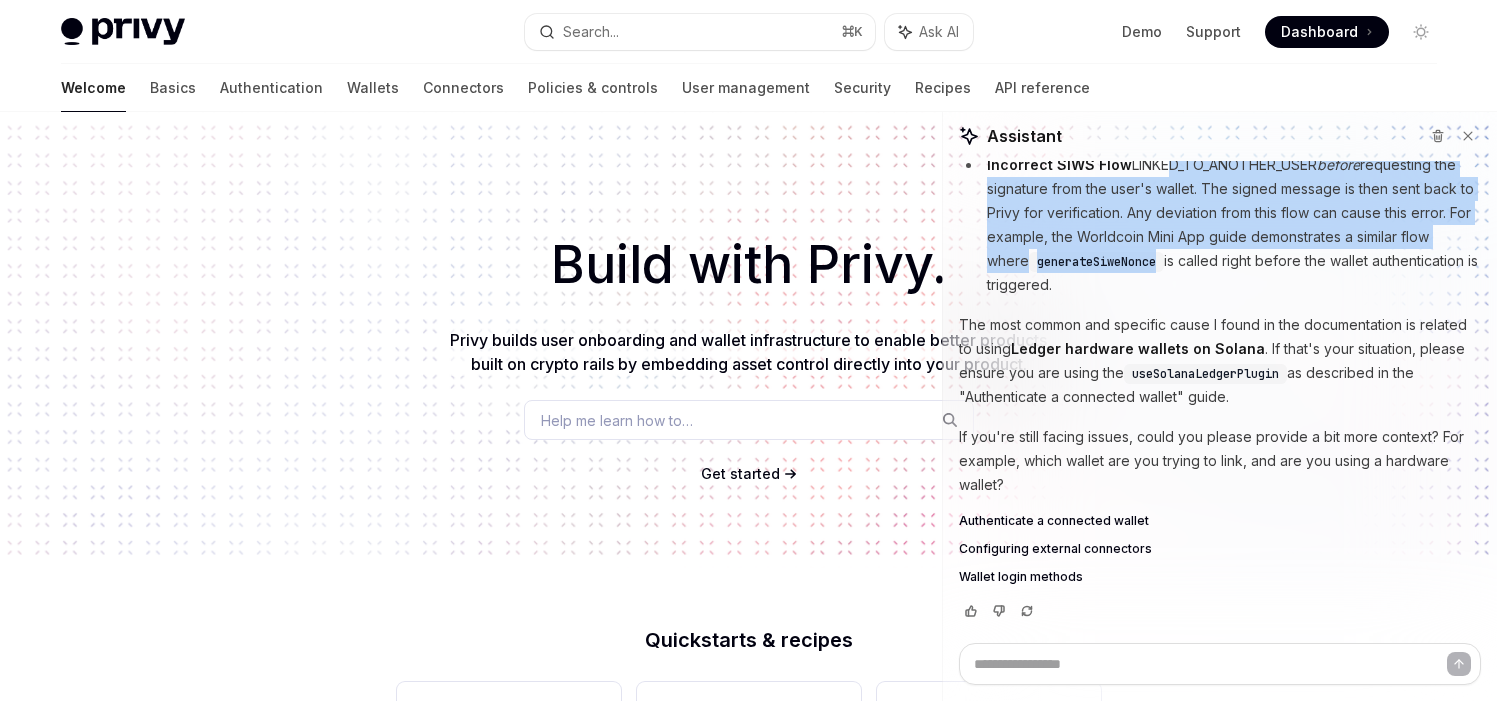 scroll, scrollTop: 614, scrollLeft: 0, axis: vertical 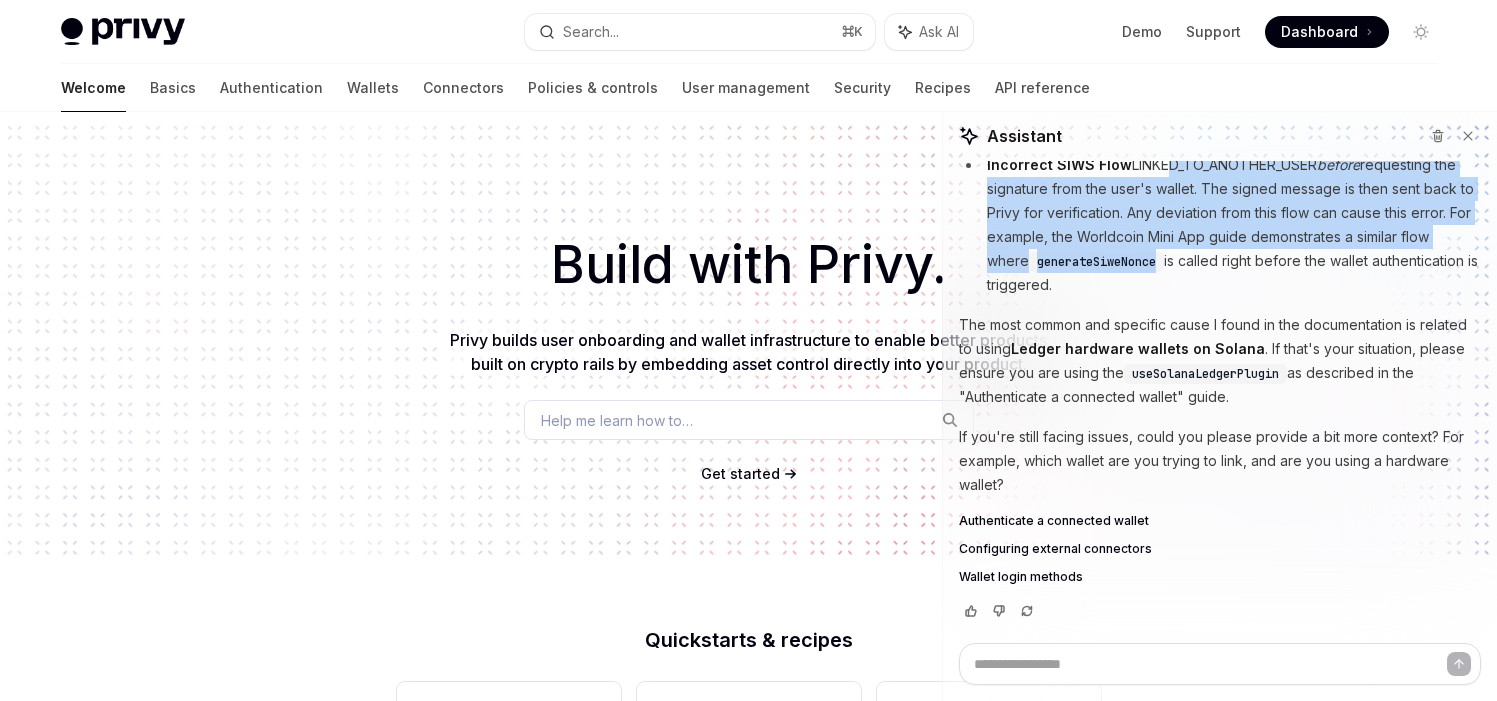 click on "Authenticate a connected wallet" at bounding box center (1054, 521) 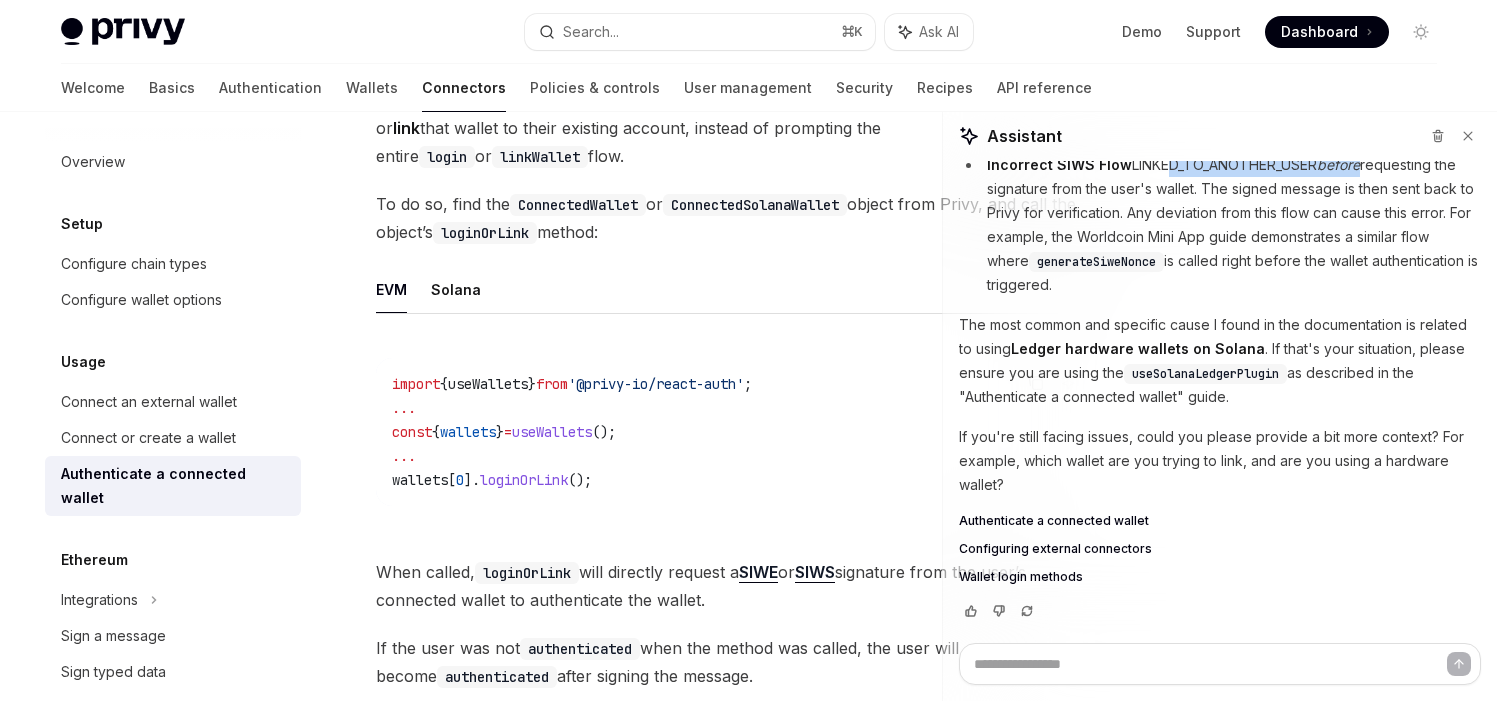 scroll, scrollTop: 282, scrollLeft: 0, axis: vertical 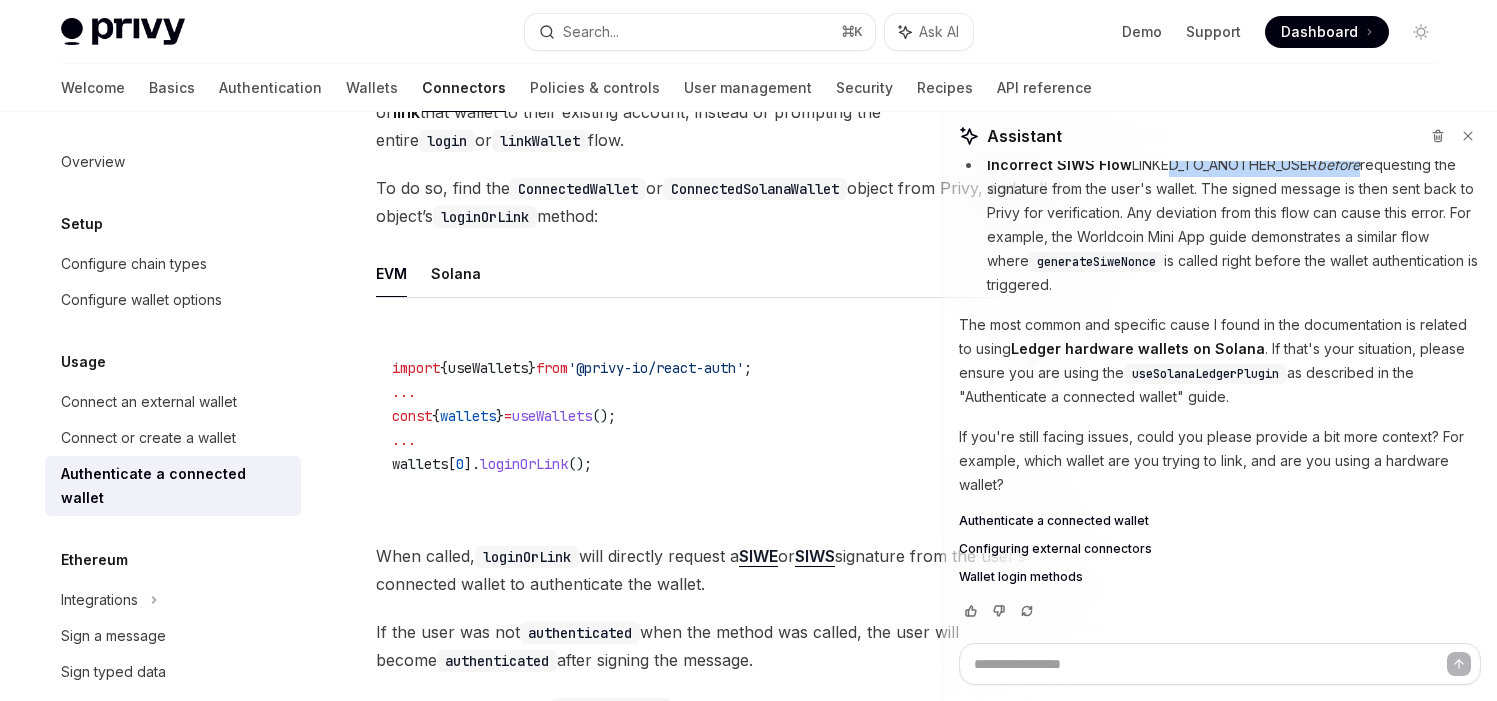 click on "]." at bounding box center (472, 464) 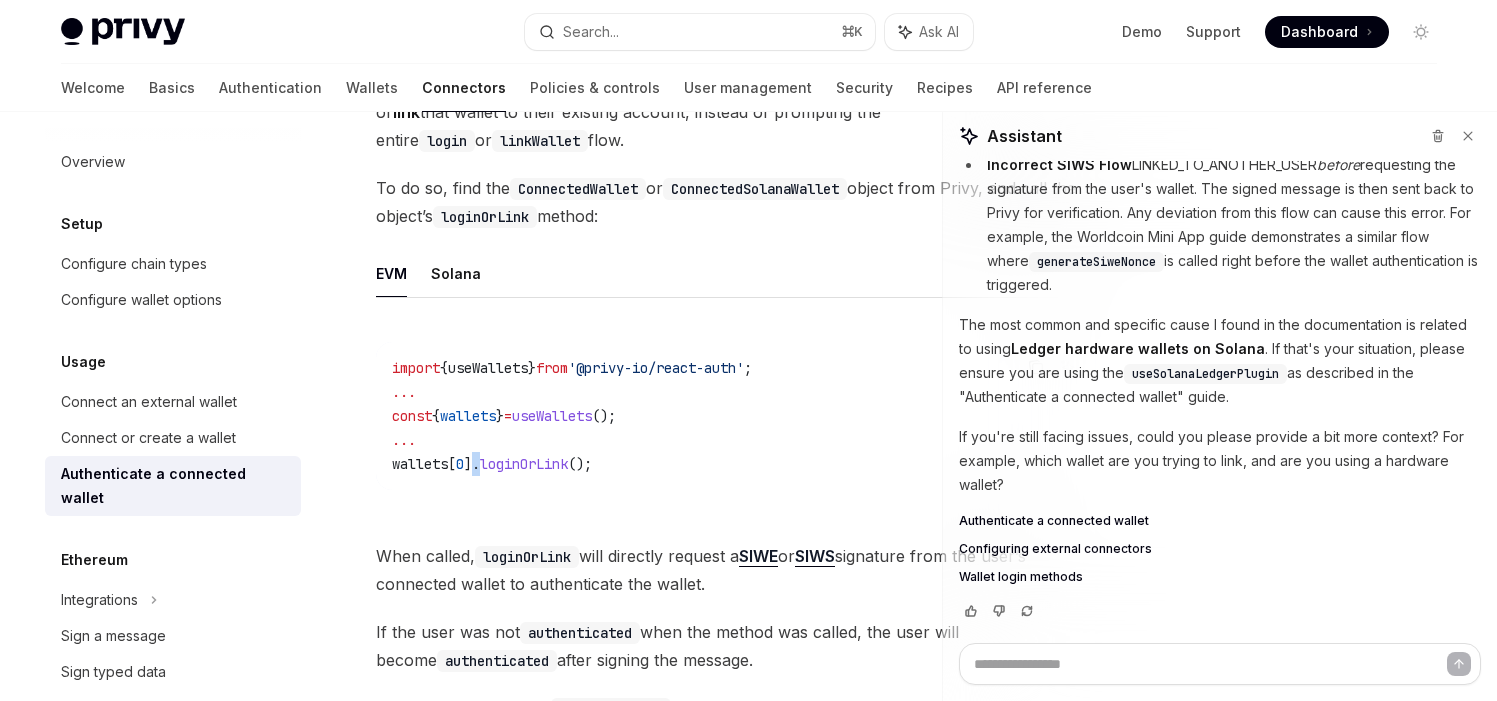click on "]." at bounding box center [472, 464] 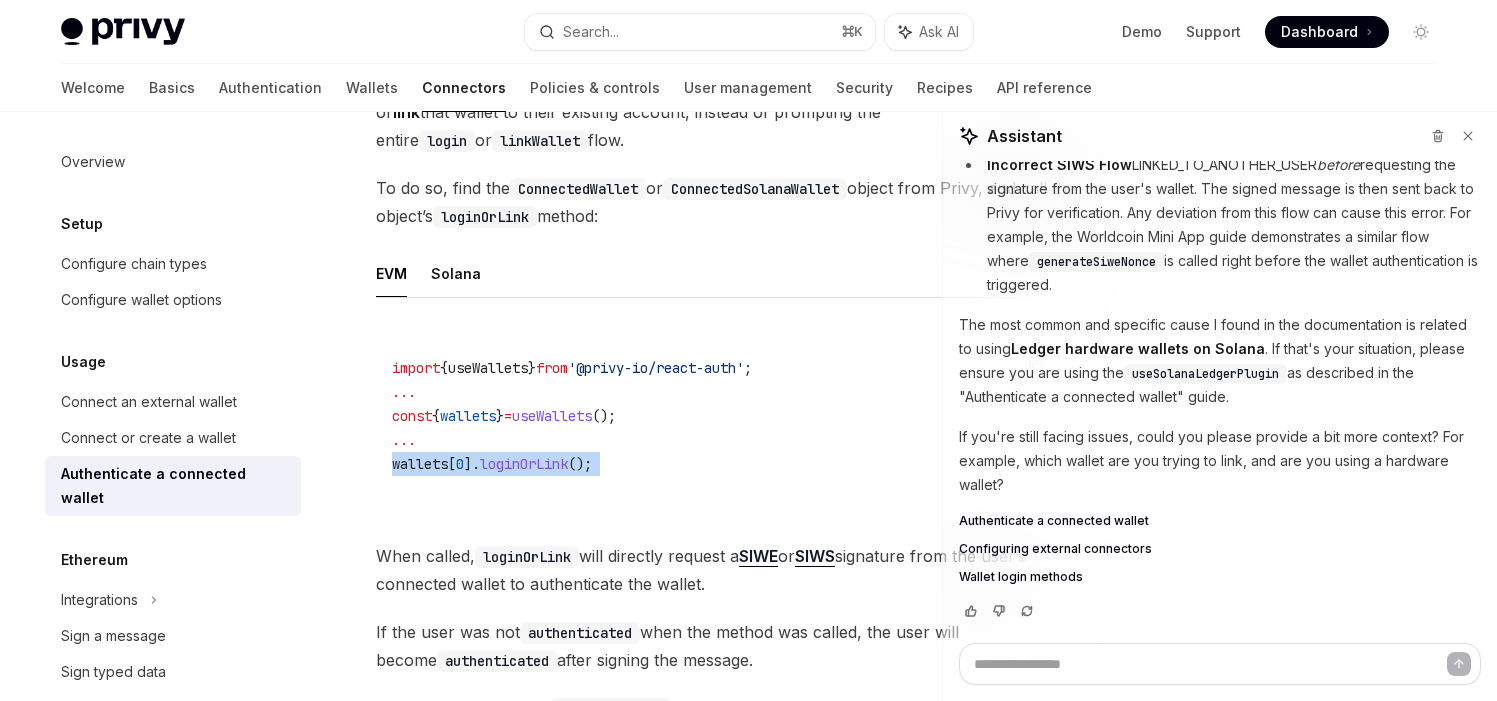 click on "]." at bounding box center [472, 464] 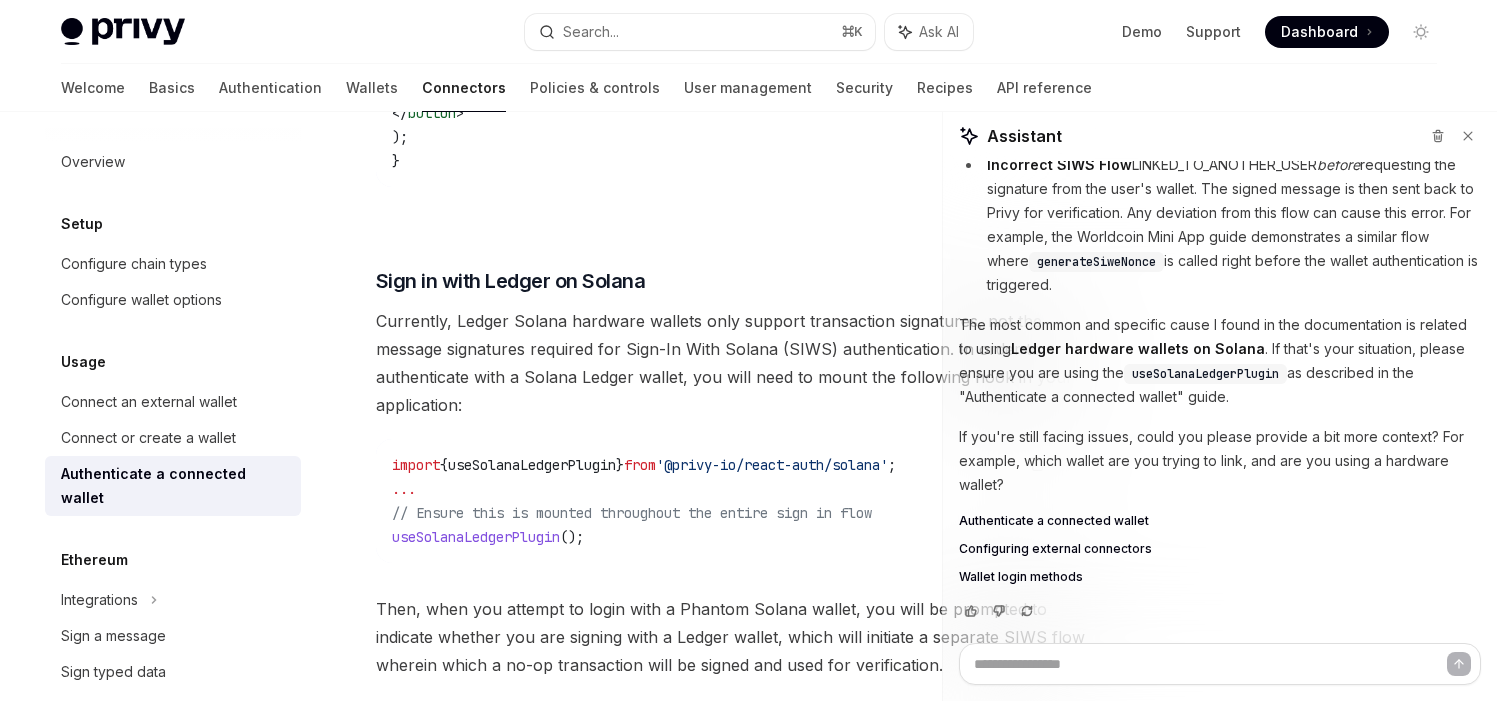 scroll, scrollTop: 1573, scrollLeft: 0, axis: vertical 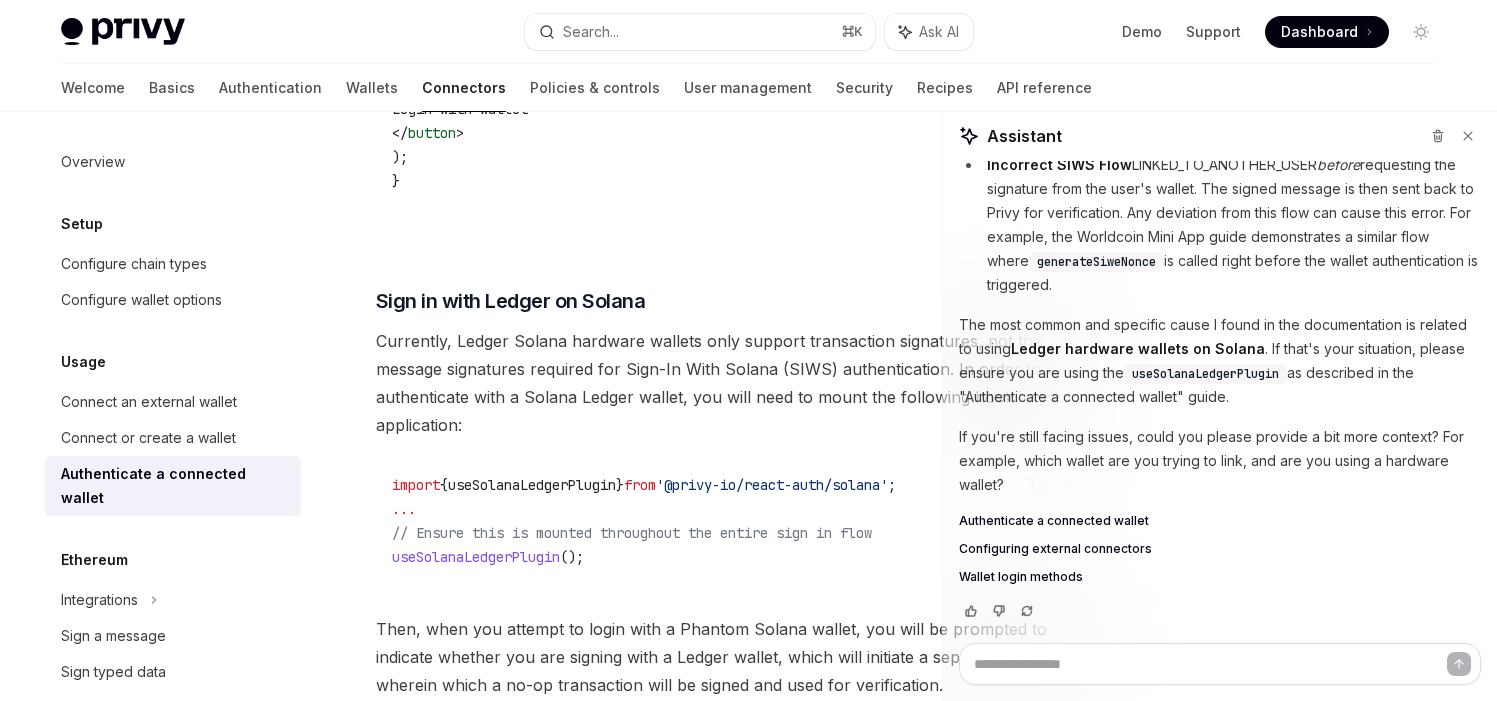 drag, startPoint x: 926, startPoint y: 36, endPoint x: 1353, endPoint y: 589, distance: 698.66876 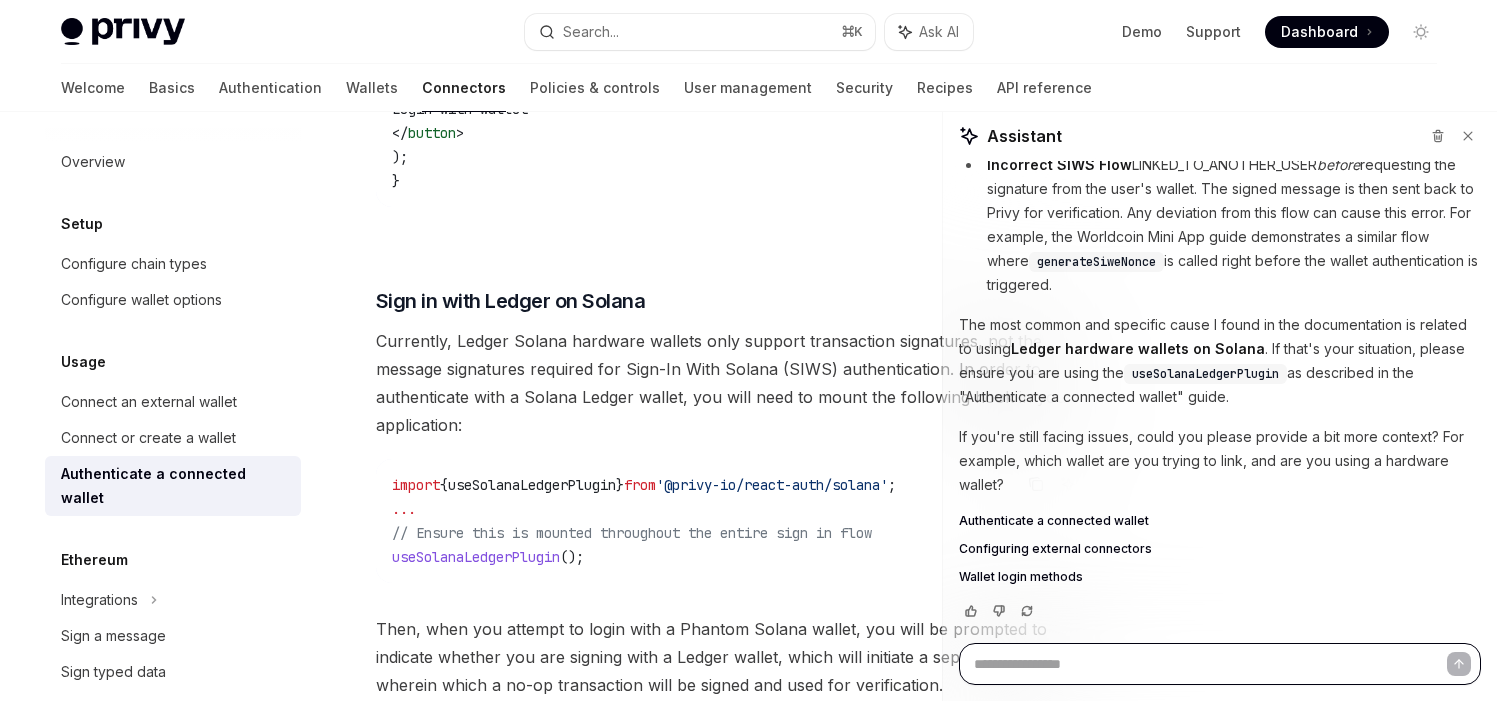 click at bounding box center [1220, 664] 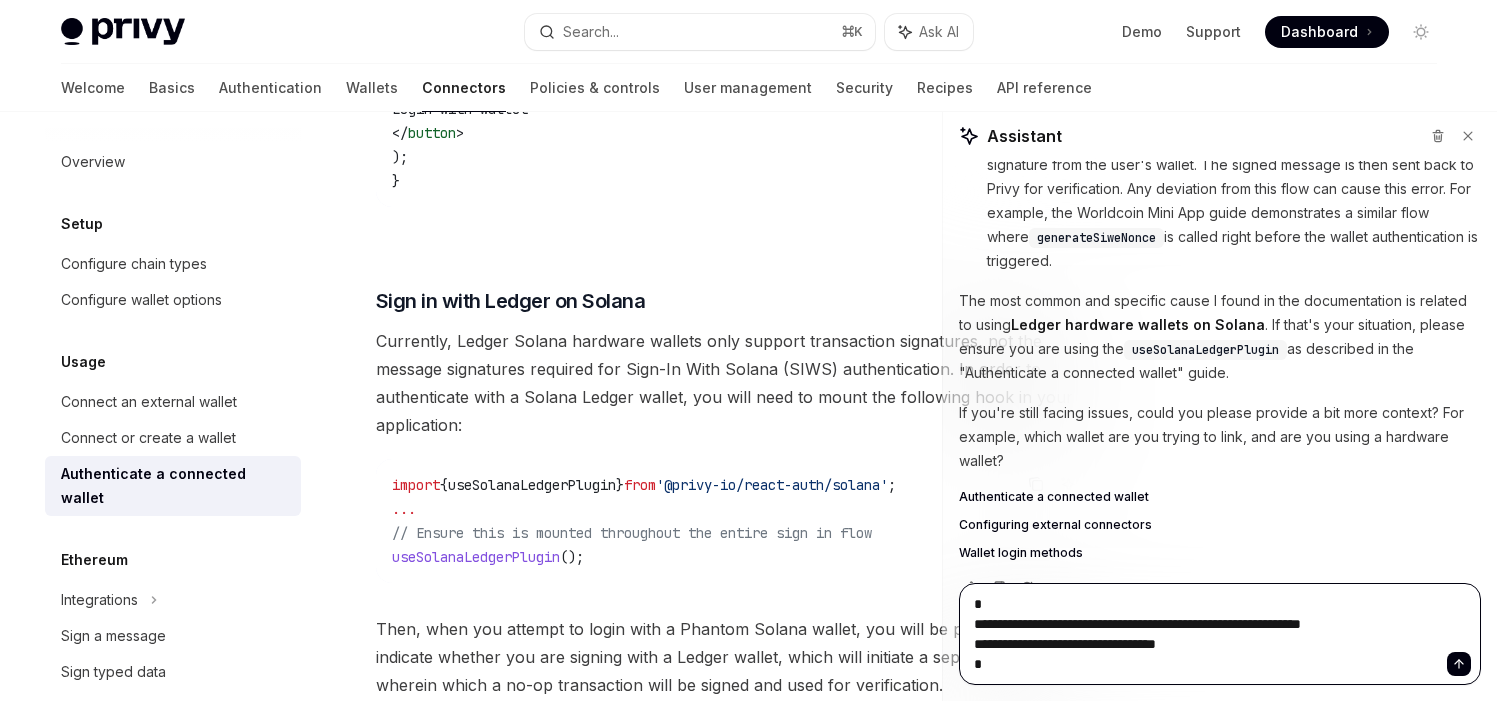 type on "**********" 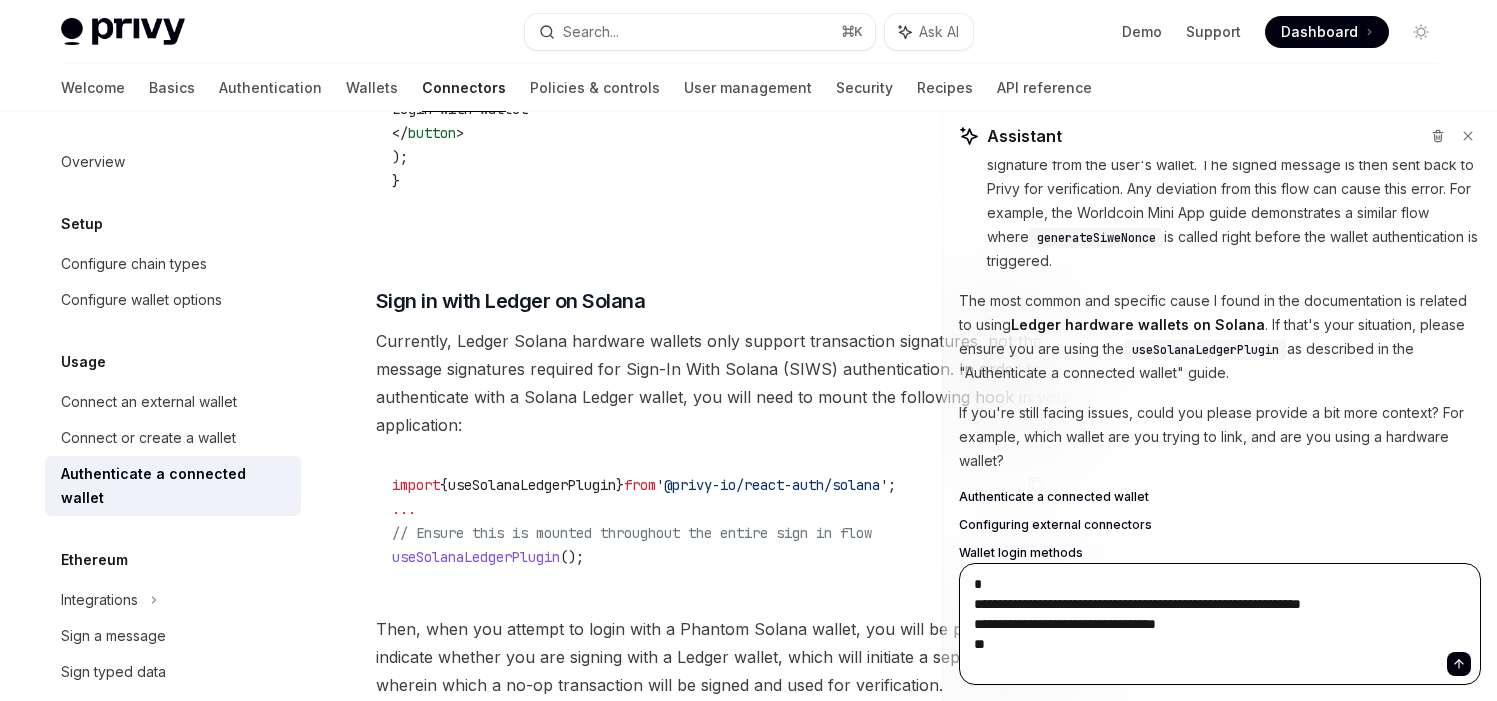 type on "**********" 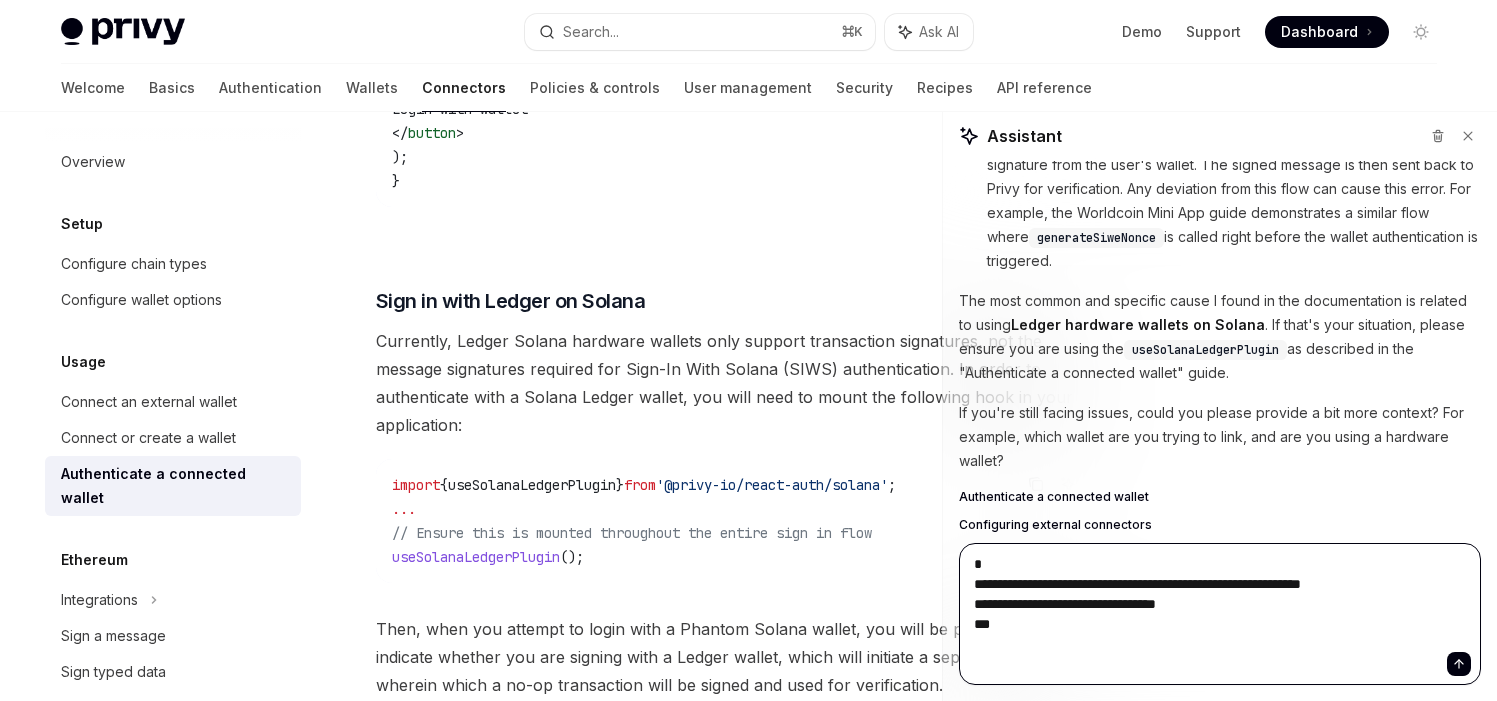 type on "**********" 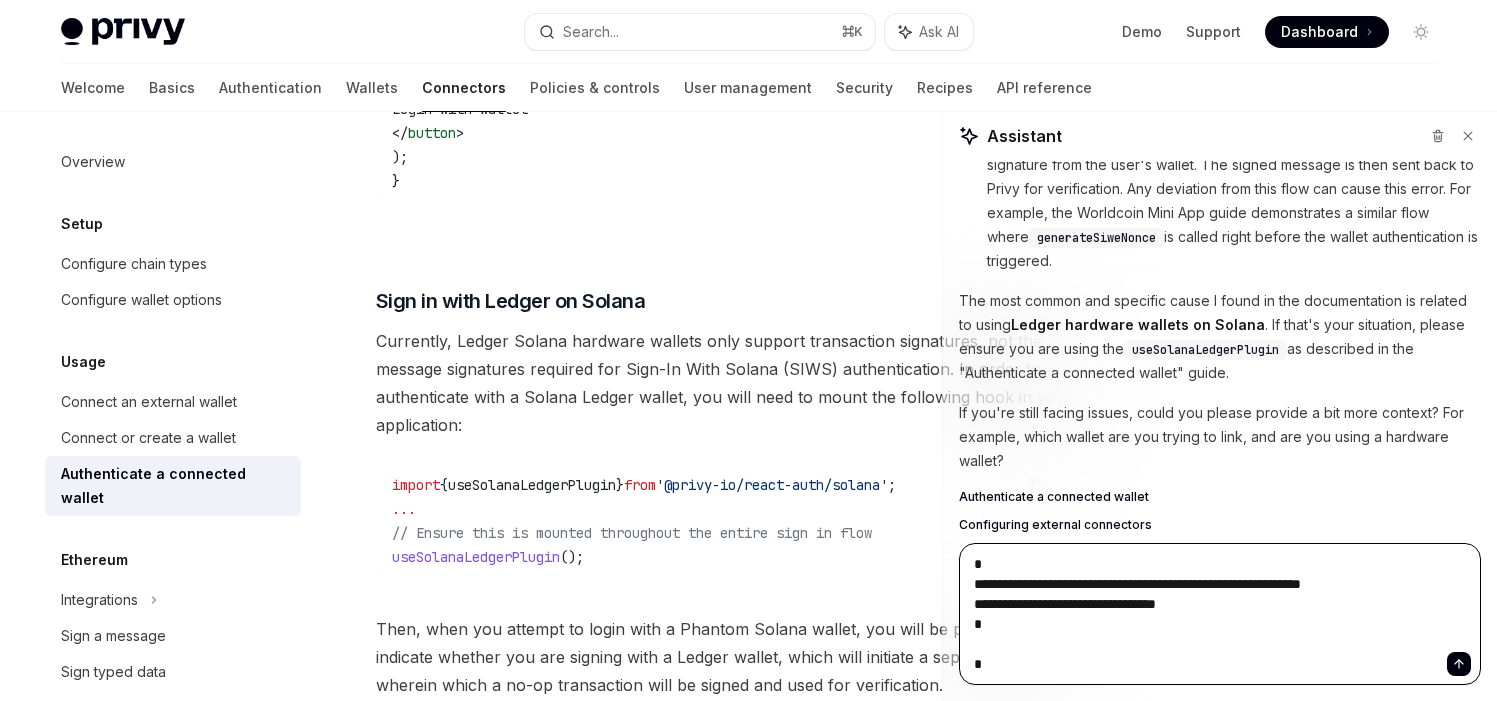 type on "using the original authentication method tha" 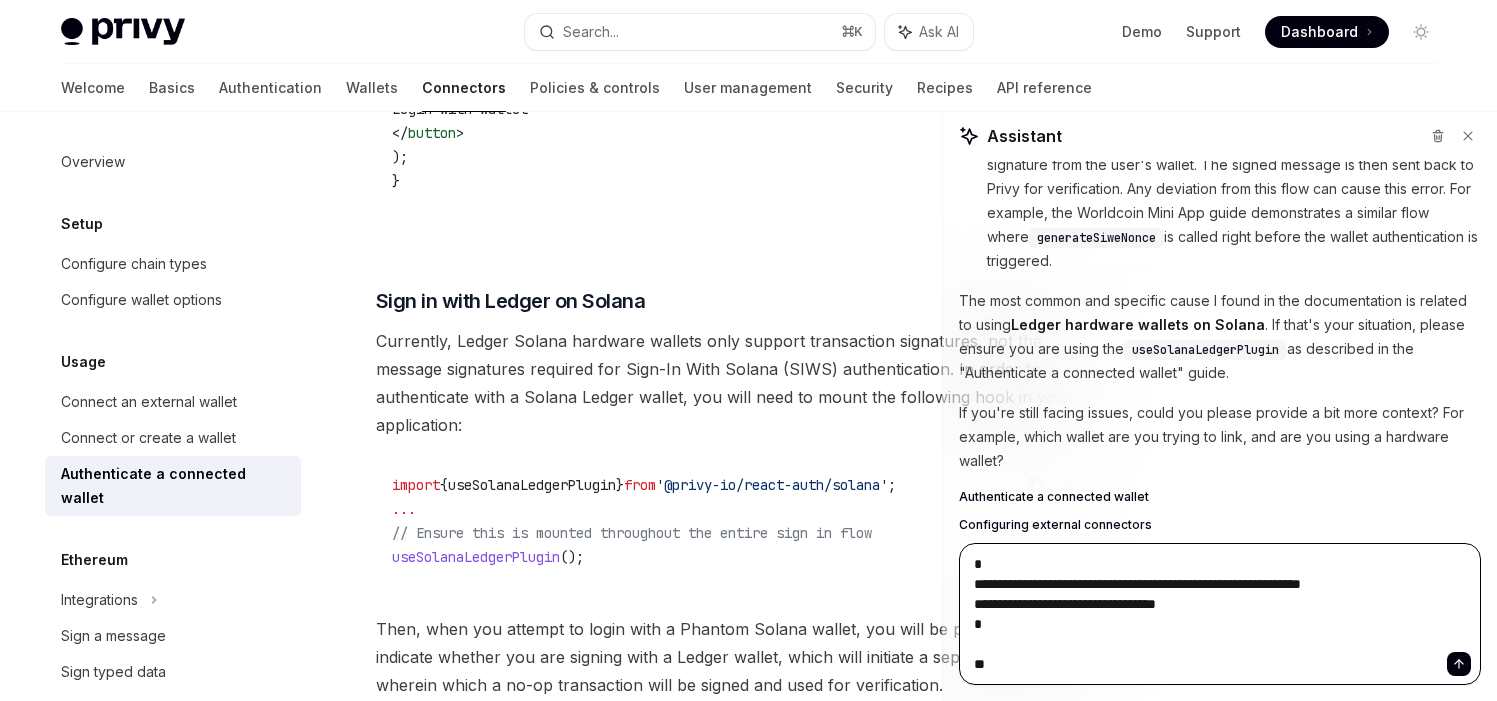 type on "If you're still facing issues, could you please provide a bit more context? Fo" 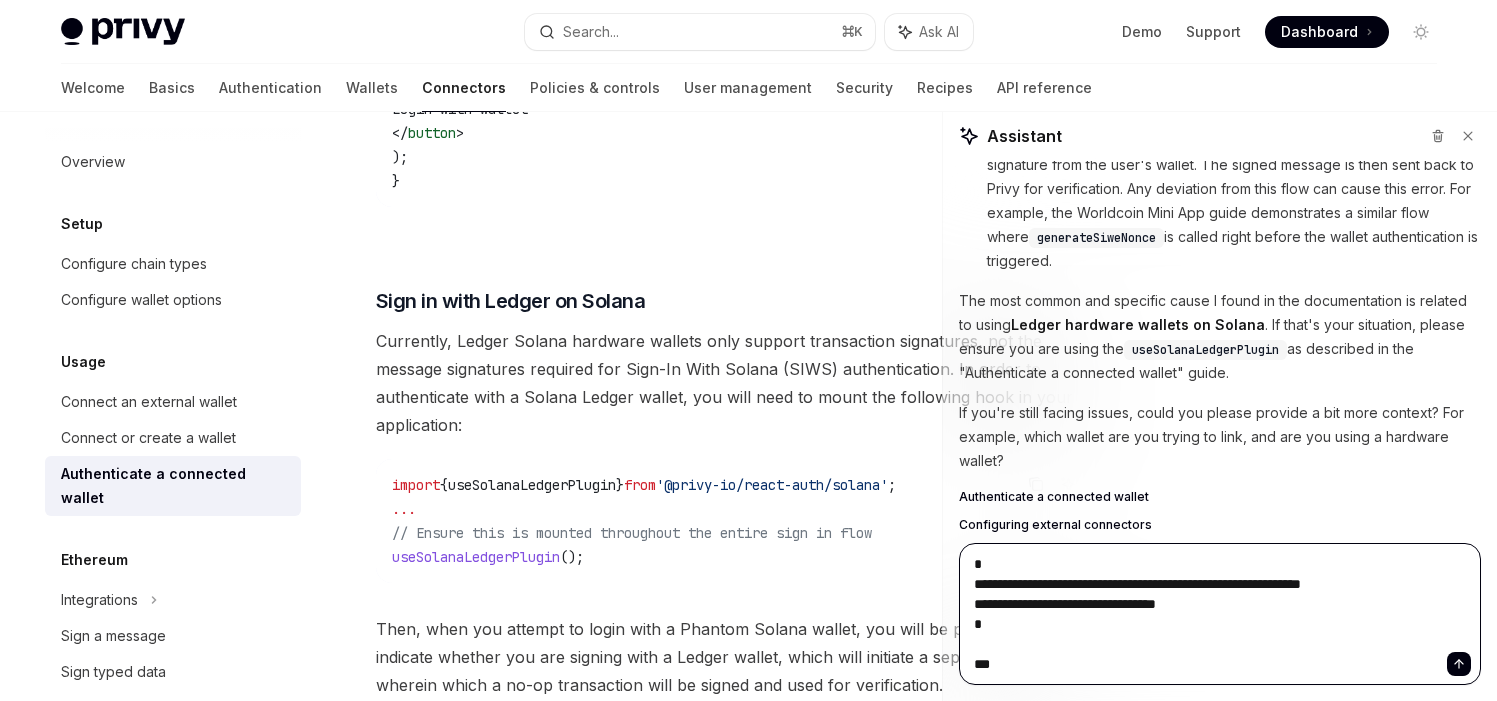 type on "**********" 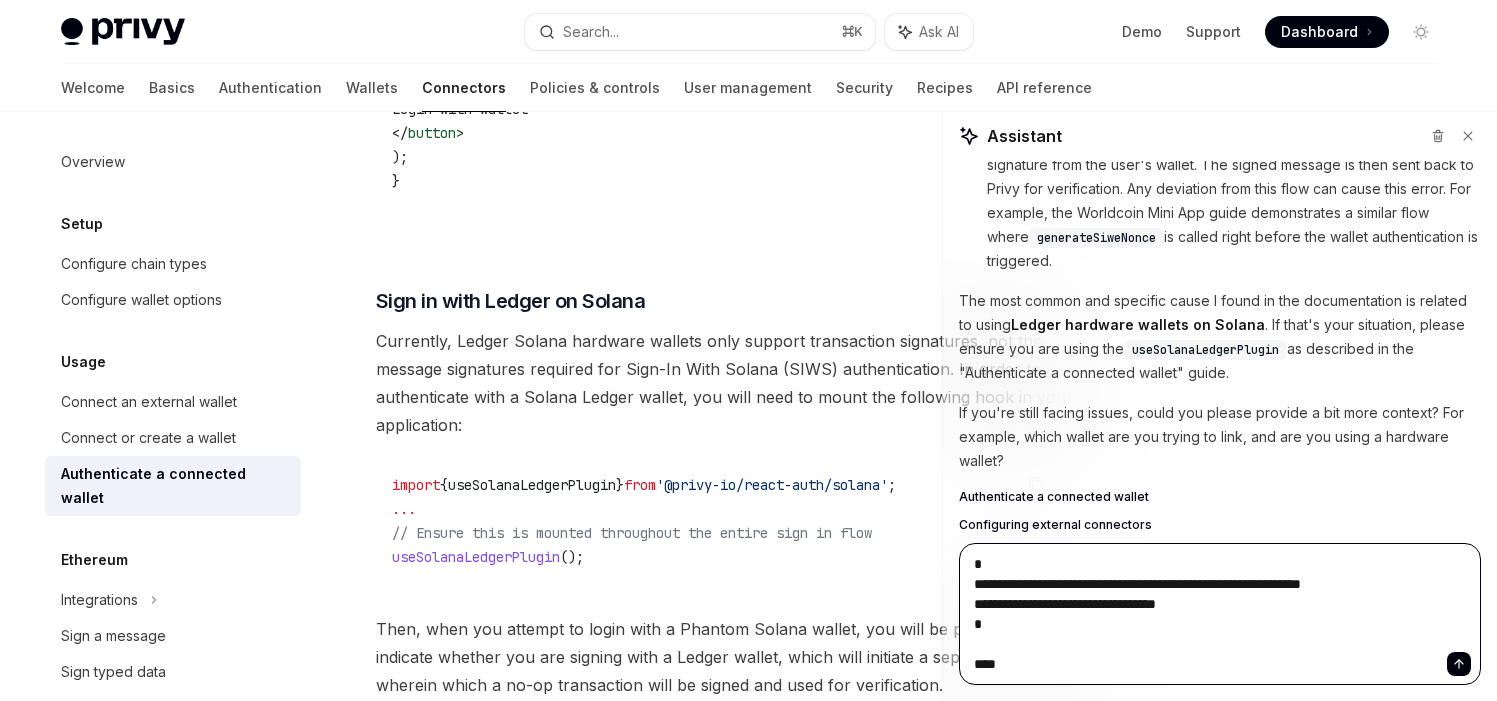 type on "**********" 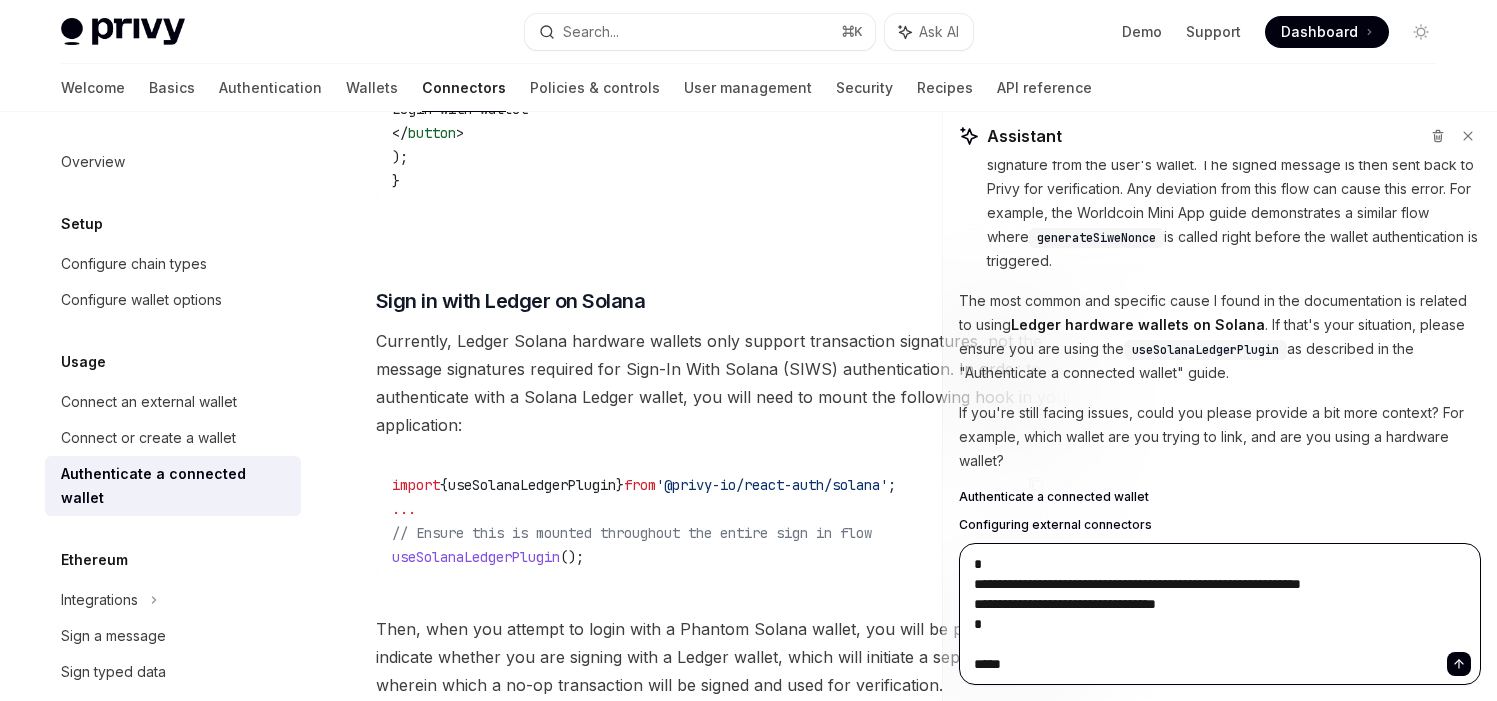 type on "**********" 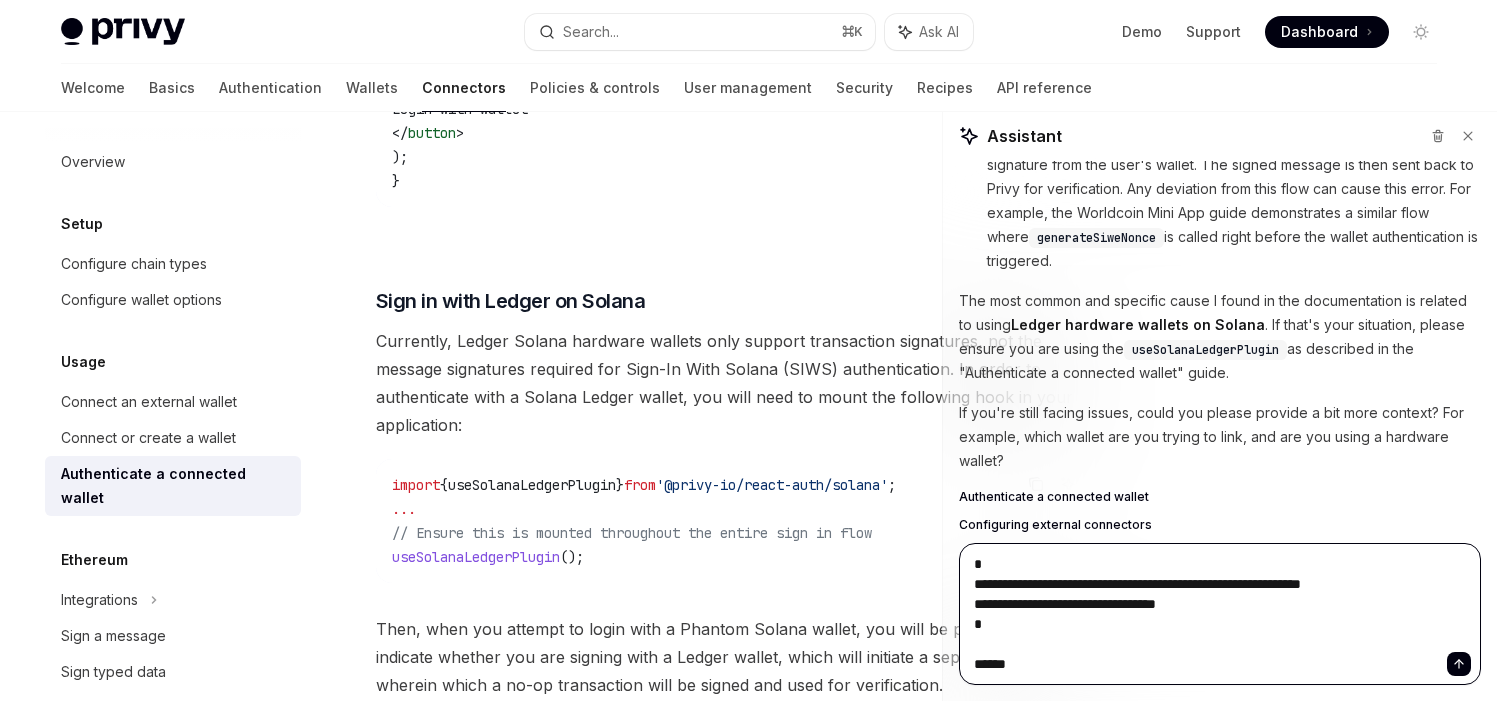 type on "**********" 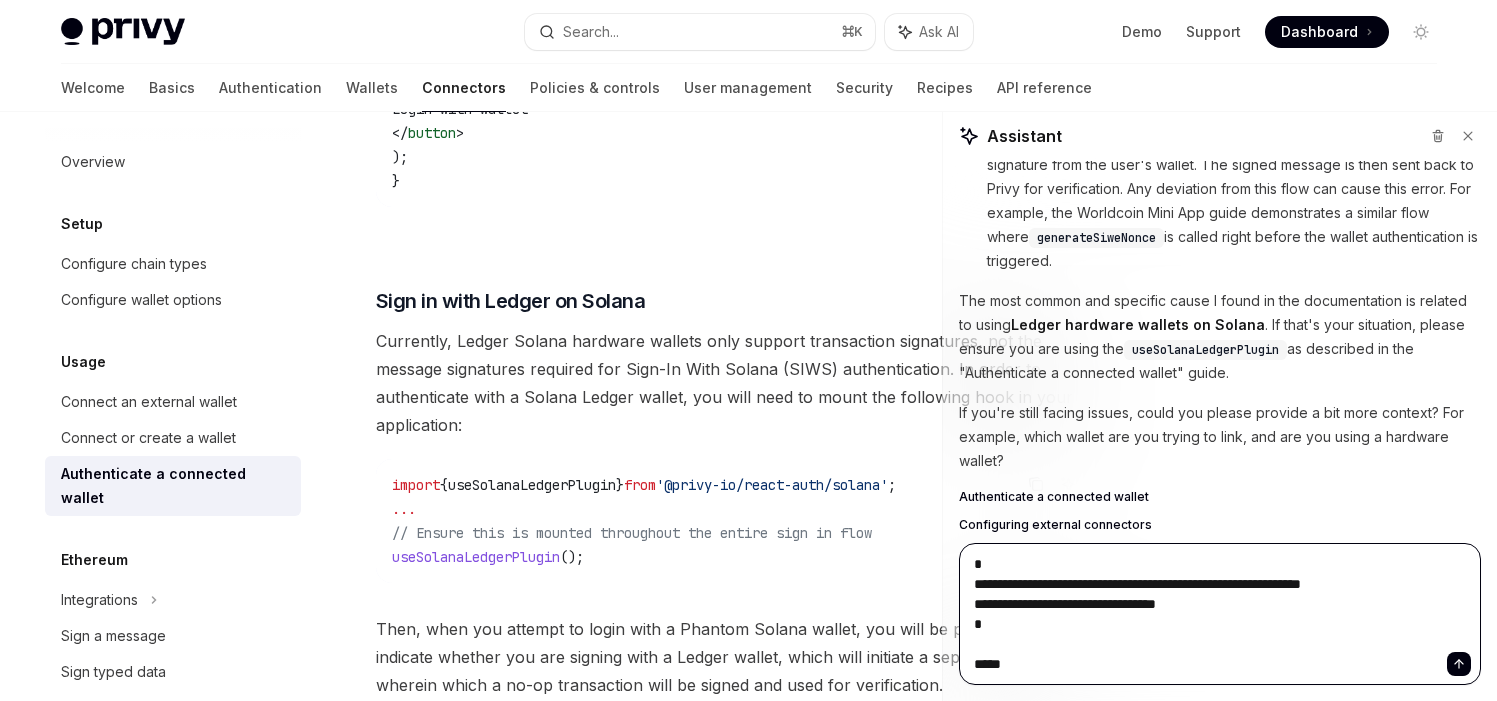 type on "**********" 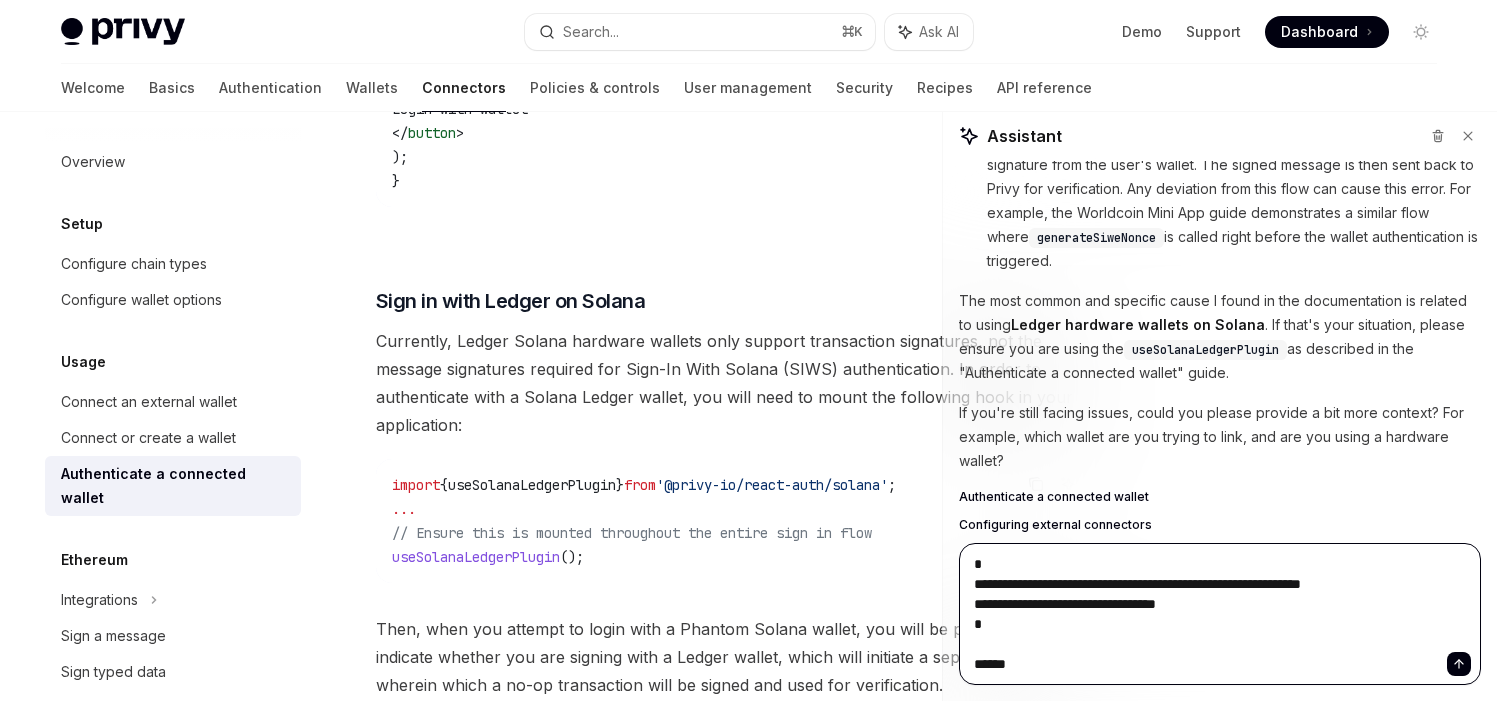type on "have an account with the" 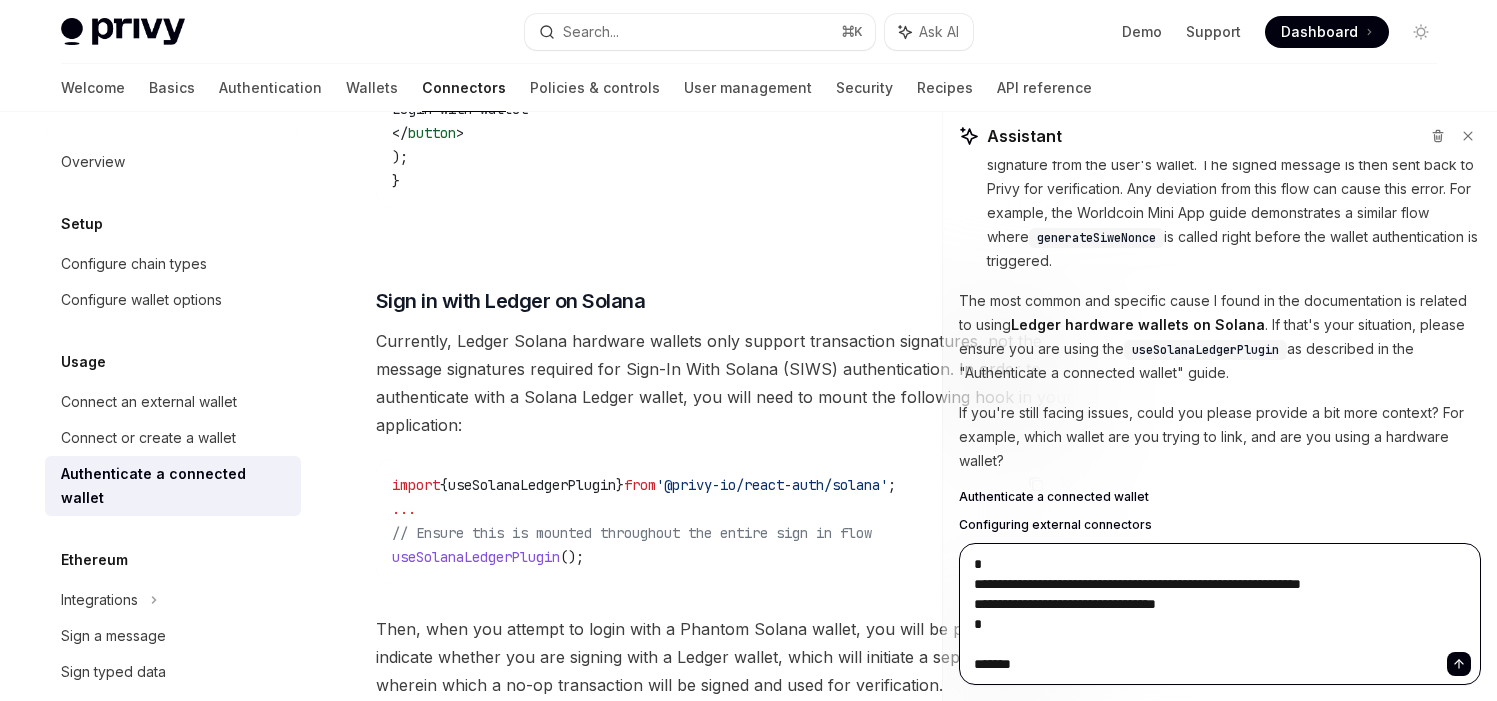 type on "**********" 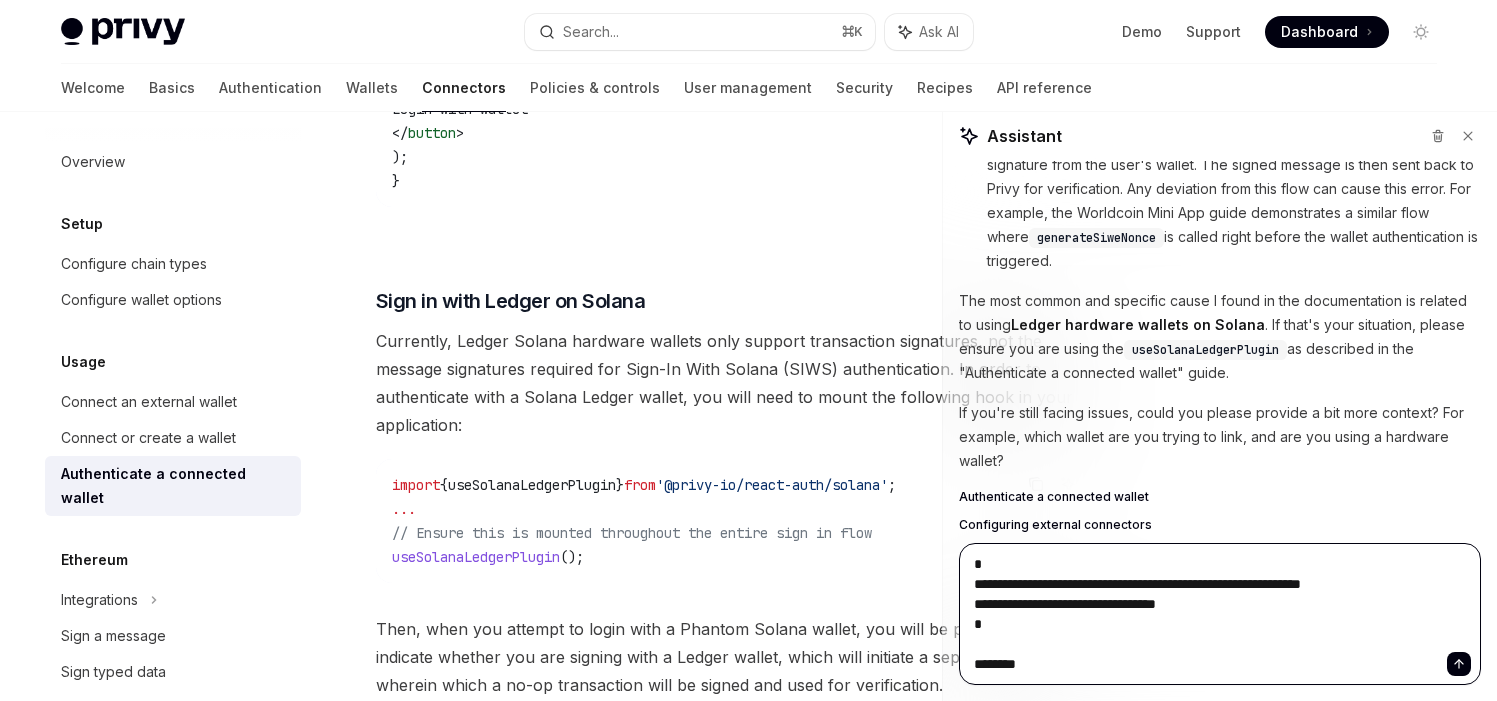type on "**********" 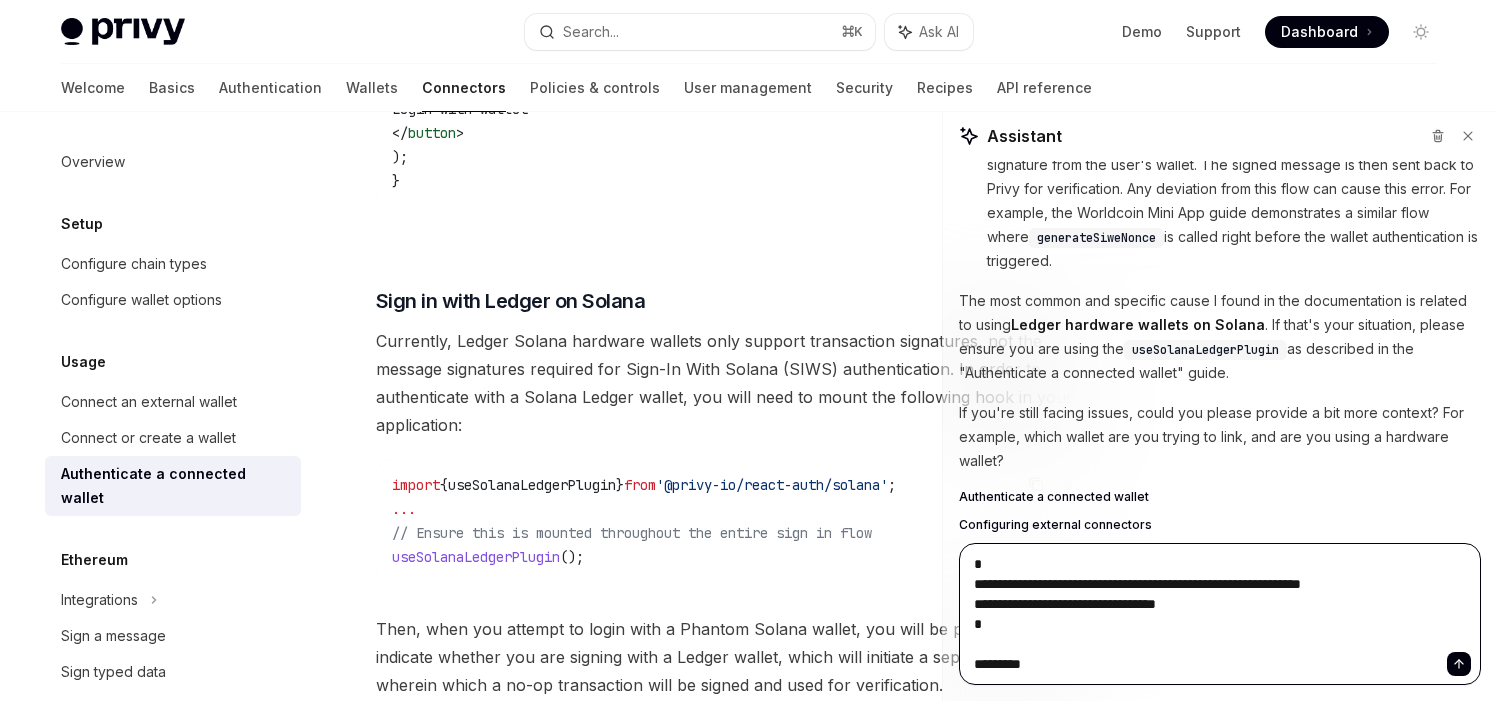 type on "**********" 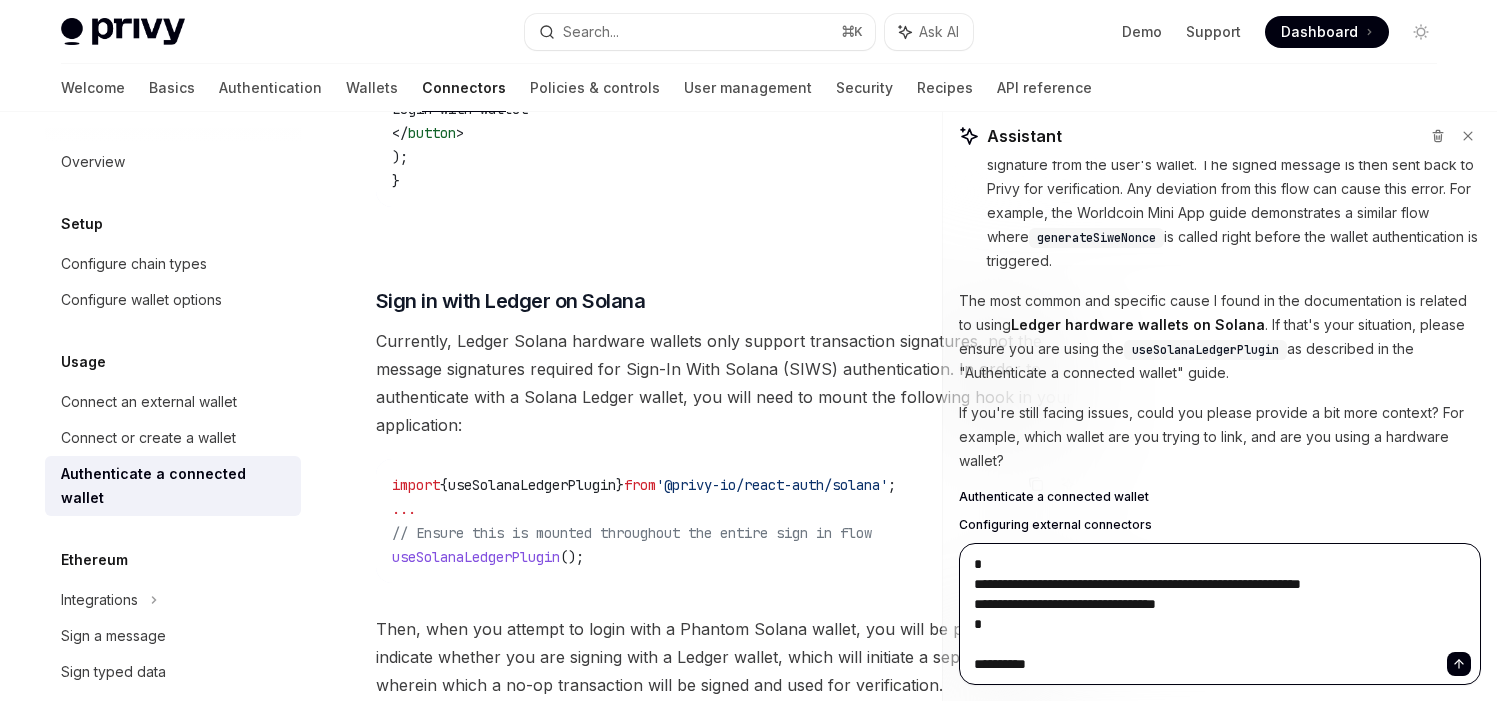 type on "**********" 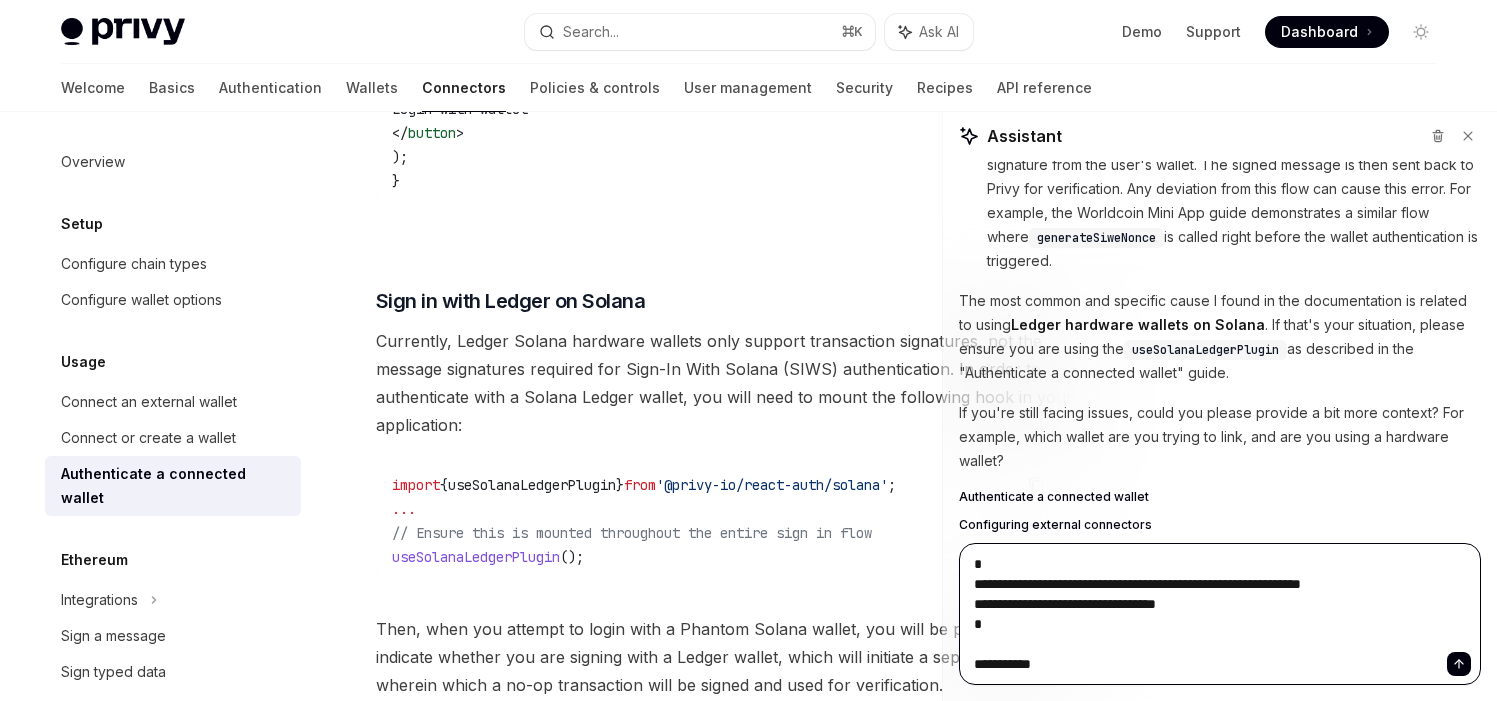type on "**********" 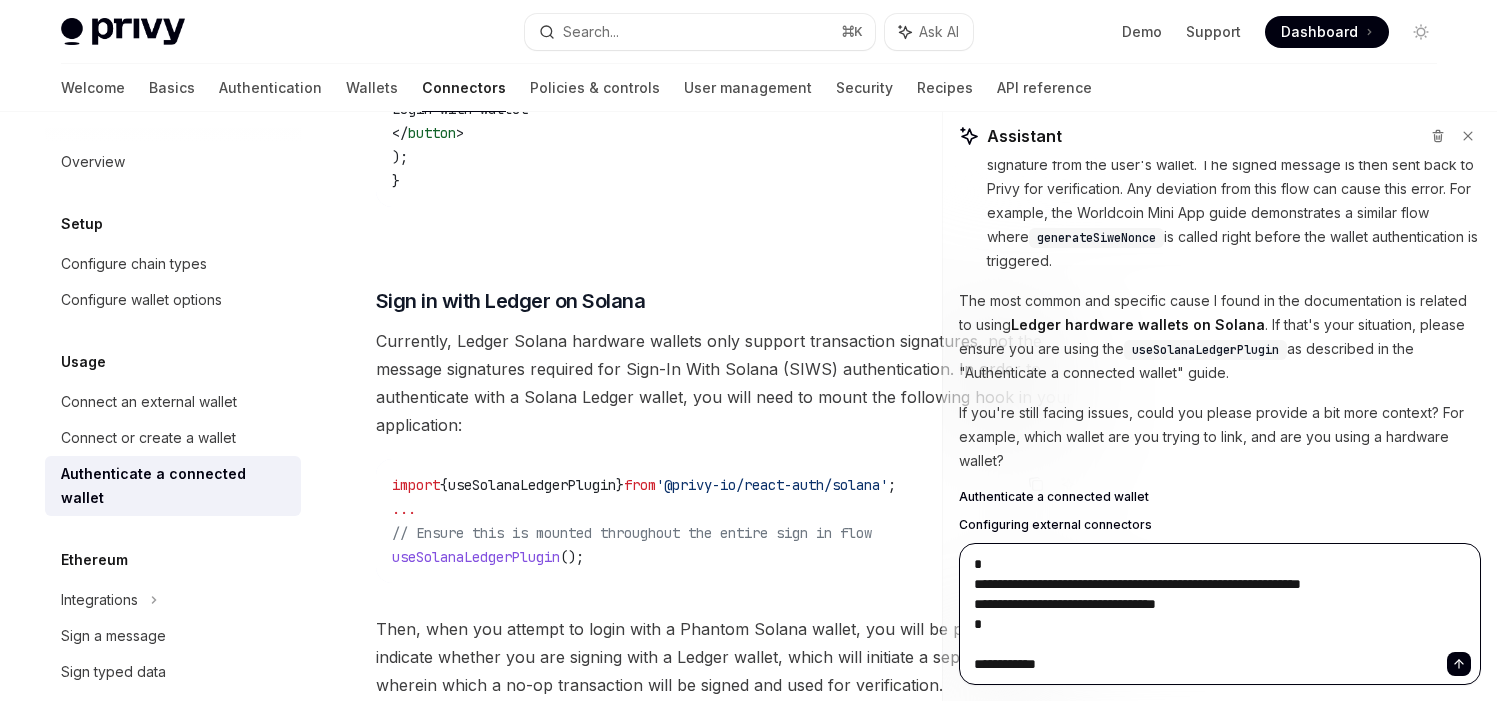 type on "**********" 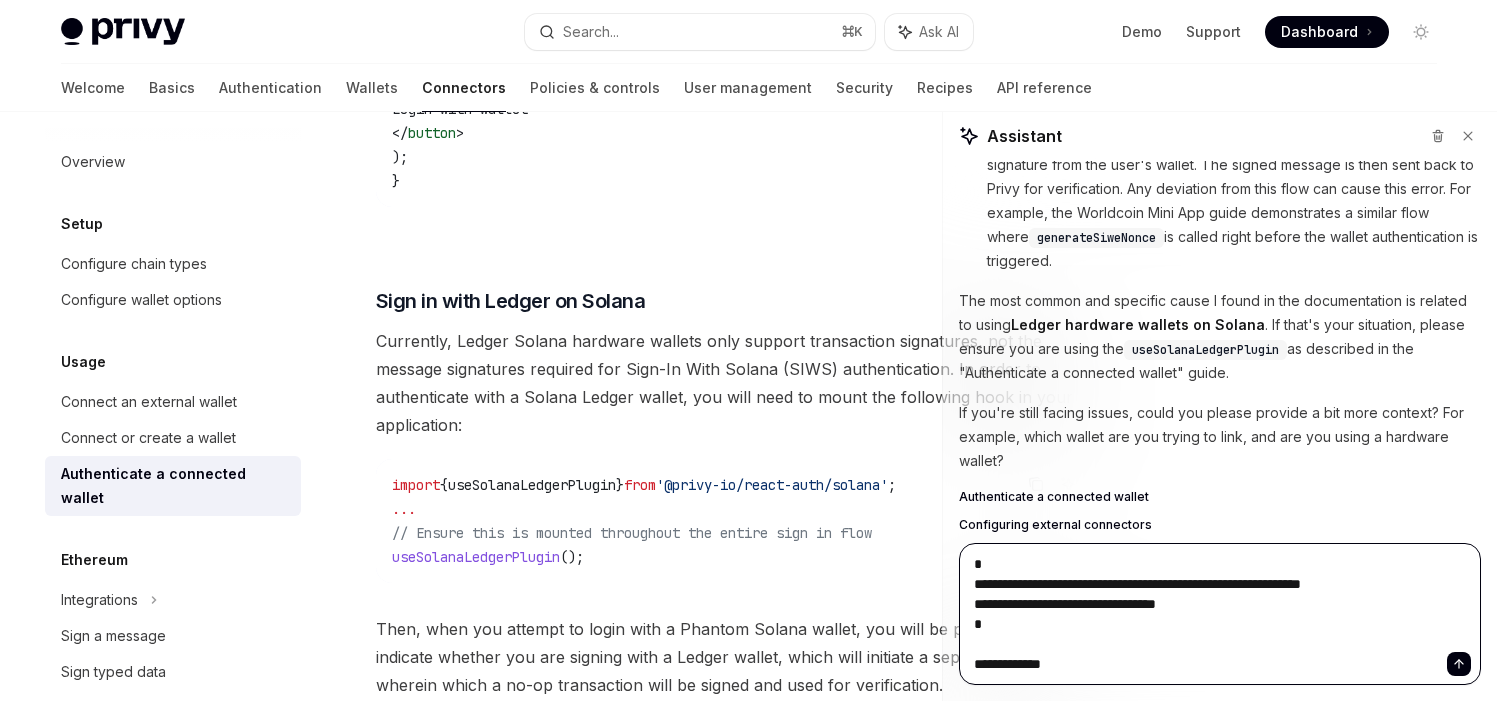 type on "**********" 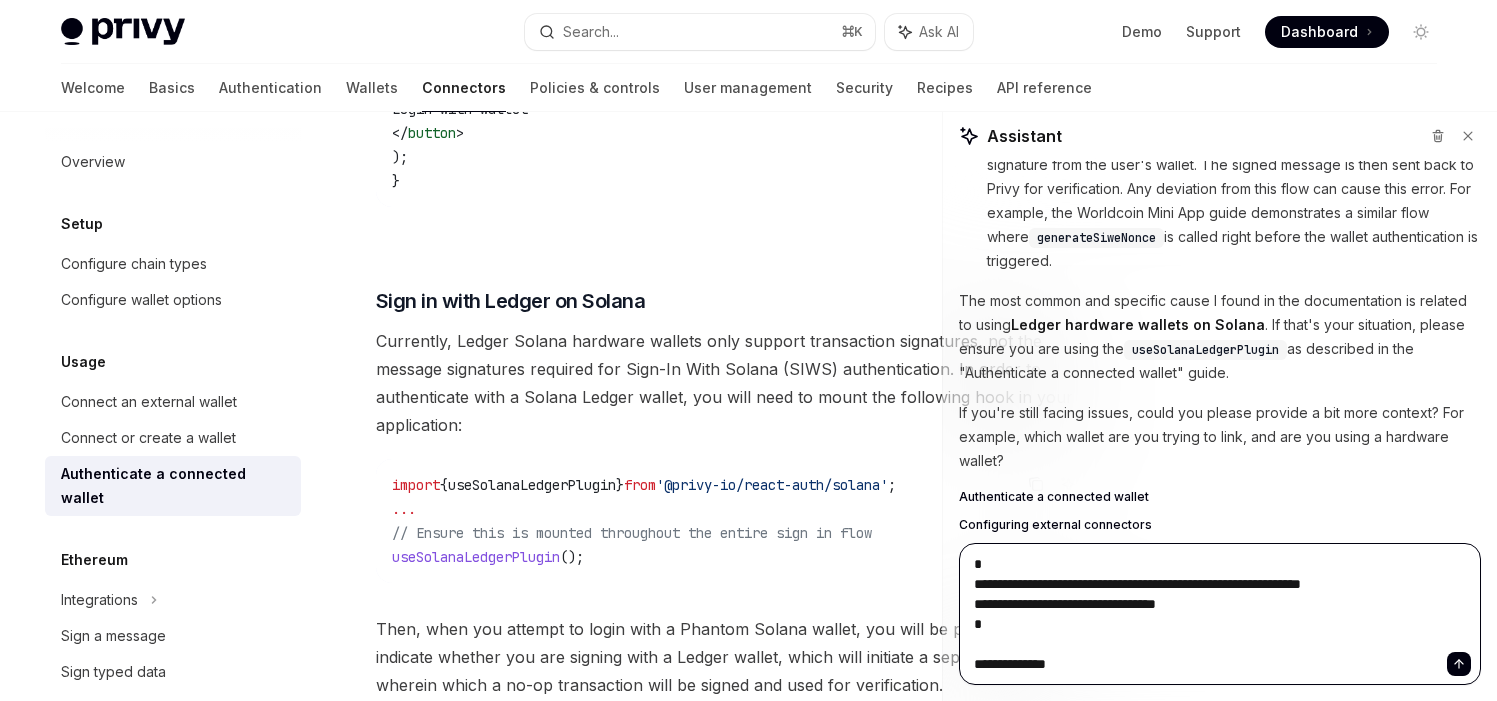 type on "**********" 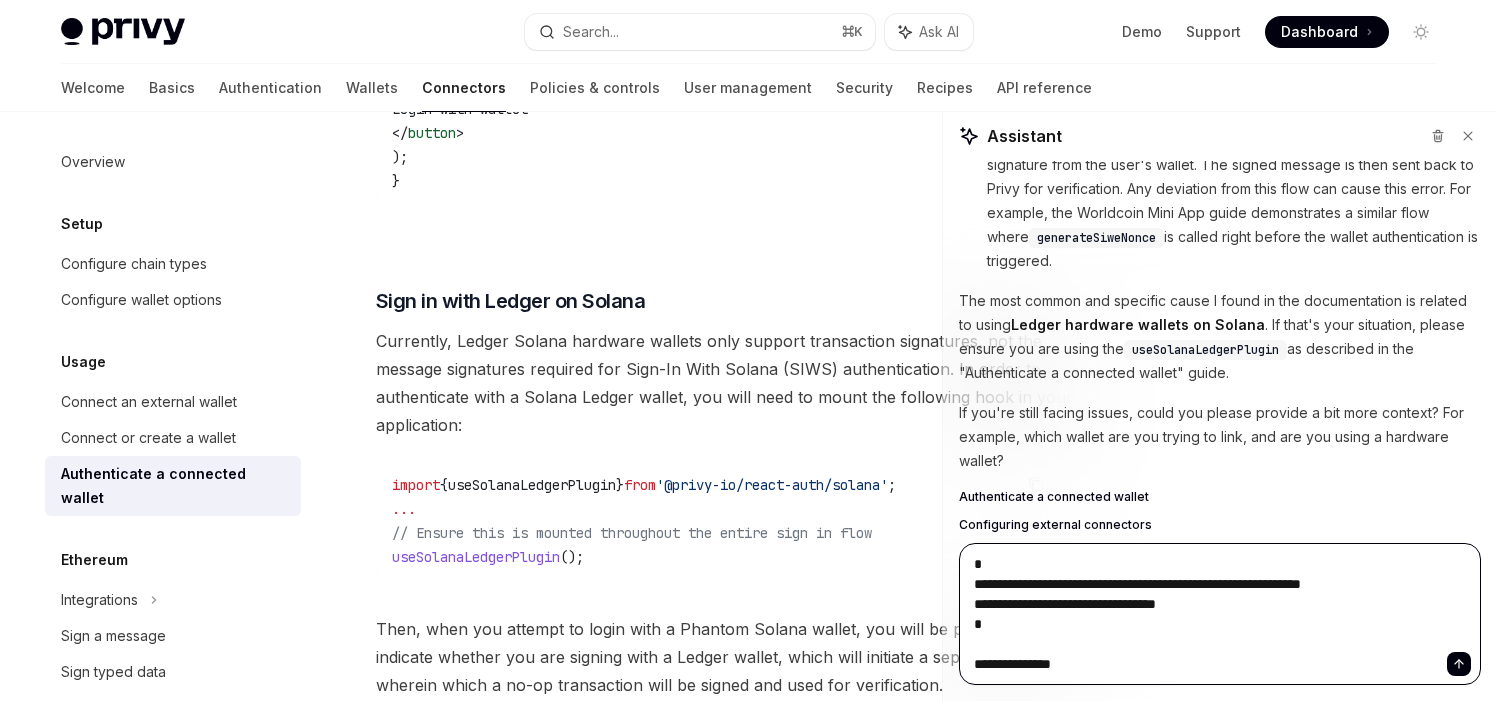 type on "**********" 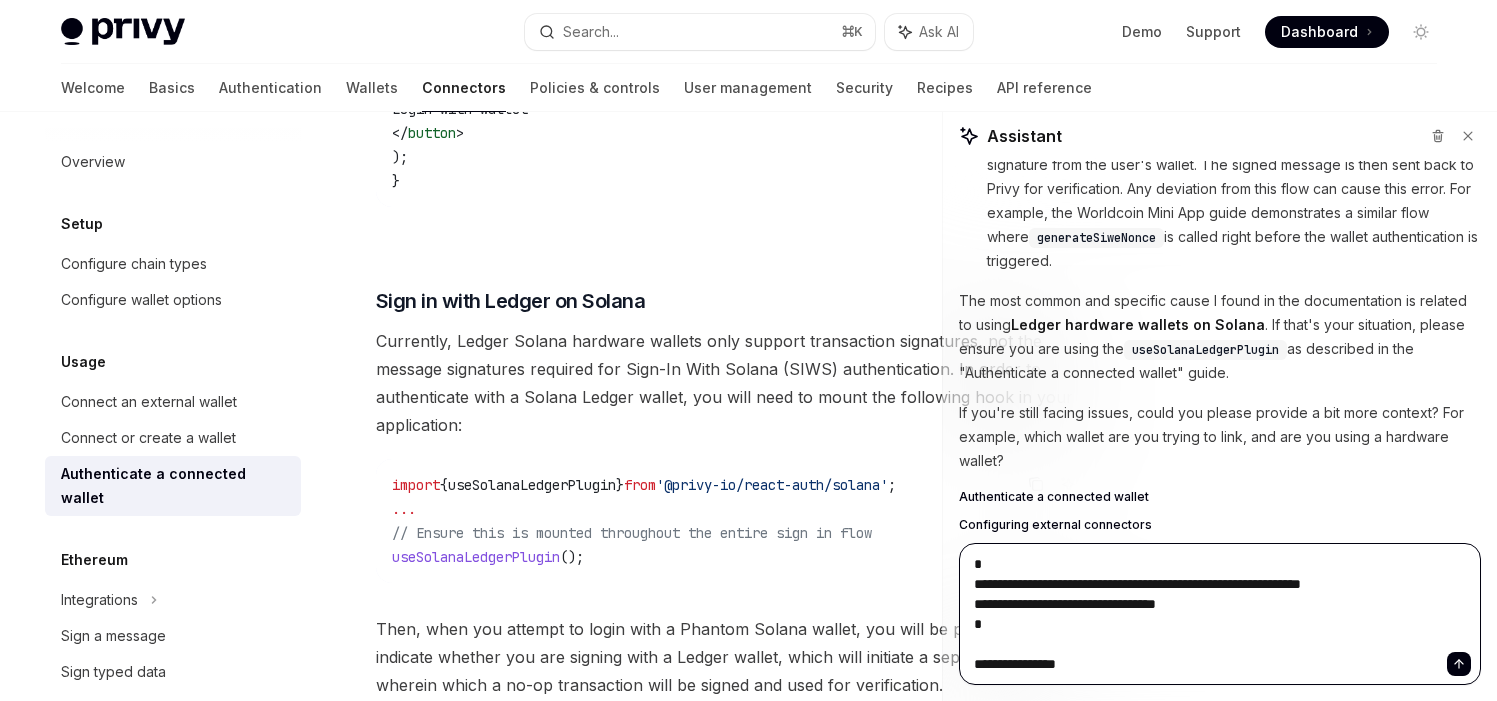 type on "**********" 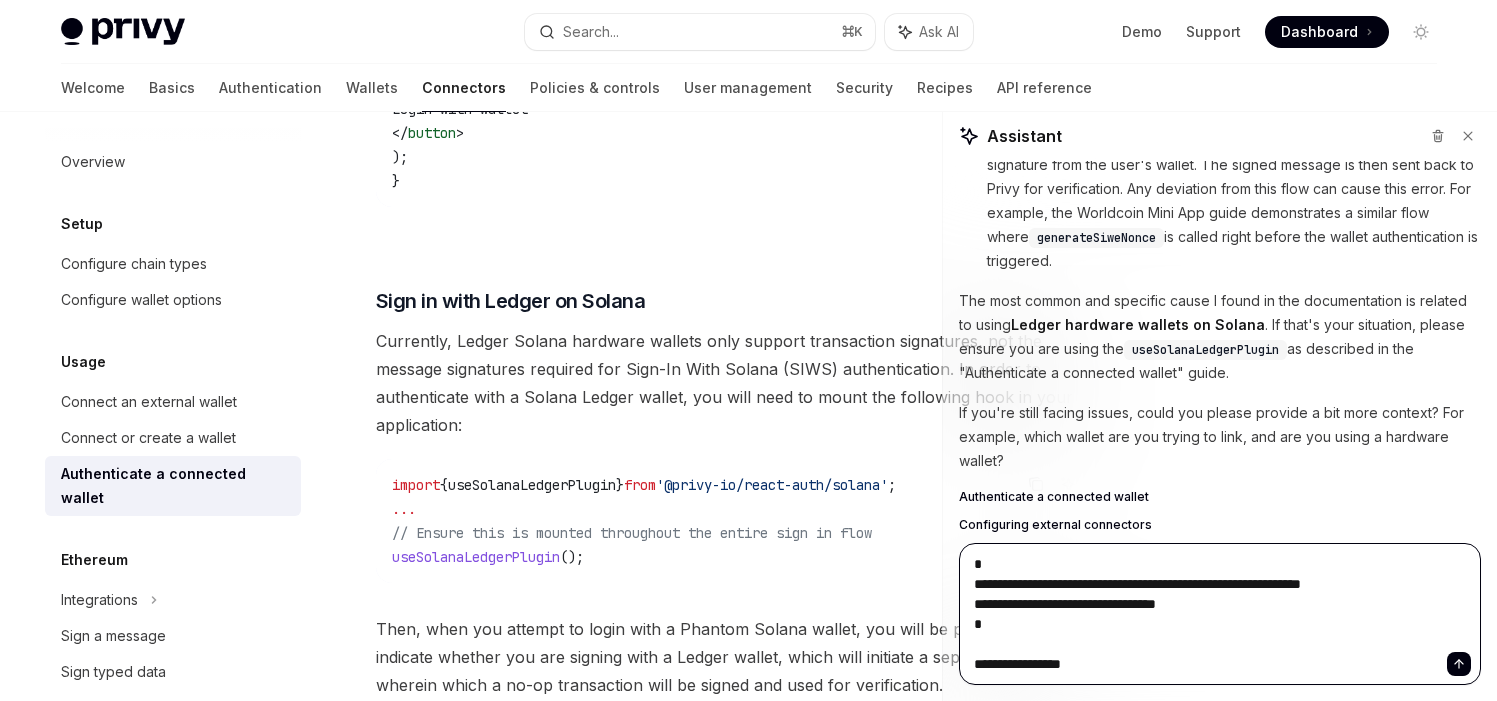 type on "**********" 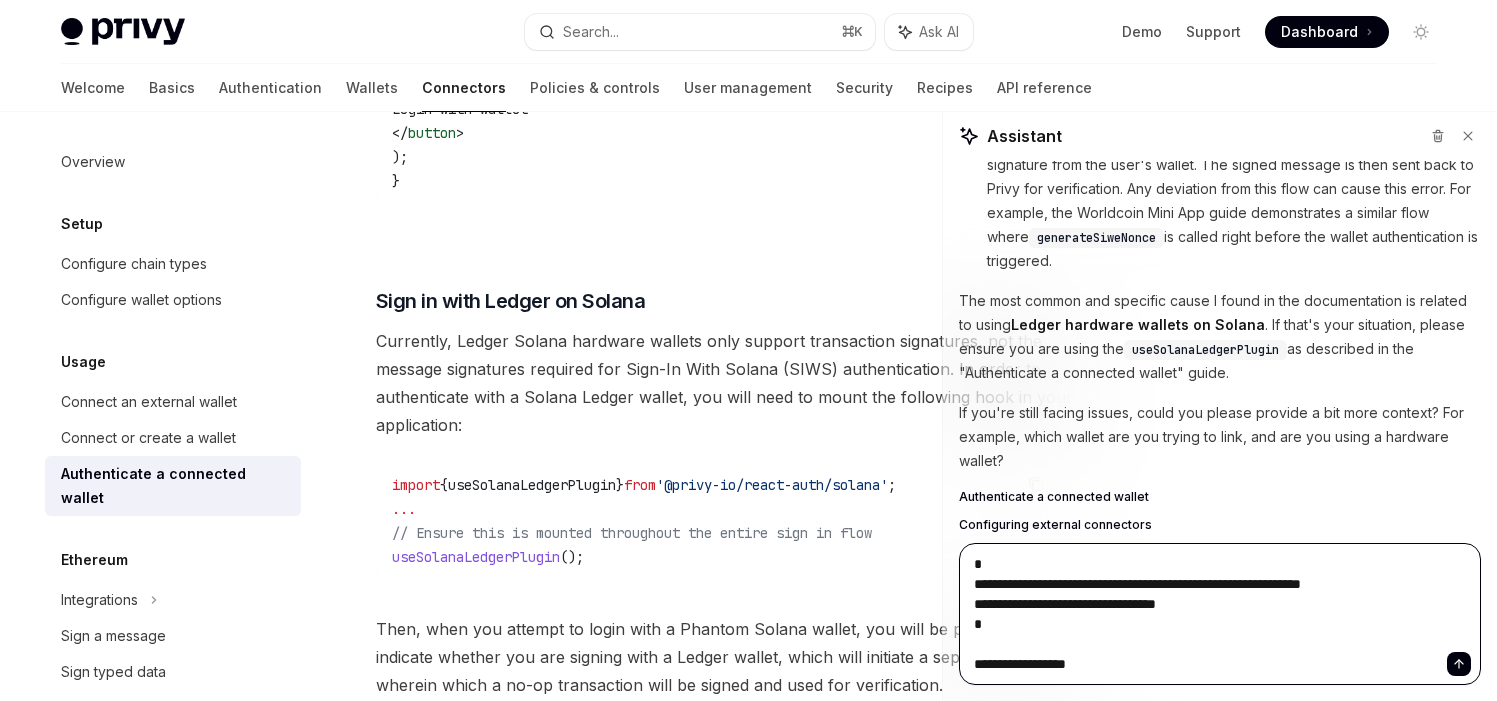 type on "**********" 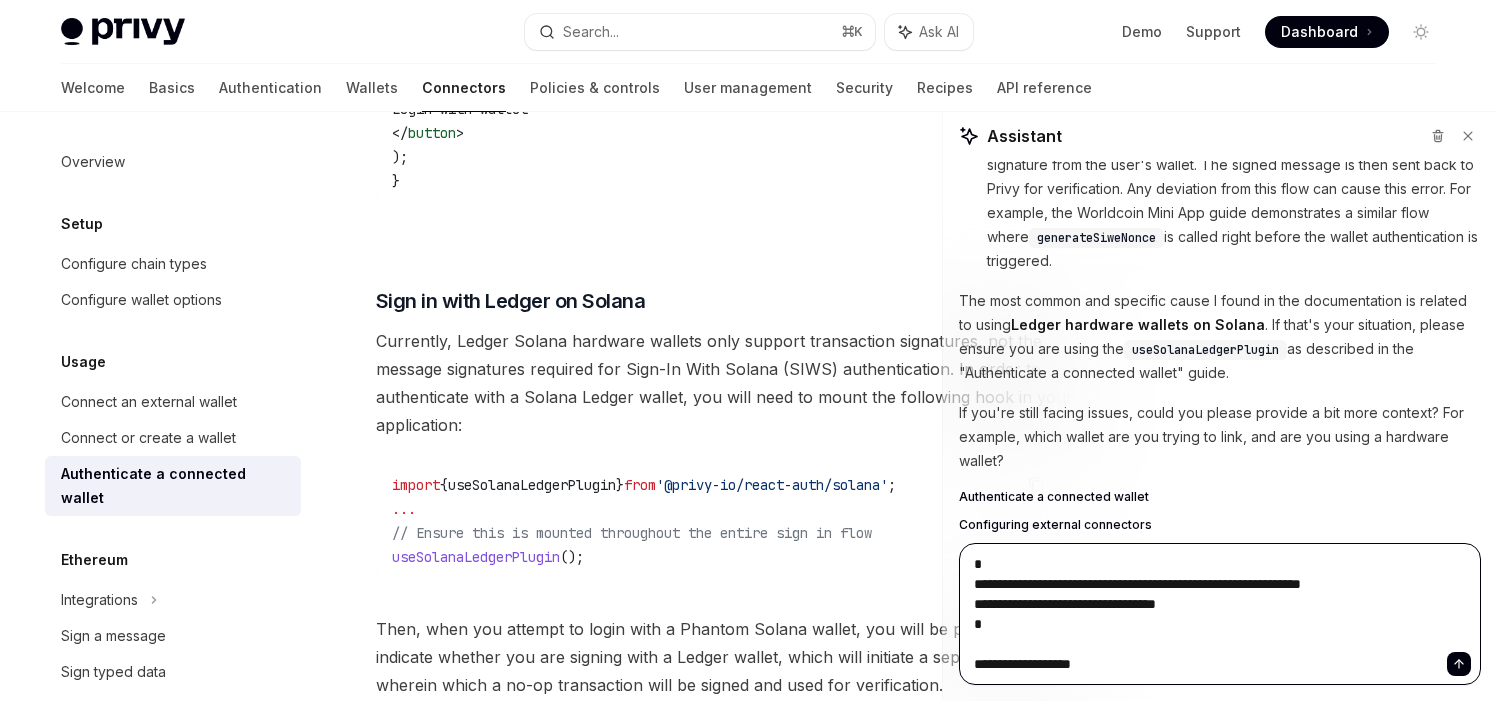 type on "*" 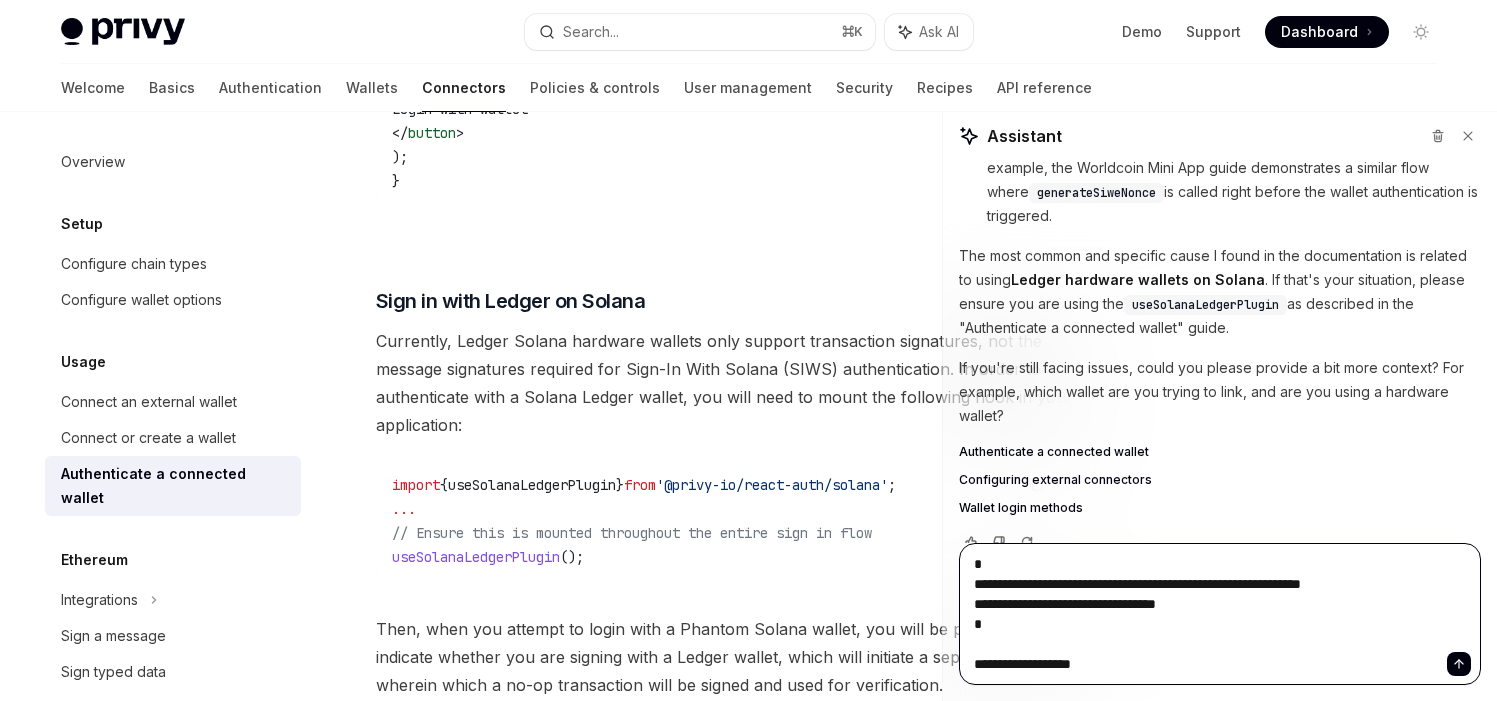 type 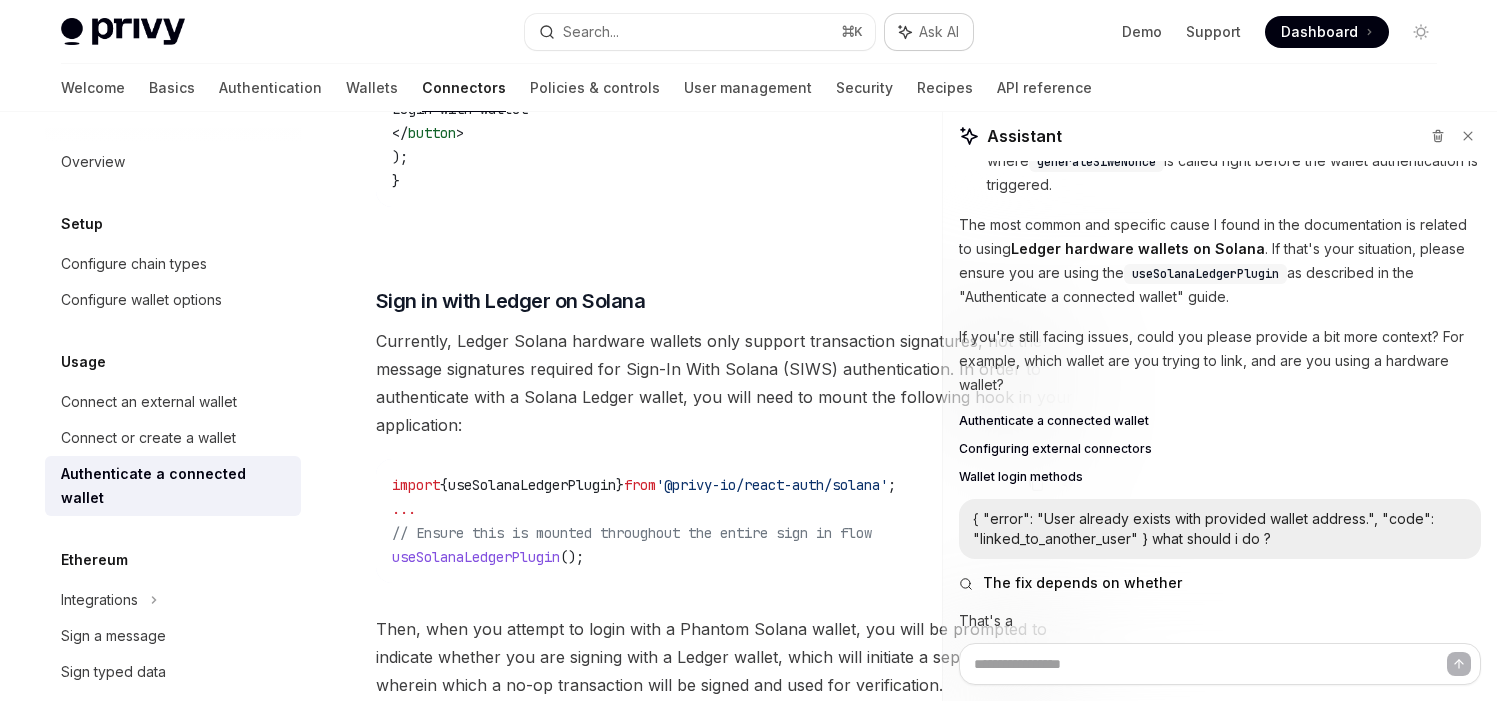 type on "*" 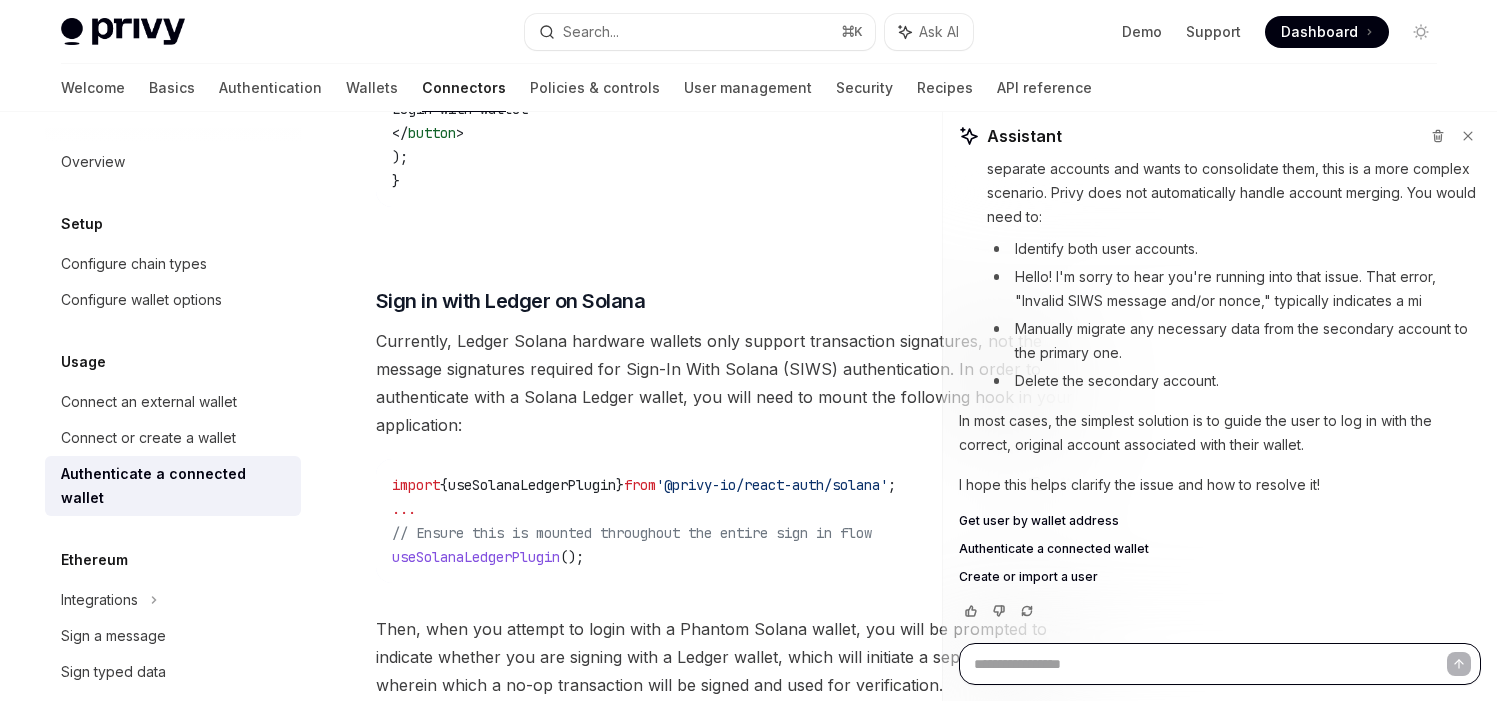 scroll, scrollTop: 2014, scrollLeft: 0, axis: vertical 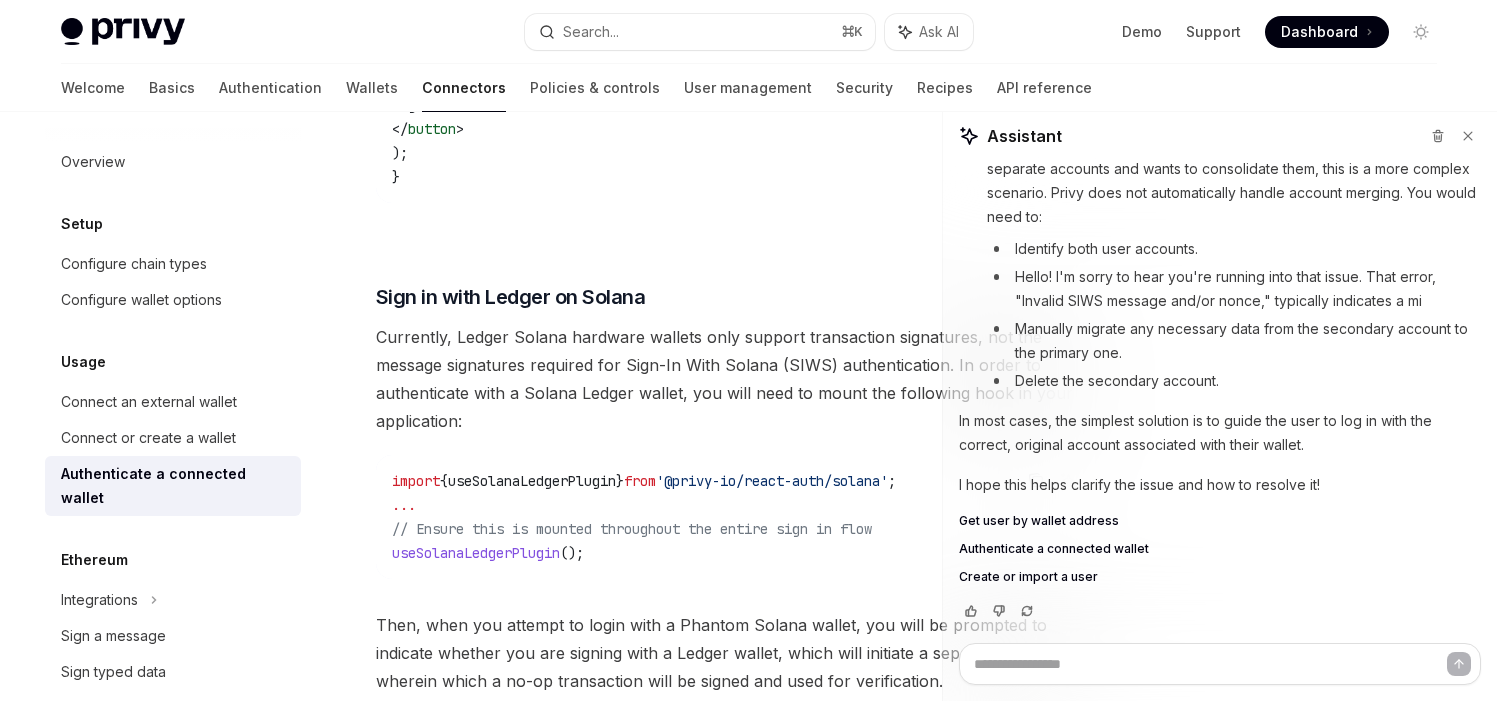click on "Currently, Ledger Solana hardware wallets only support transaction signatures, not the message signatures required
for Sign-In With Solana (SIWS) authentication. In order to authenticate with a Solana Ledger wallet,
you will need to mount the following hook in your application:" at bounding box center [736, 379] 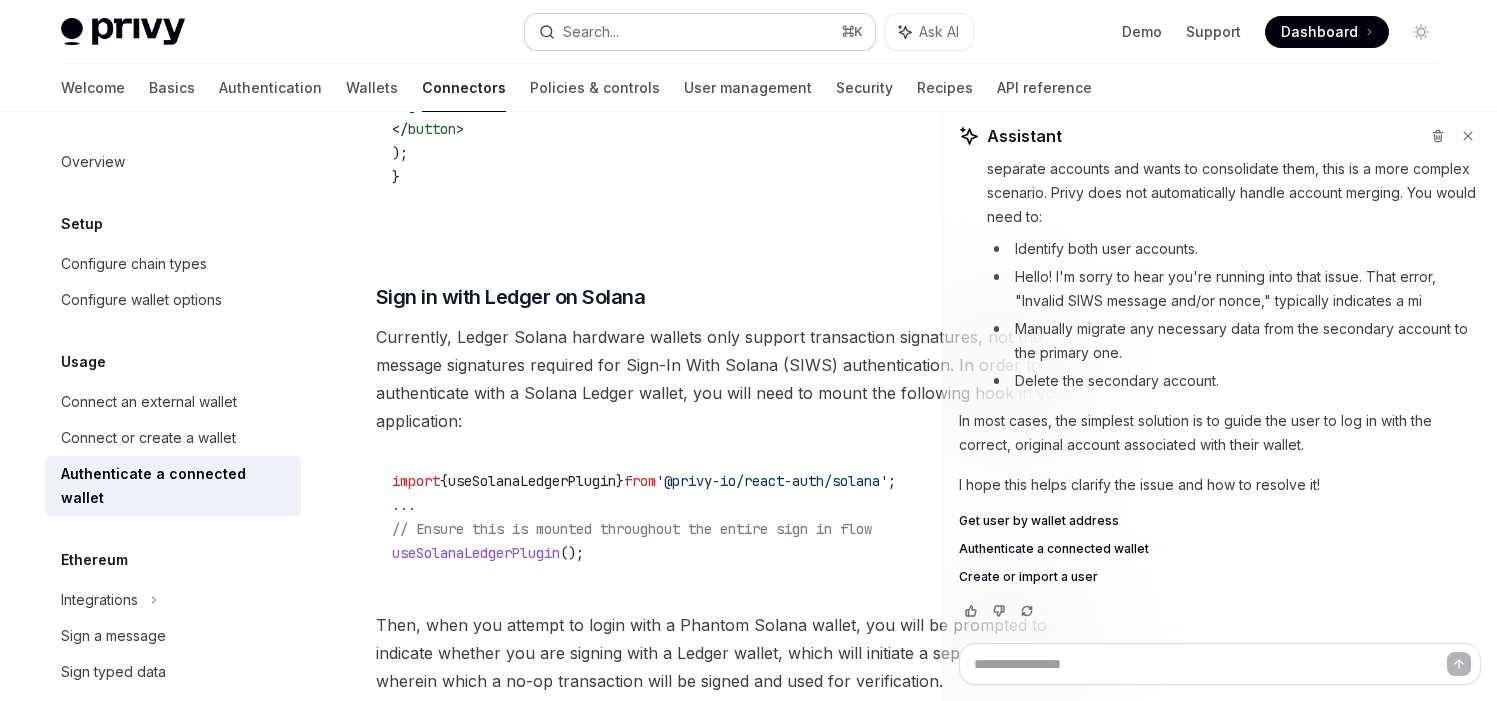 click on "Search... ⌘ K" at bounding box center [700, 32] 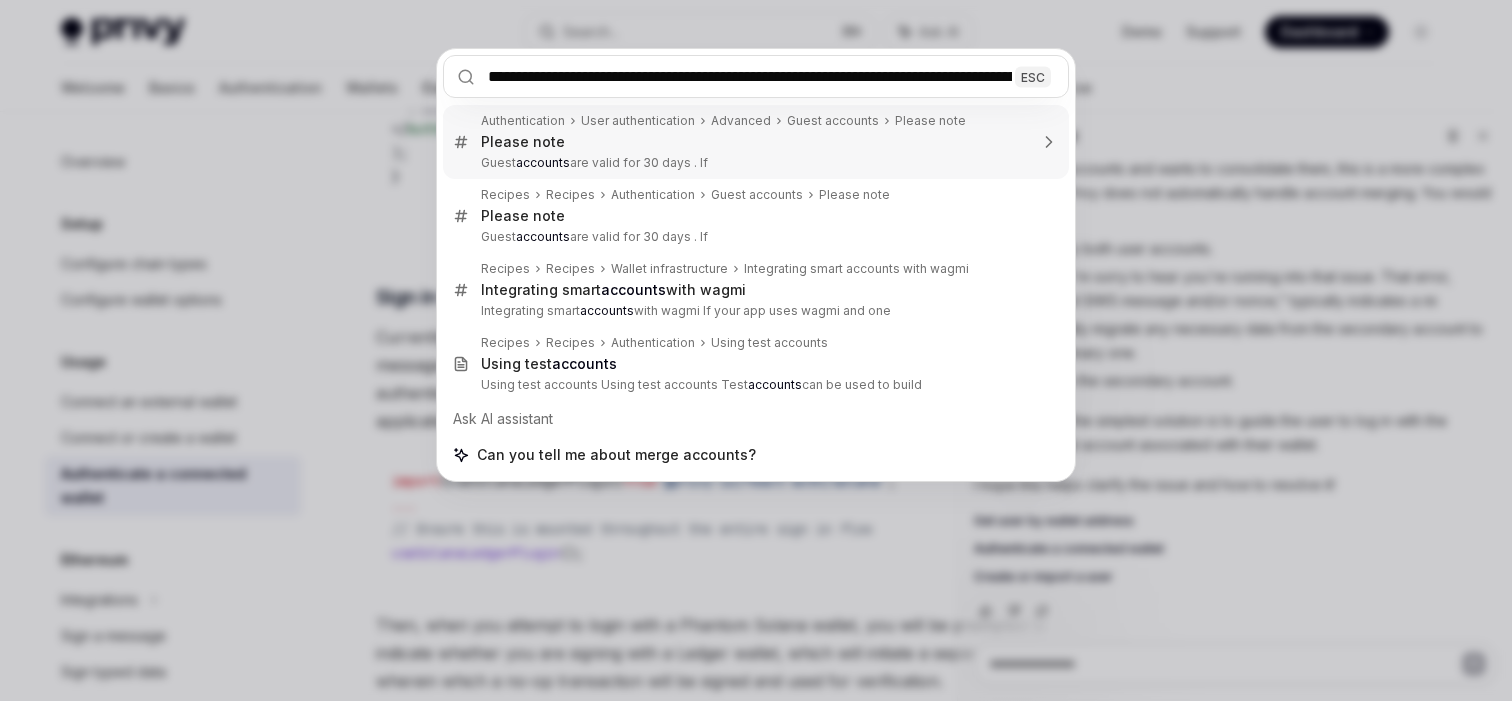 scroll, scrollTop: 0, scrollLeft: 193, axis: horizontal 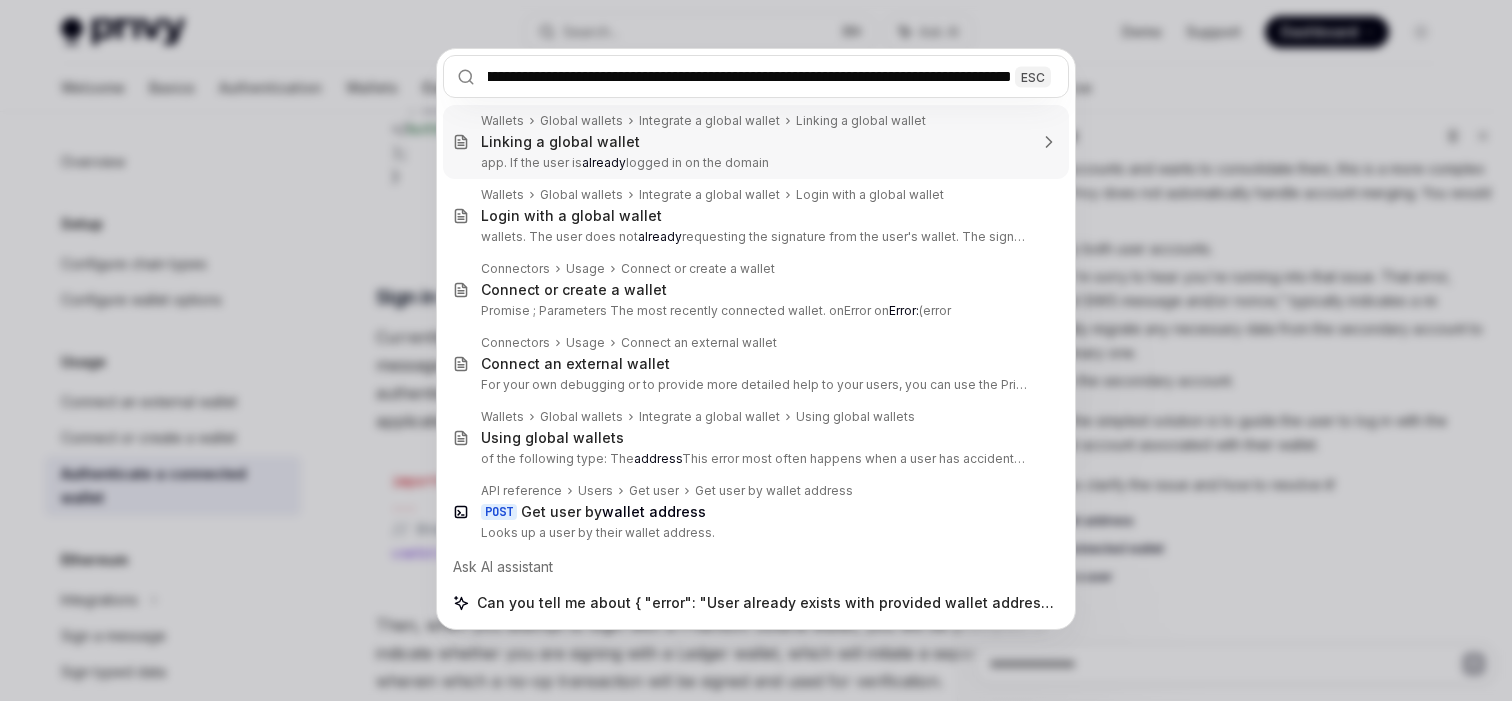 click on "**********" at bounding box center [756, 76] 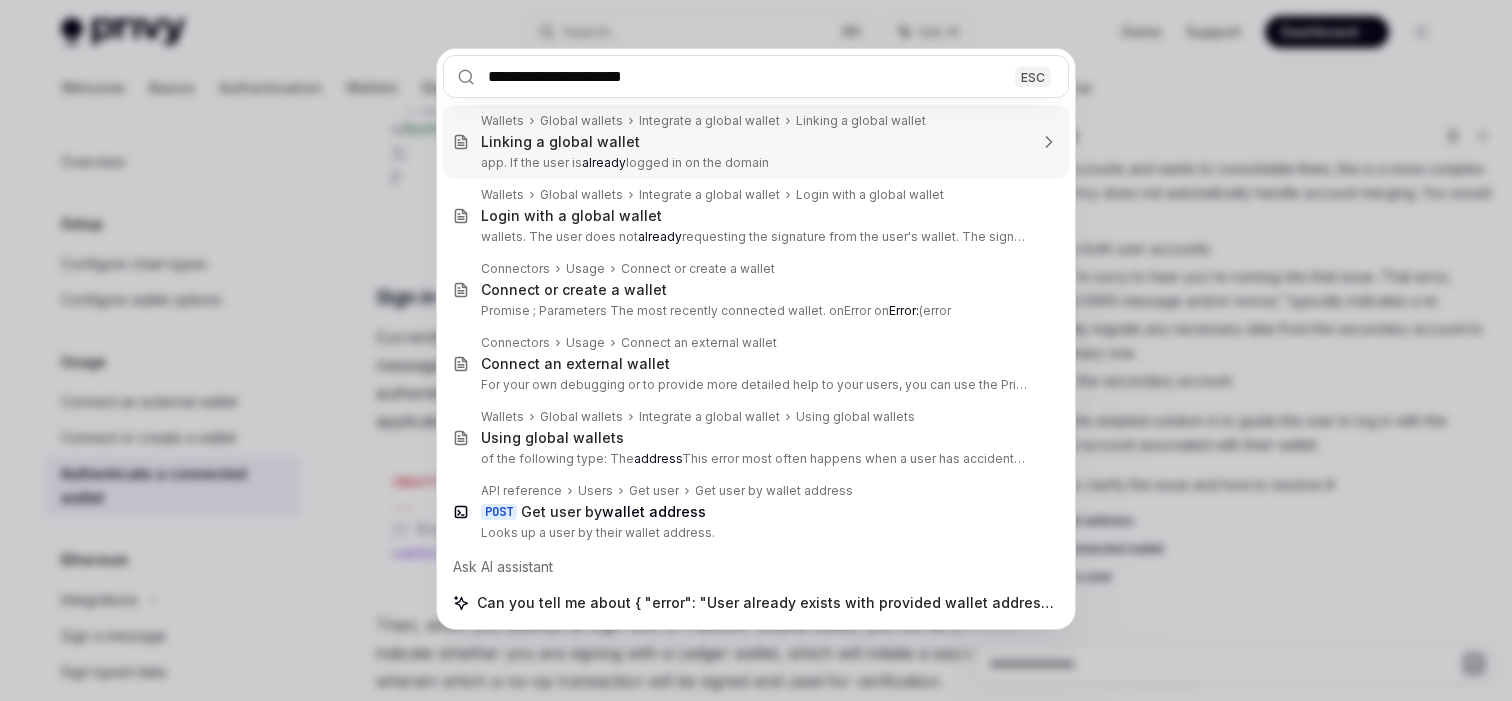 scroll, scrollTop: 0, scrollLeft: 0, axis: both 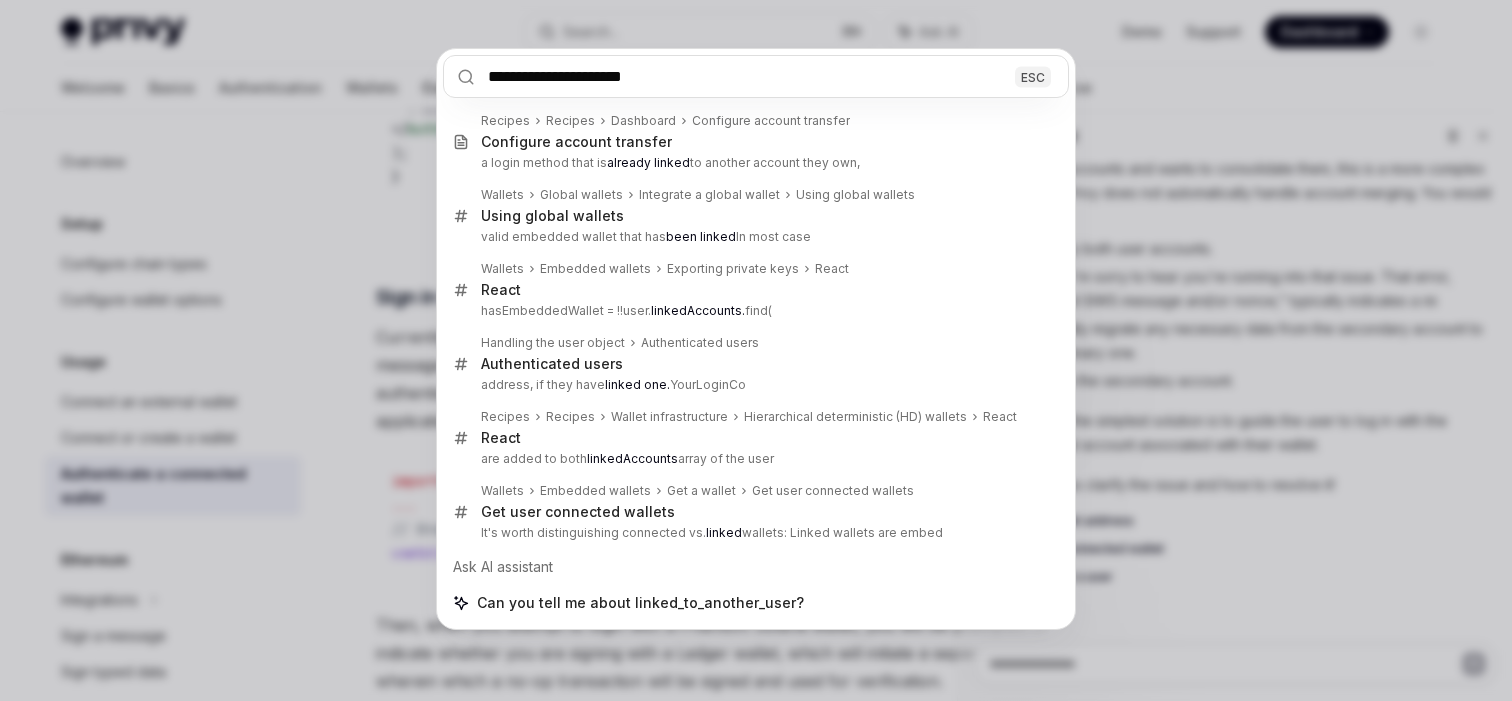 click on "a login method that is  already linked  to another account they own," at bounding box center [754, 163] 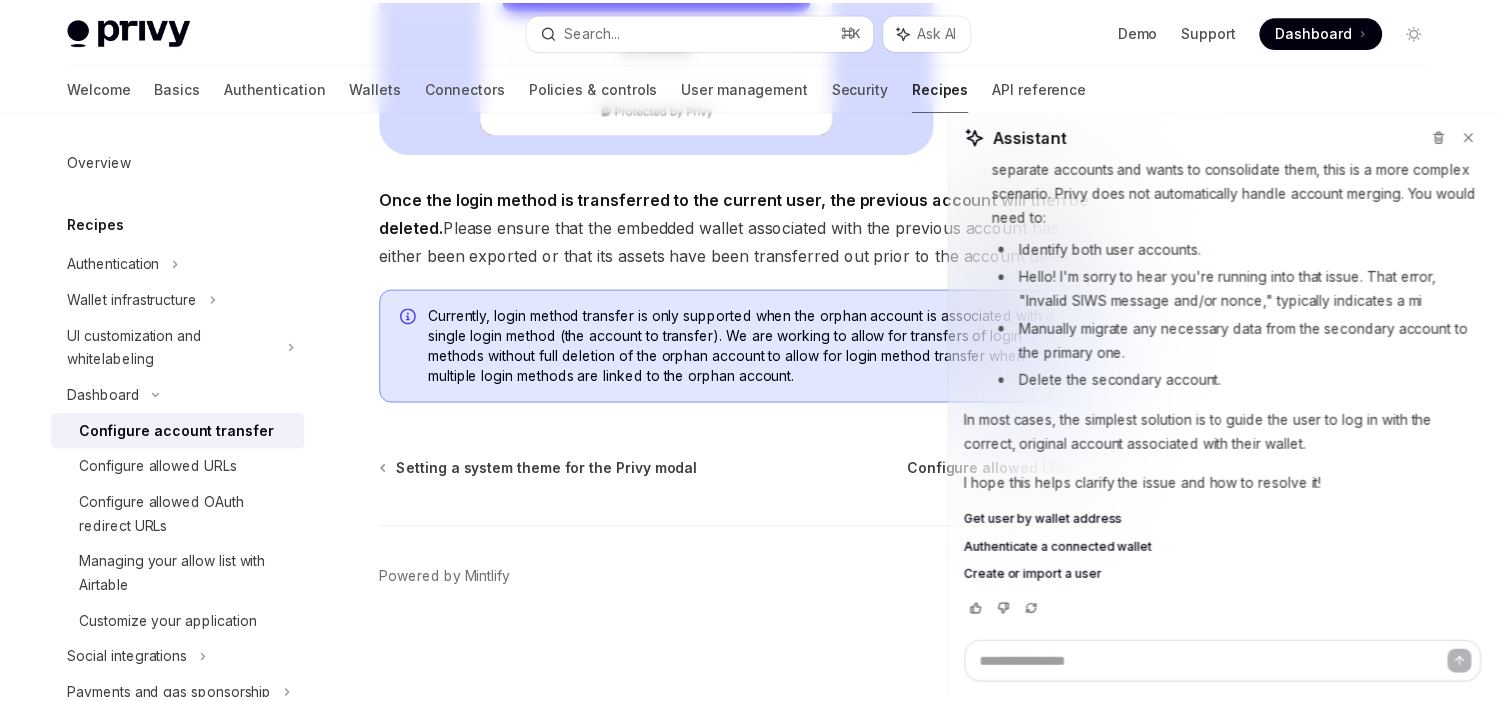 scroll, scrollTop: 0, scrollLeft: 0, axis: both 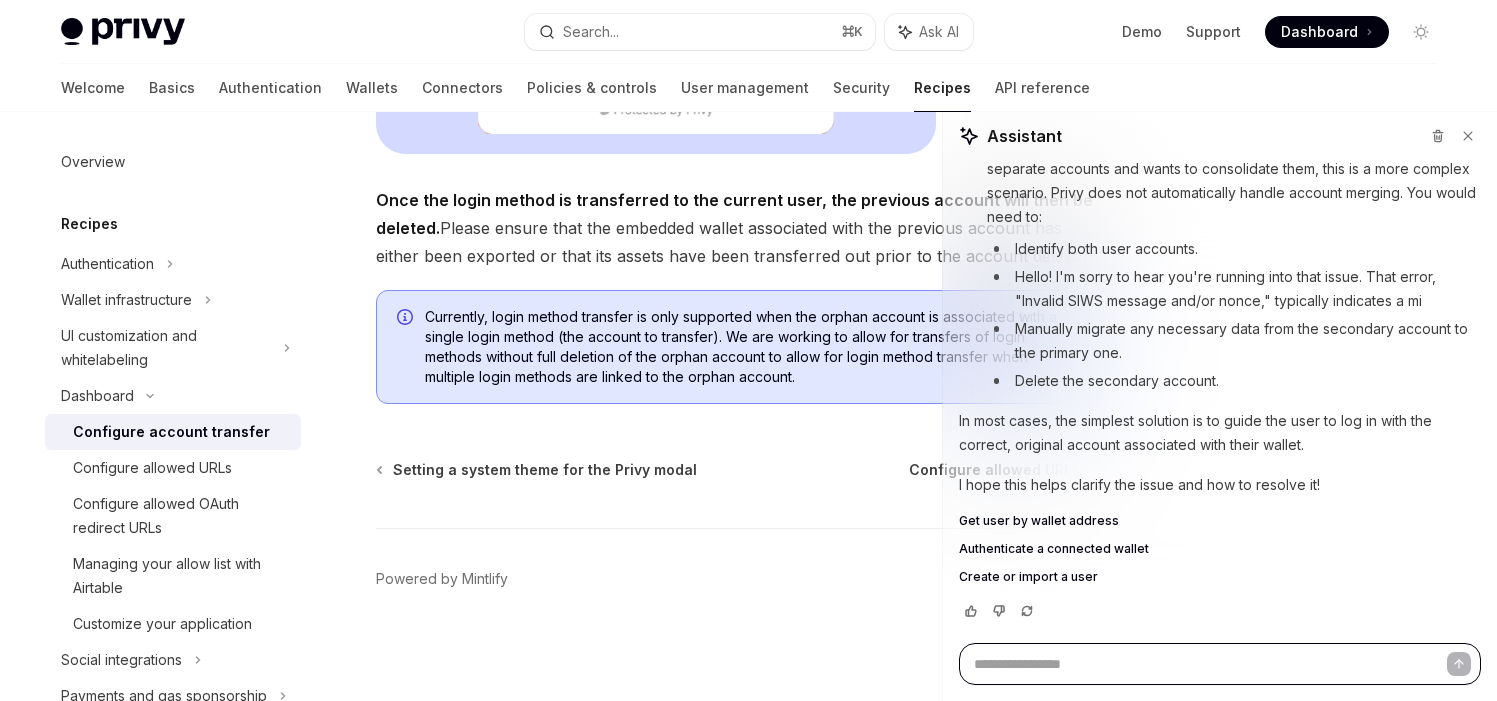click at bounding box center (1220, 664) 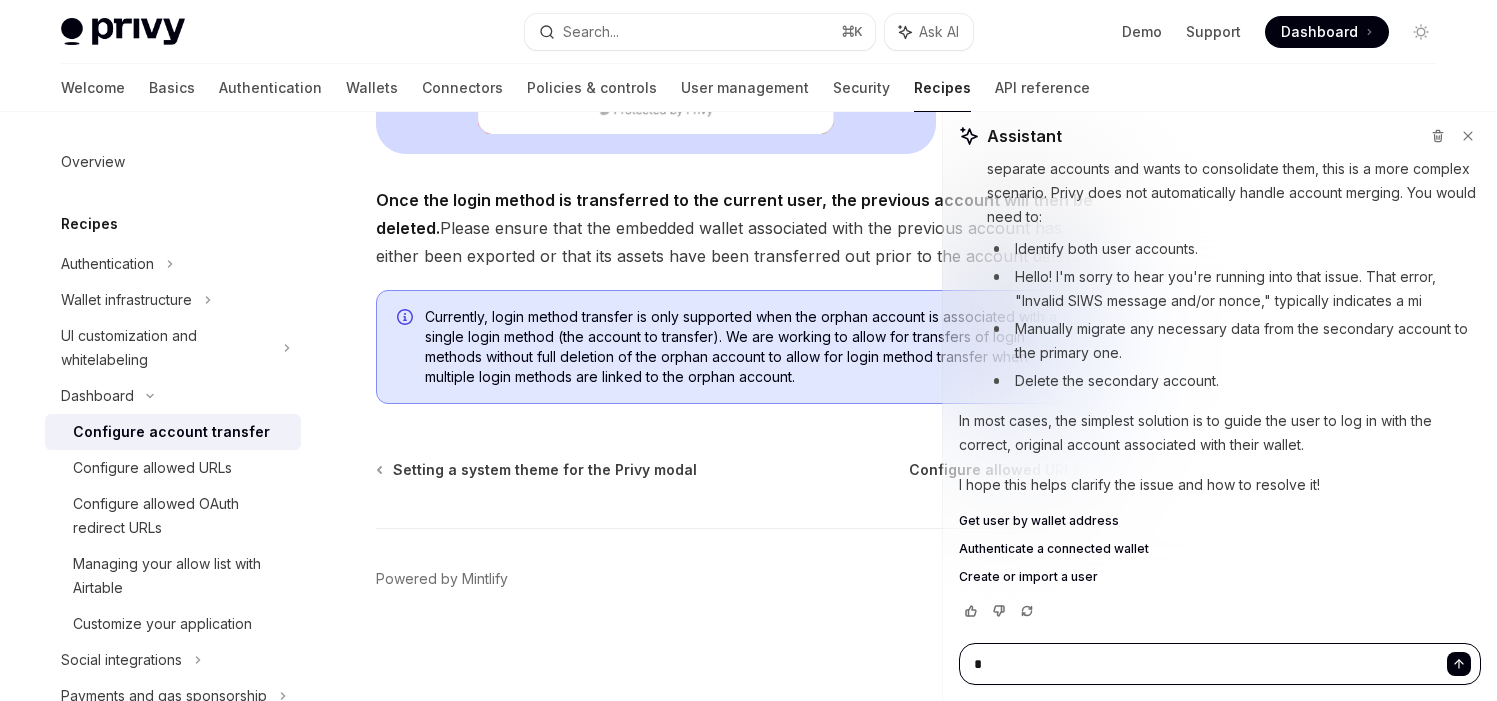 type on "**" 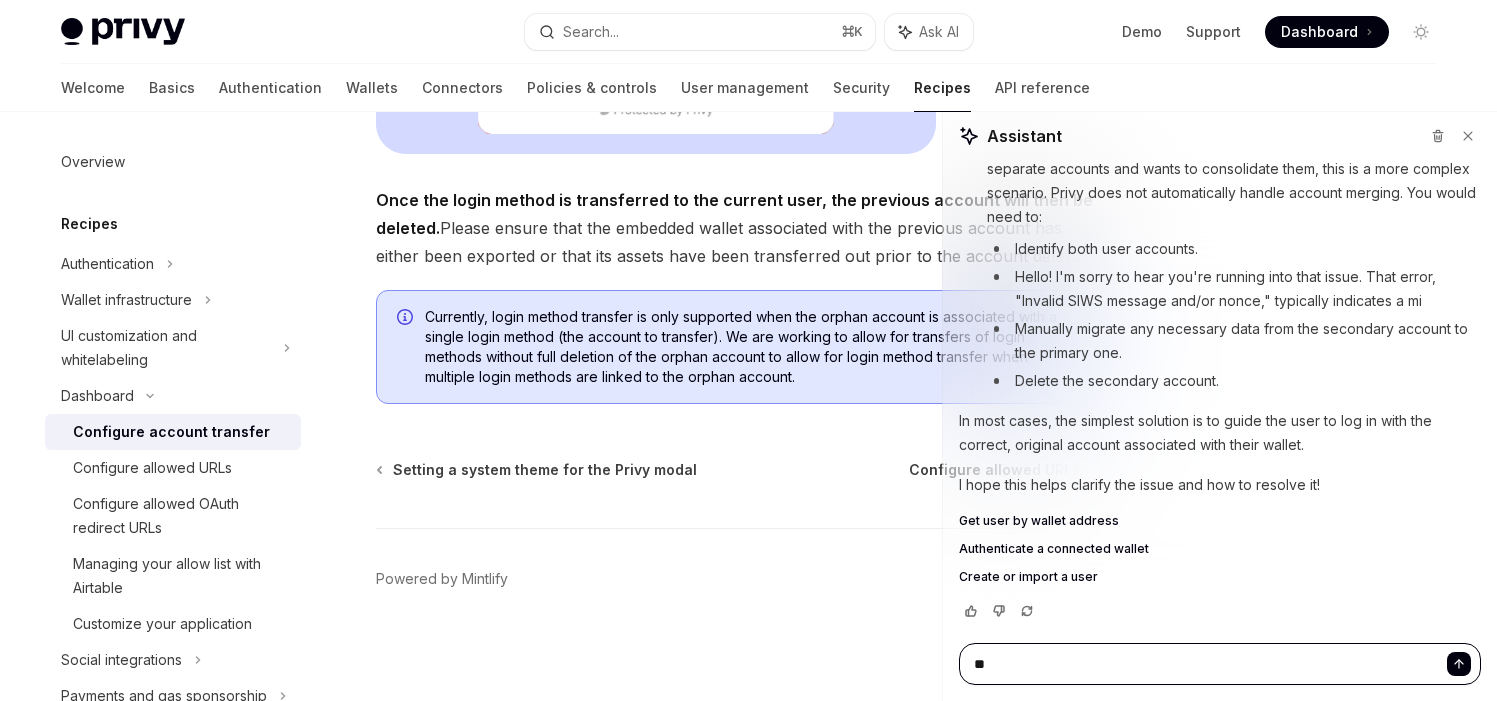 type on "***" 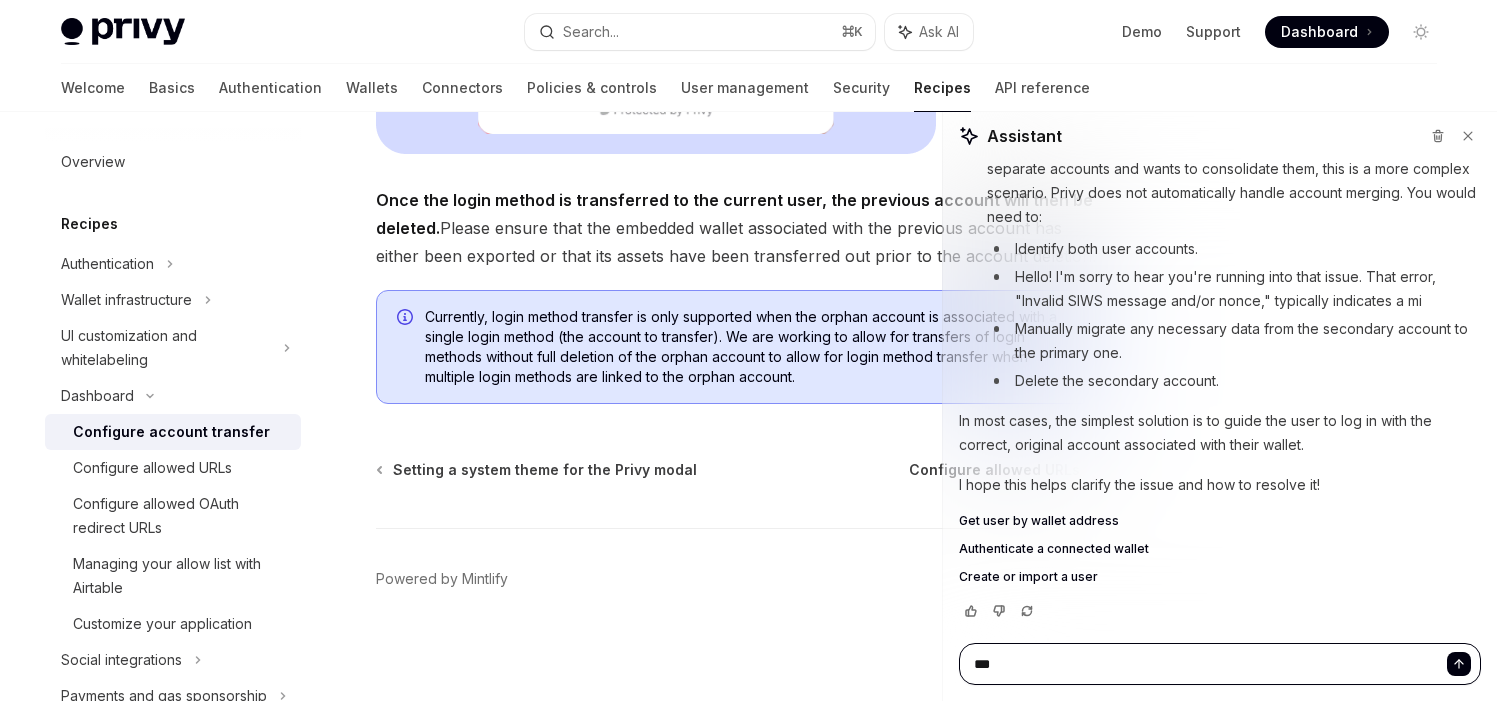 type on "***" 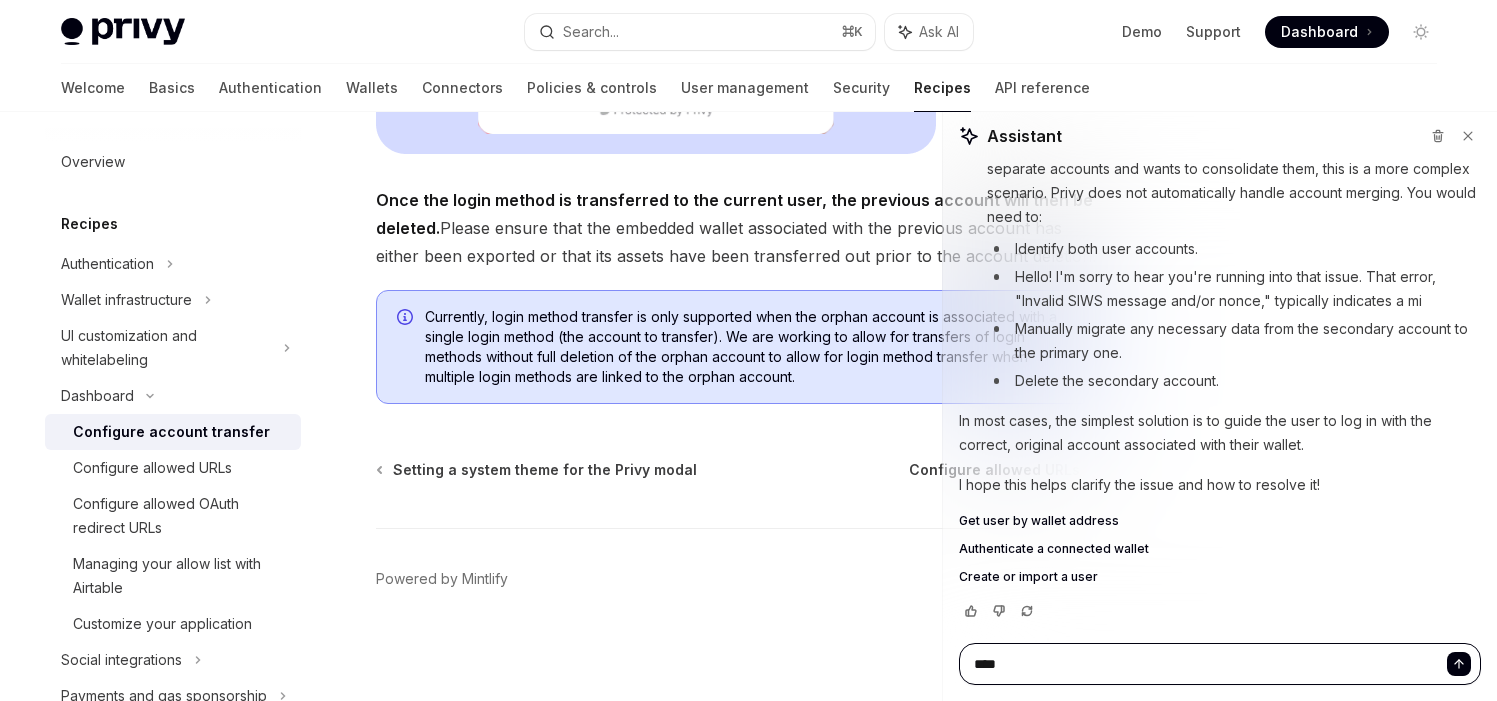 type on "*****" 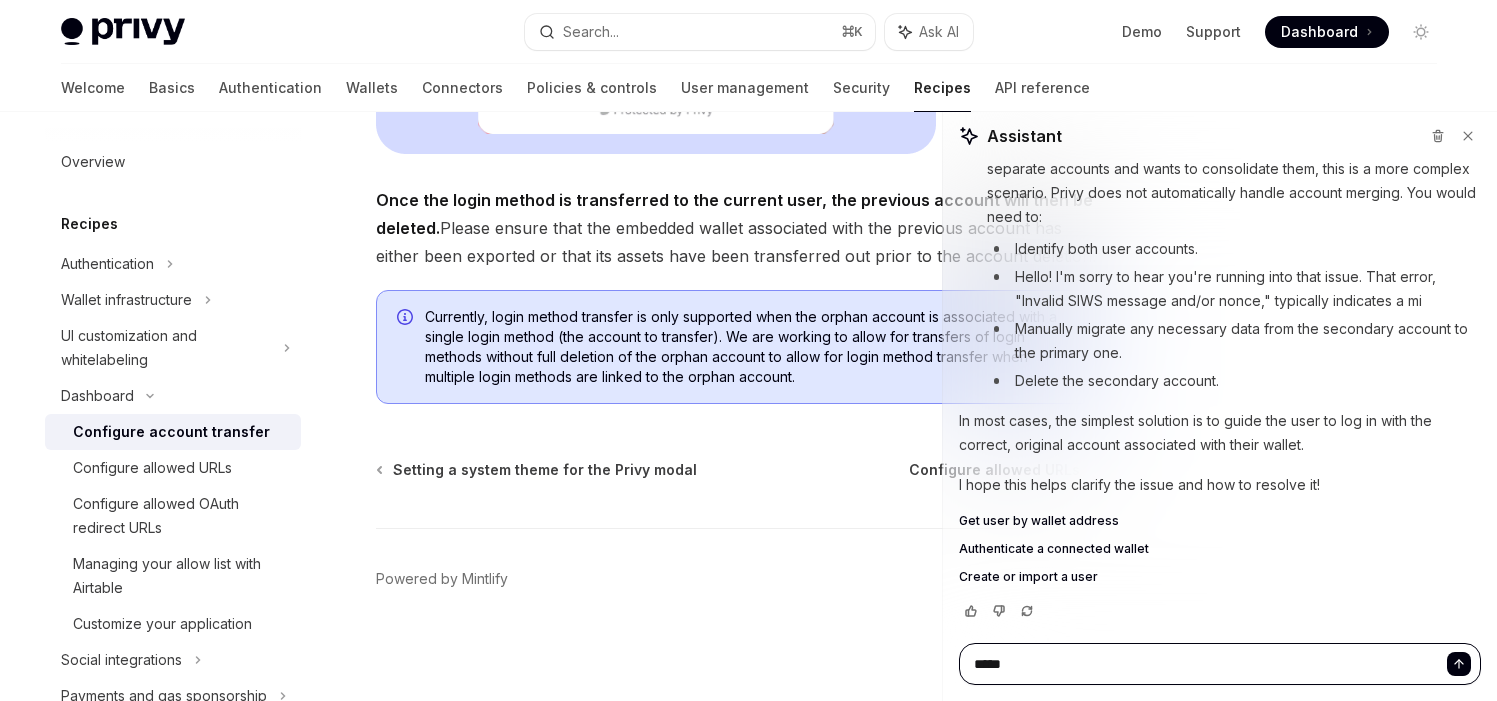 type on "******" 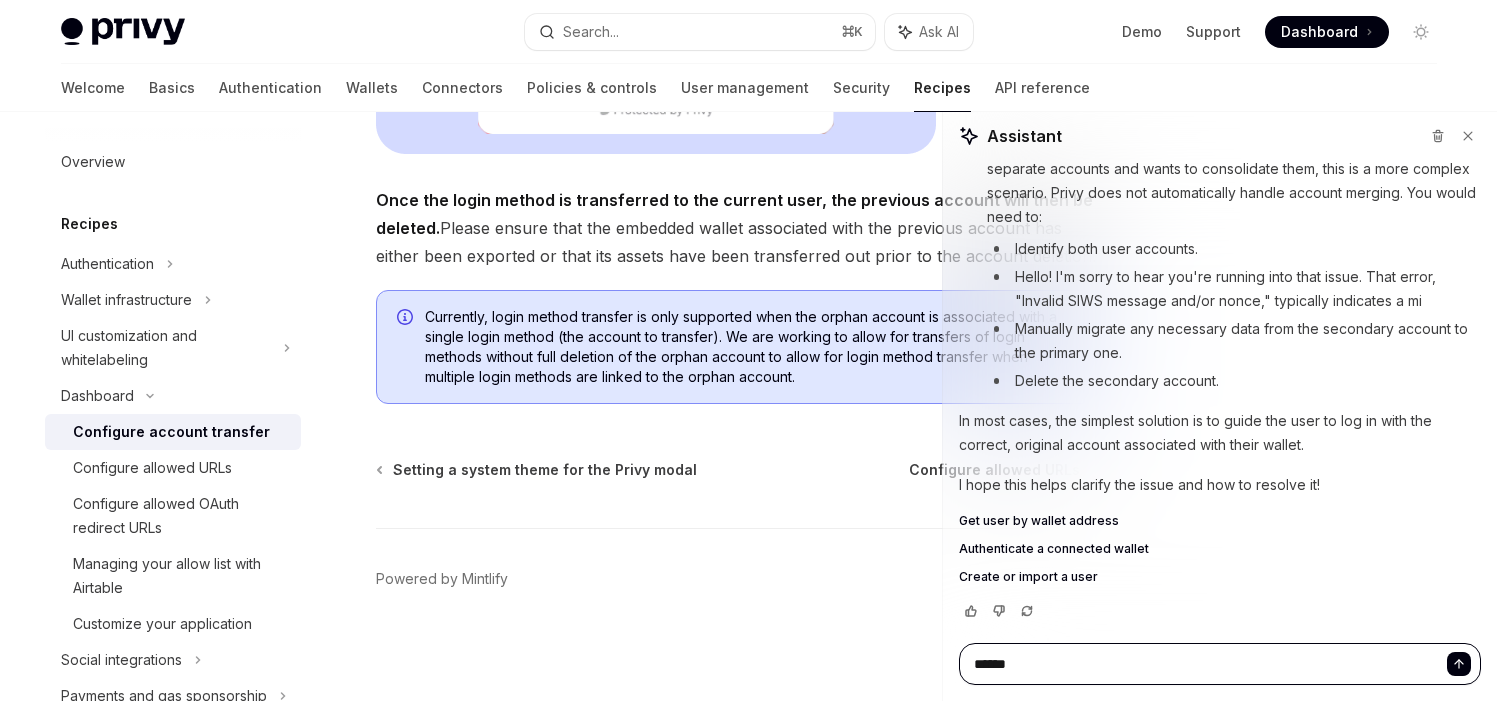 type on "*******" 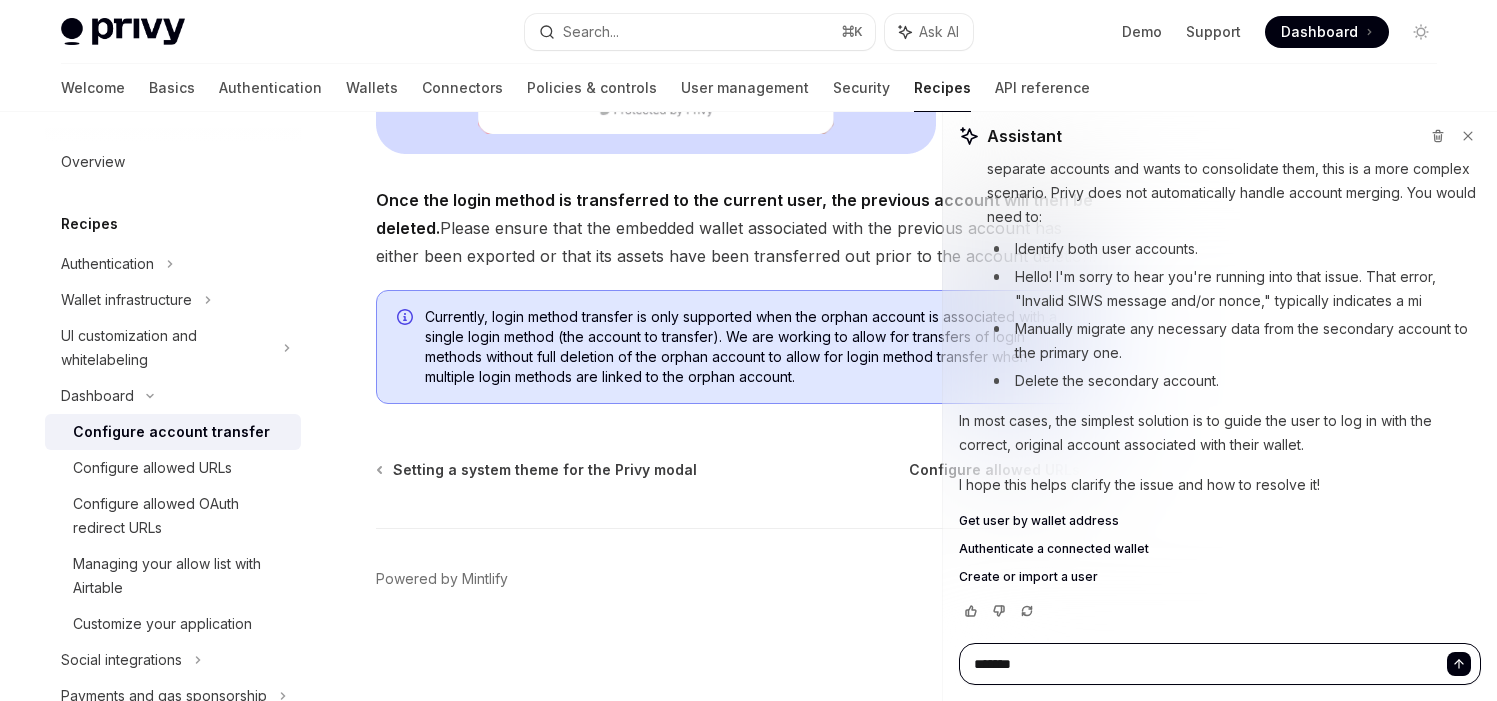 type on "*******" 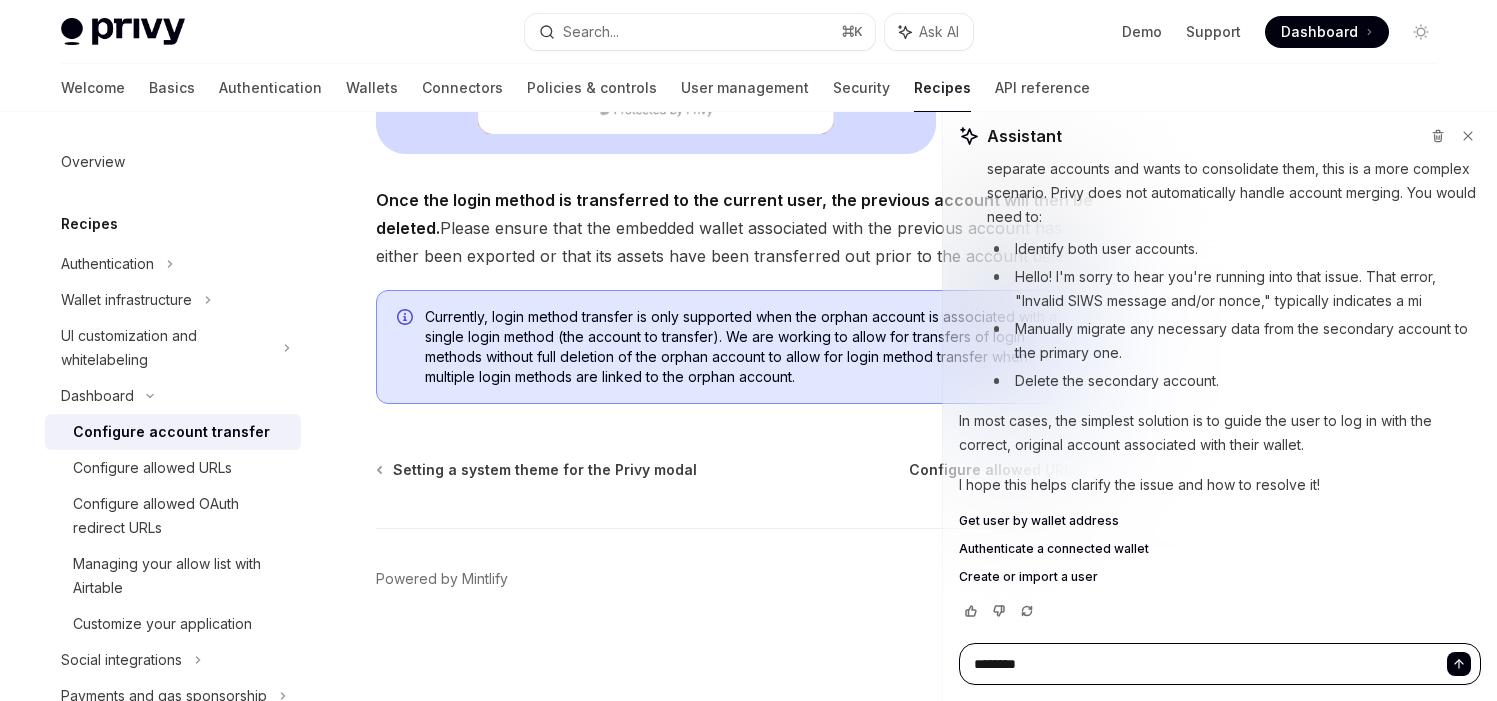 type on "*********" 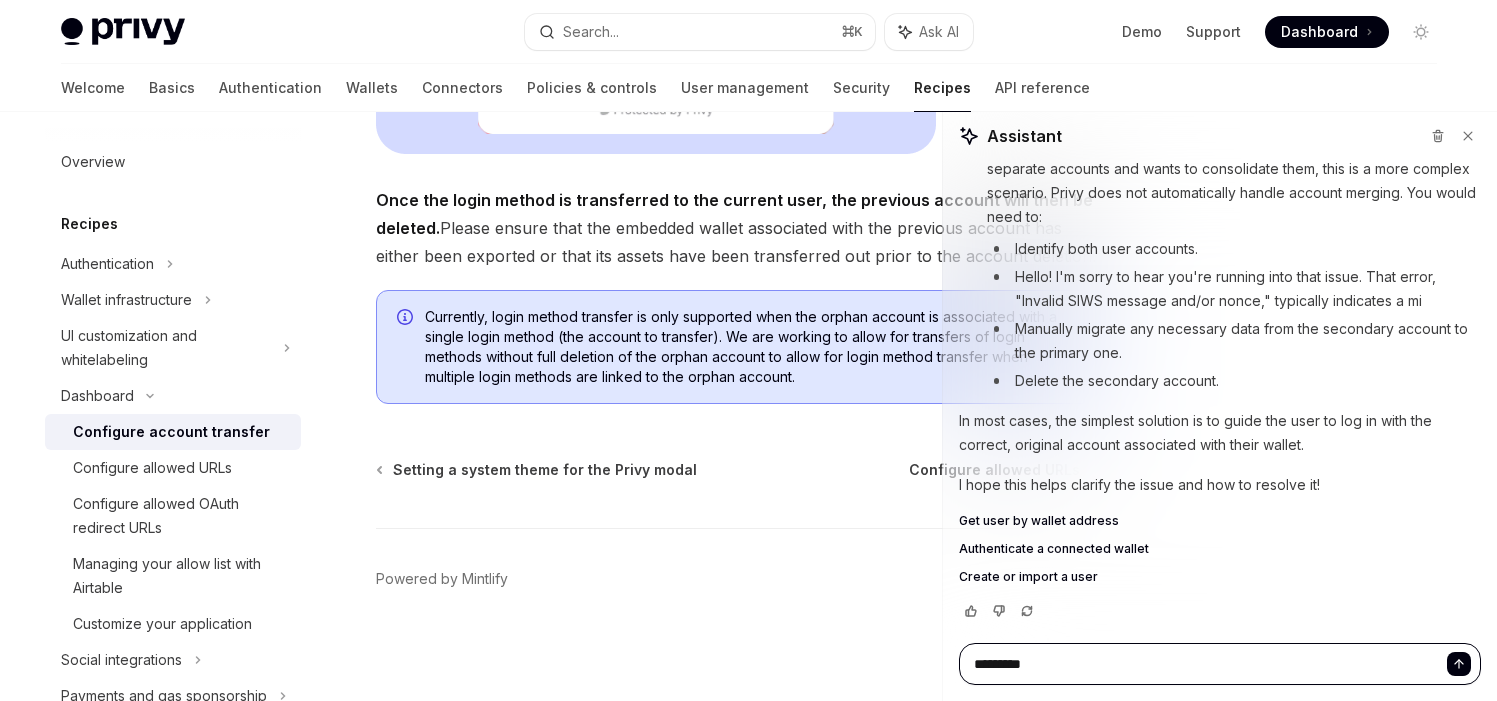type on "*********" 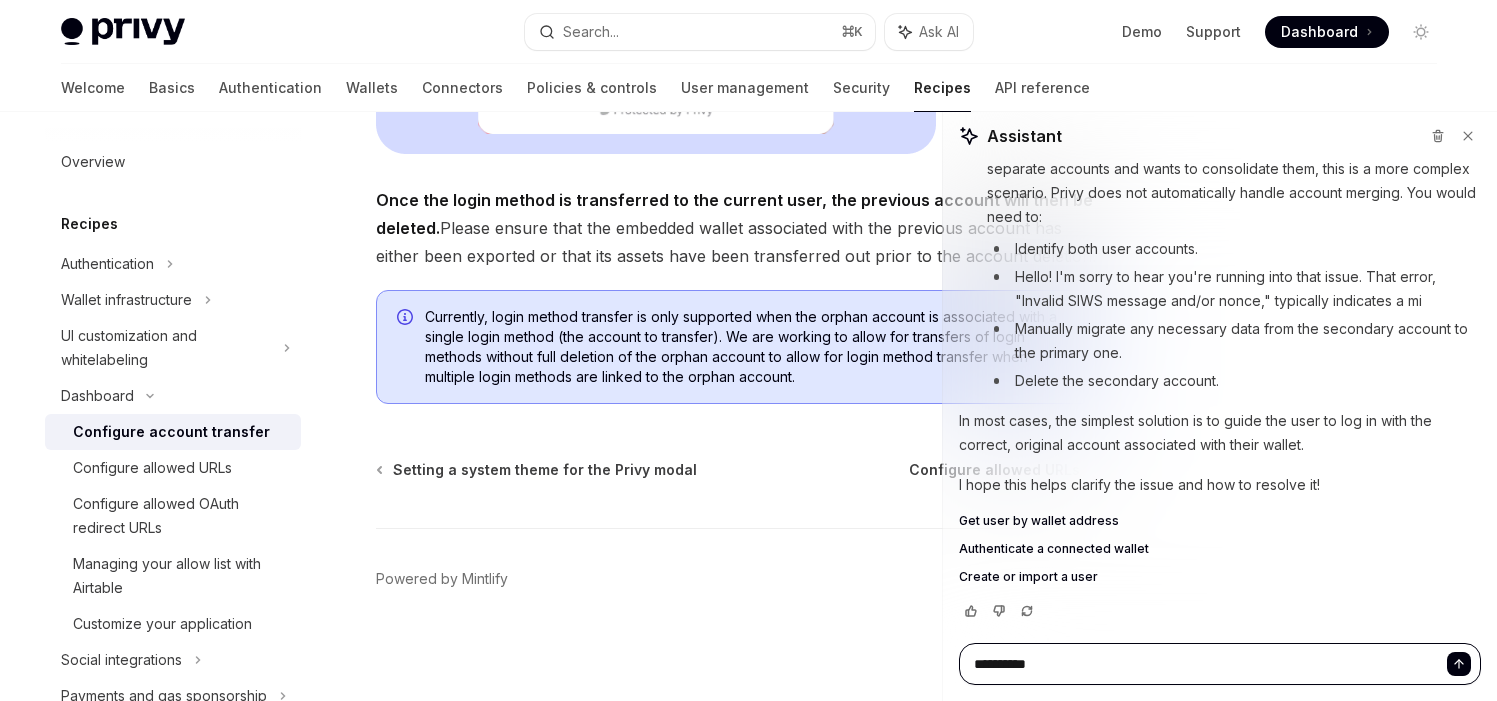 type on "**********" 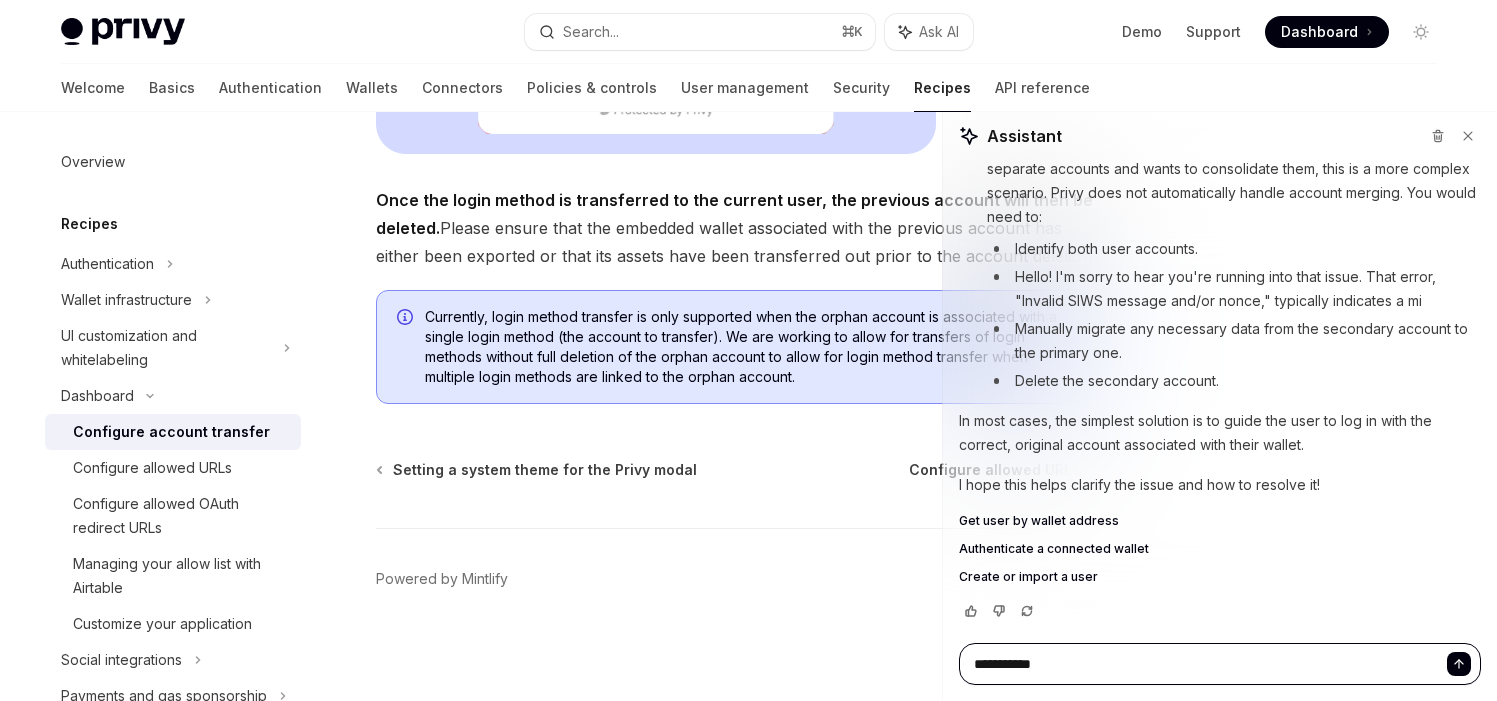 type on "**********" 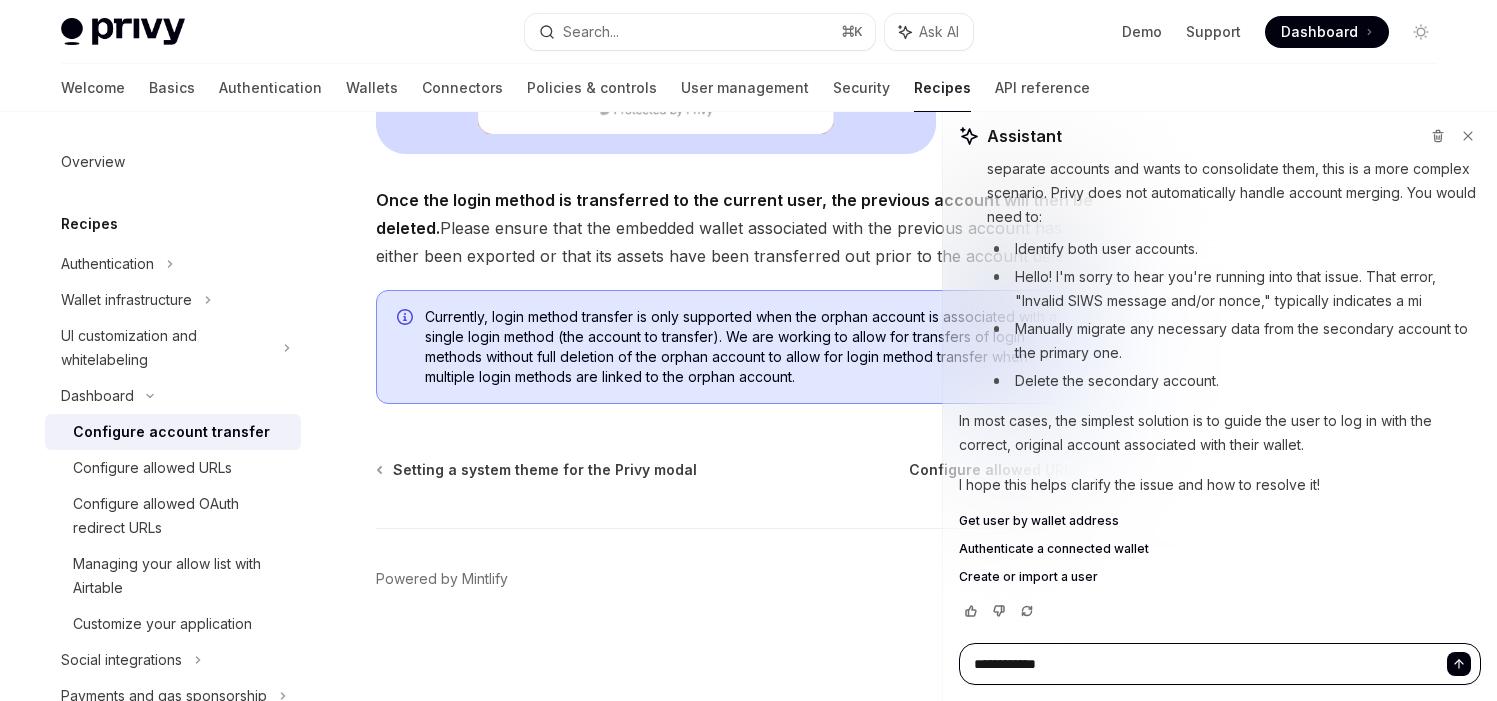 type on "*" 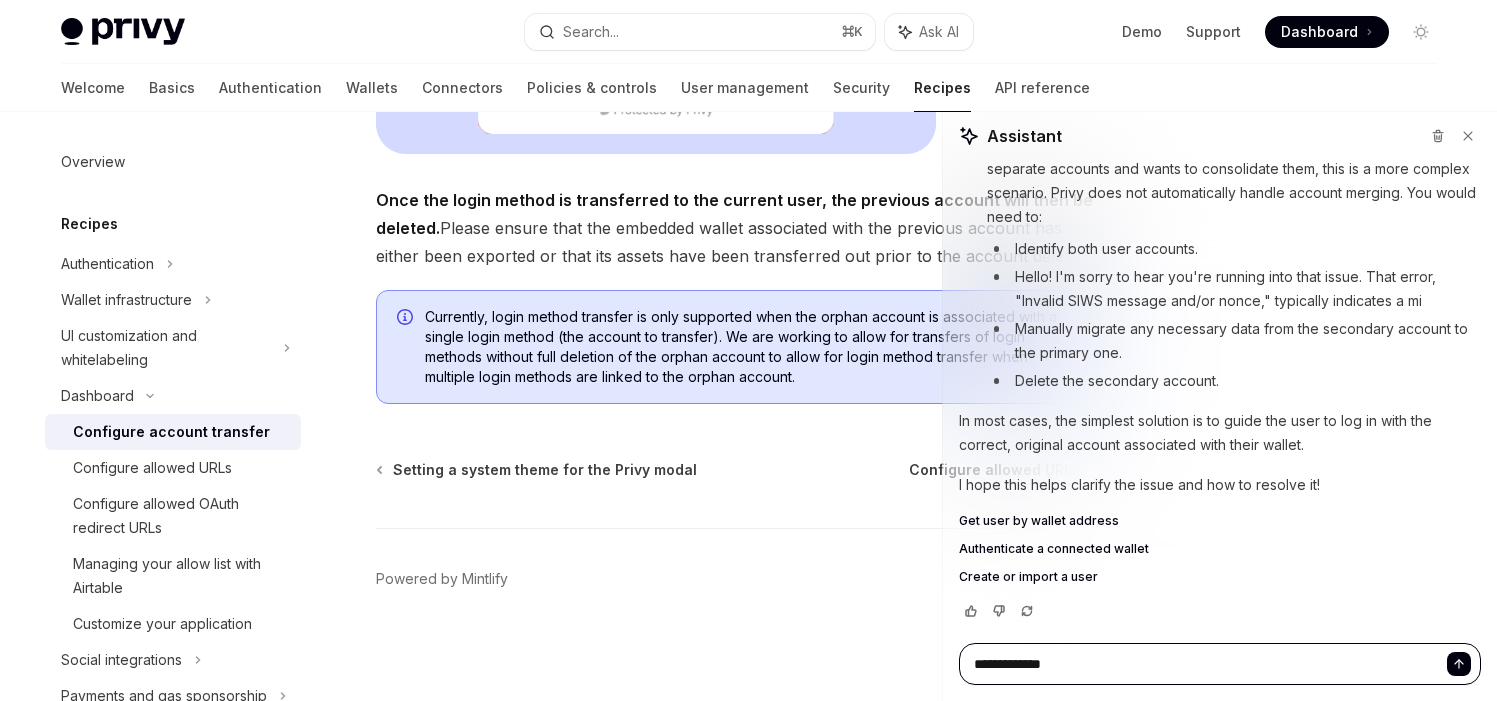 type on "**********" 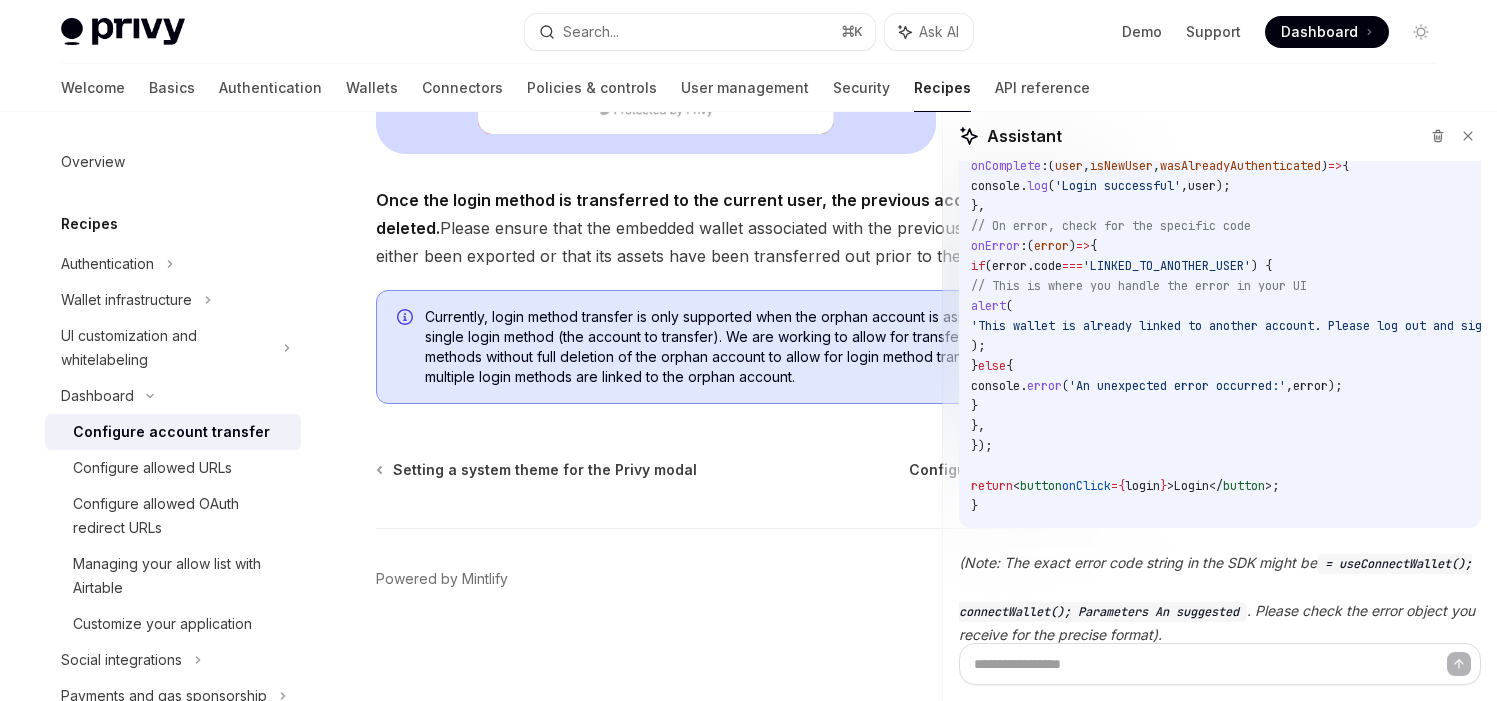 scroll, scrollTop: 3338, scrollLeft: 0, axis: vertical 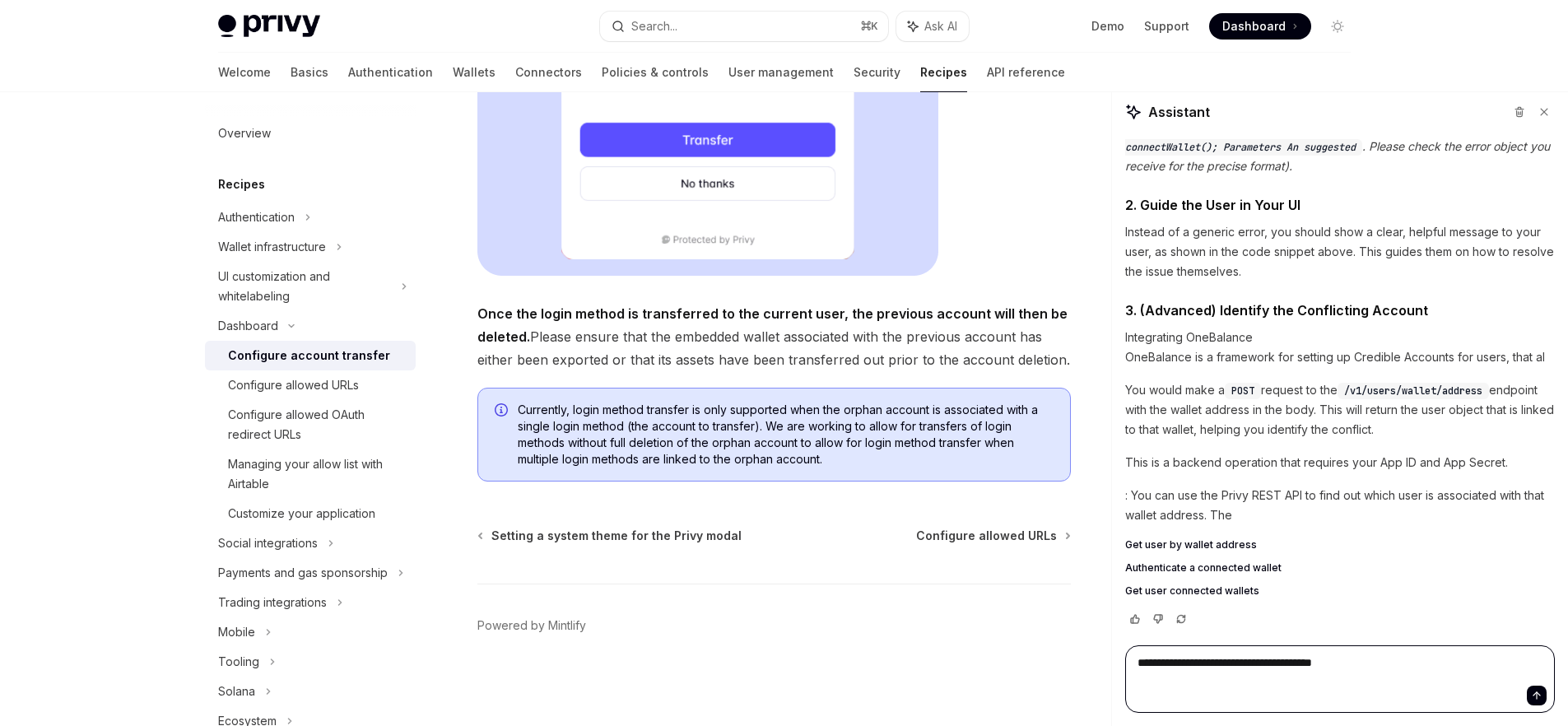 paste on "**********" 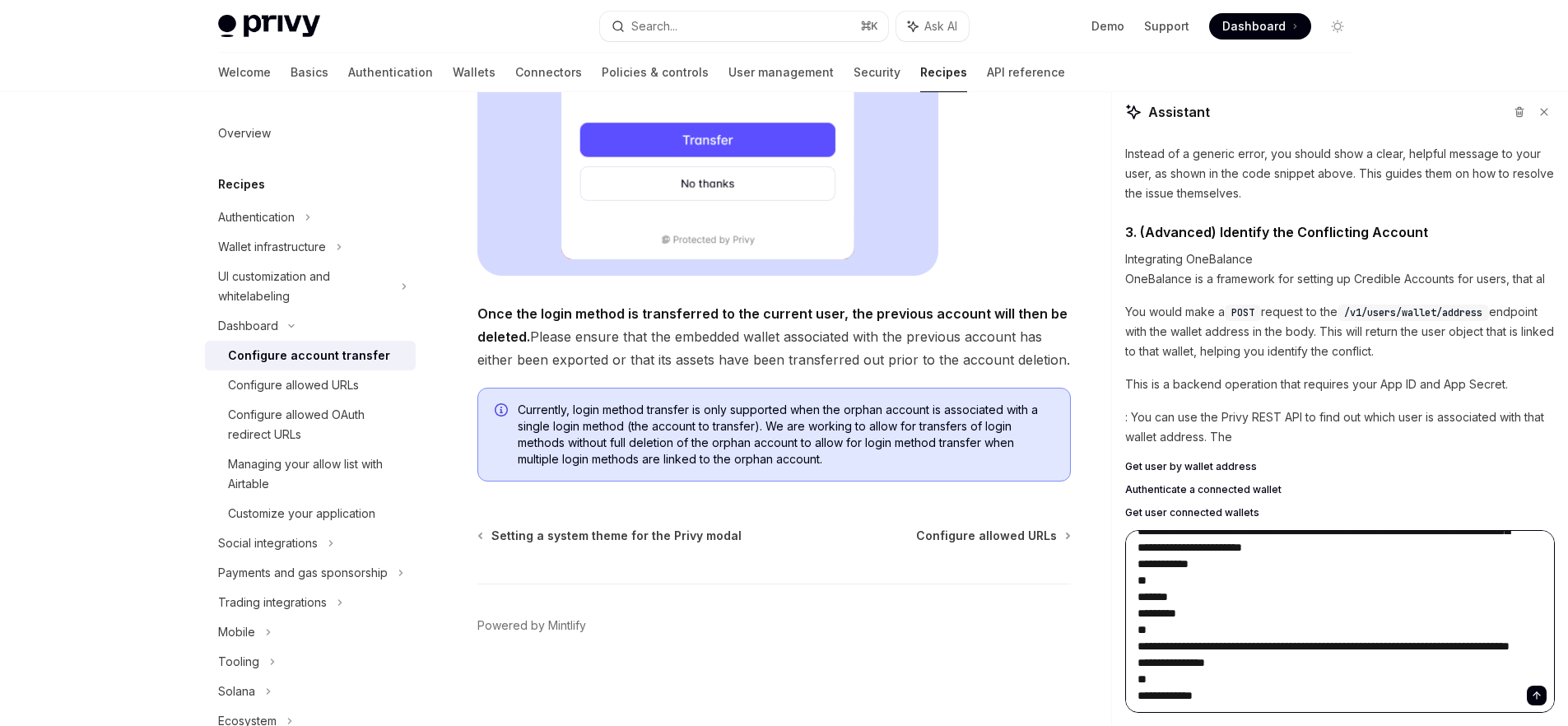 scroll, scrollTop: 303, scrollLeft: 0, axis: vertical 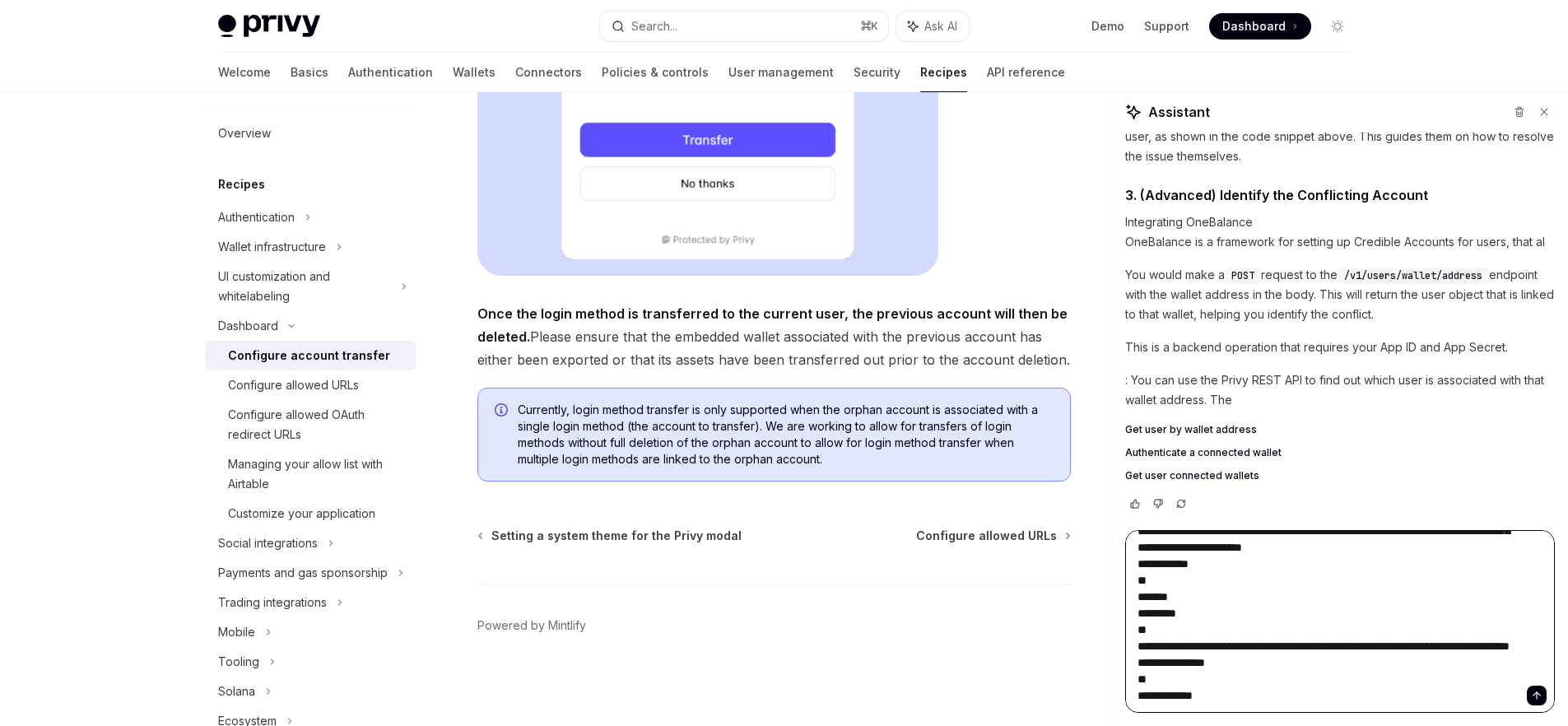 paste on "That's a gre" 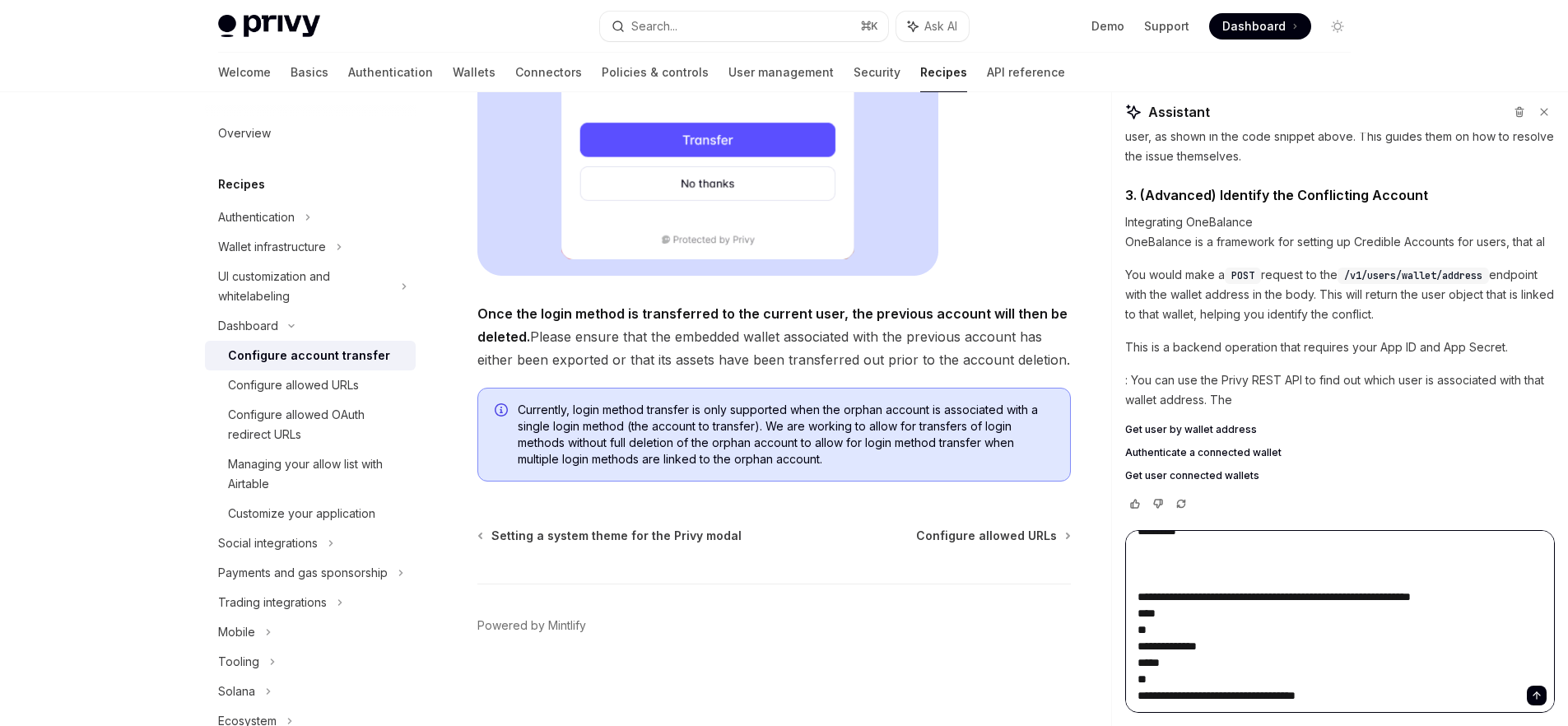 scroll, scrollTop: 451, scrollLeft: 0, axis: vertical 